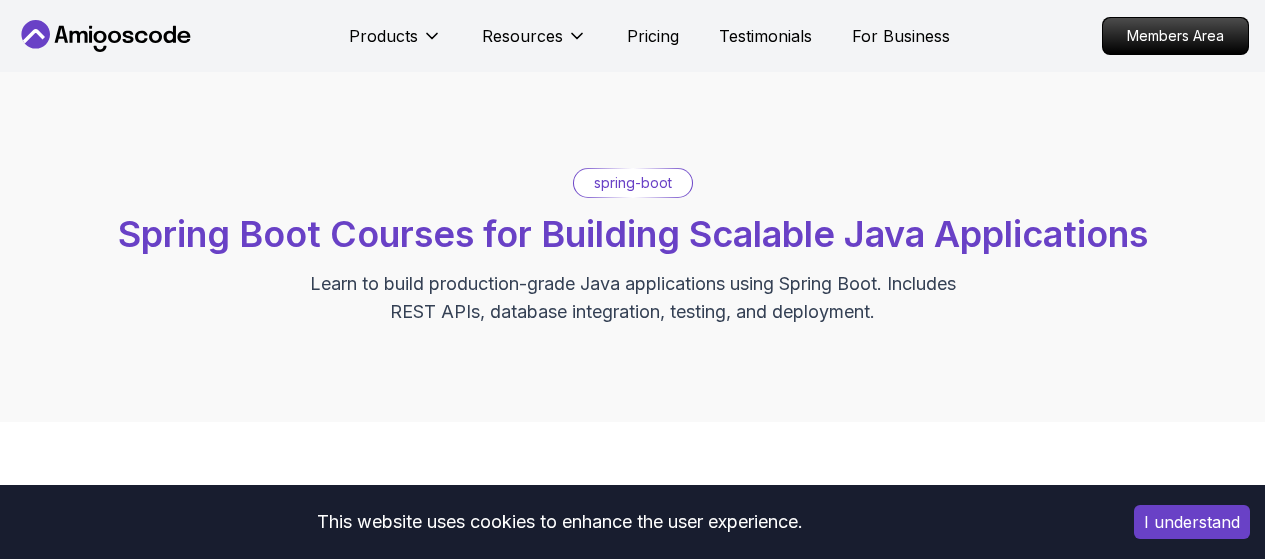 scroll, scrollTop: 464, scrollLeft: 0, axis: vertical 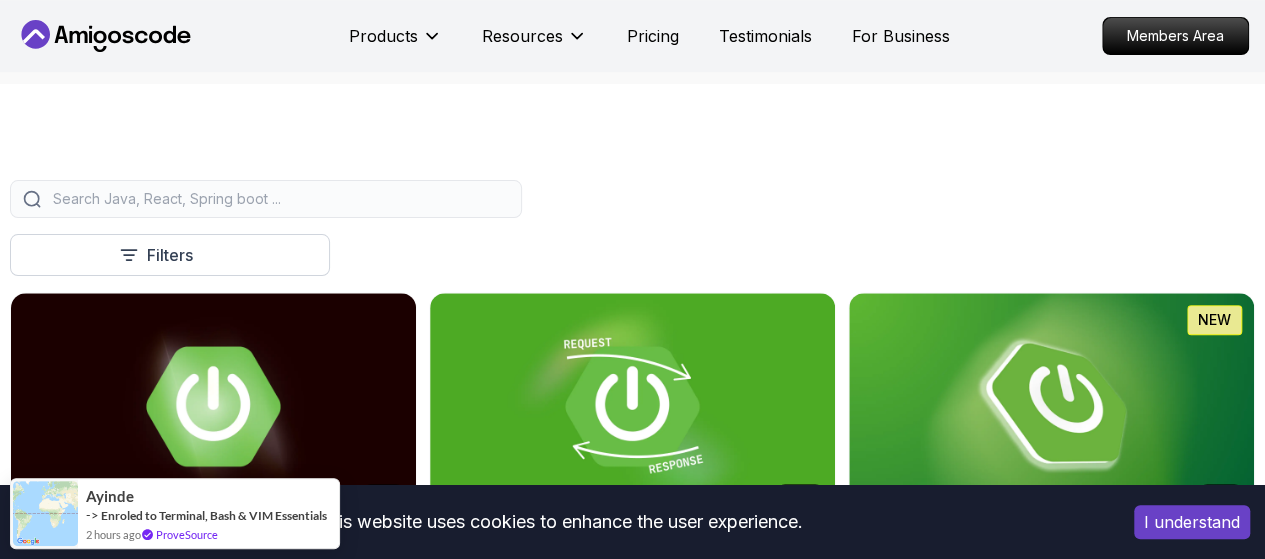 click on "This website uses cookies to enhance the user experience. I understand Products Resources Pricing Testimonials For Business Members Area Products Resources Pricing Testimonials For Business Members Area spring-boot Spring Boot Courses for Building Scalable Java Applications Learn to build production-grade Java applications using Spring Boot. Includes REST APIs, database integration, testing, and deployment. Filters Filters Type Course Build Price Pro Free Instructors Nelson Djalo Richard Abz Duration 0-1 Hour 1-3 Hours +3 Hours Track Front End Back End Dev Ops Full Stack Level Junior Mid-level Senior 5.18h Advanced Spring Boot Pro Dive deep into Spring Boot with our advanced course, designed to take your skills from intermediate to expert level. 3.30h Building APIs with Spring Boot Pro Learn to build robust, scalable APIs with Spring Boot, mastering REST principles, JSON handling, and embedded server configuration. 1.67h NEW Spring Boot for Beginners 6.65h NEW Spring Data JPA Pro 2.73h JUST RELEASED Pro 1.45h" at bounding box center [632, 1501] 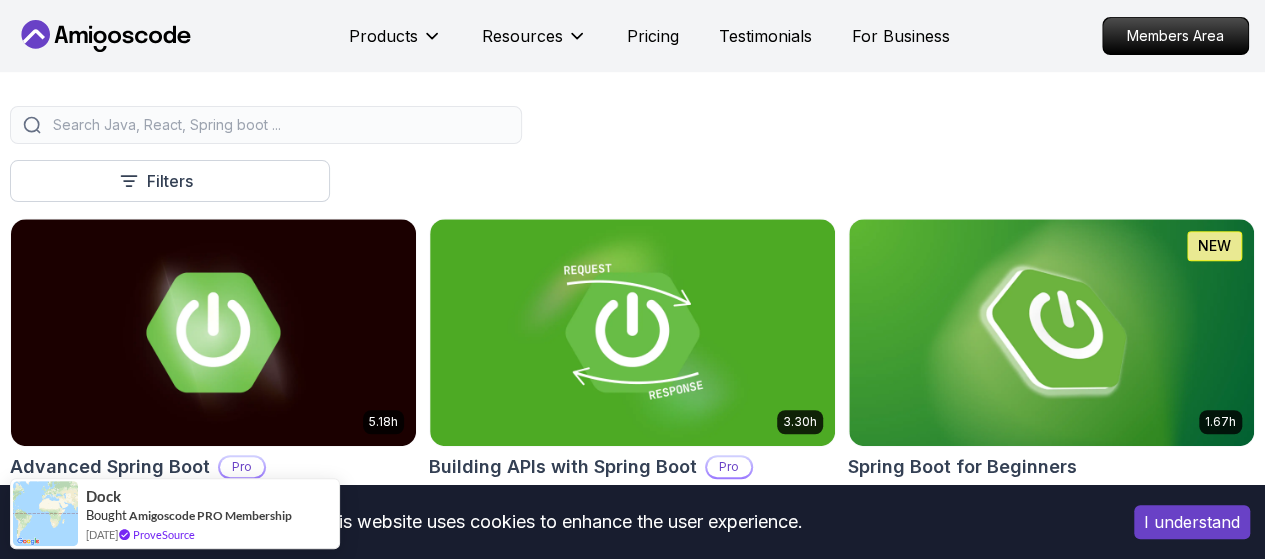 scroll, scrollTop: 413, scrollLeft: 0, axis: vertical 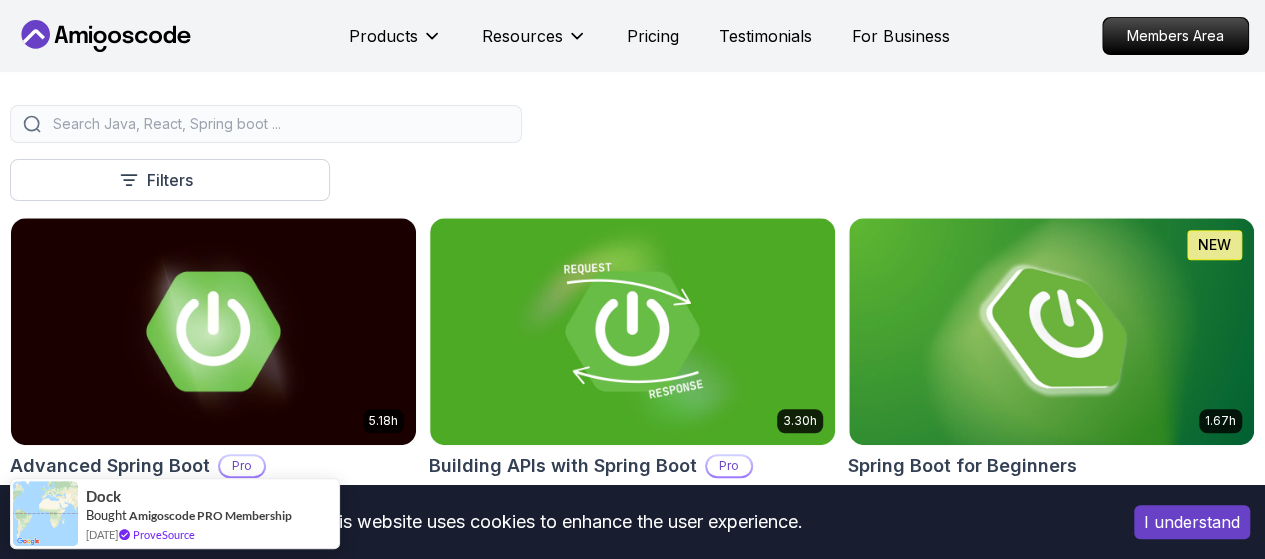 click at bounding box center [279, 124] 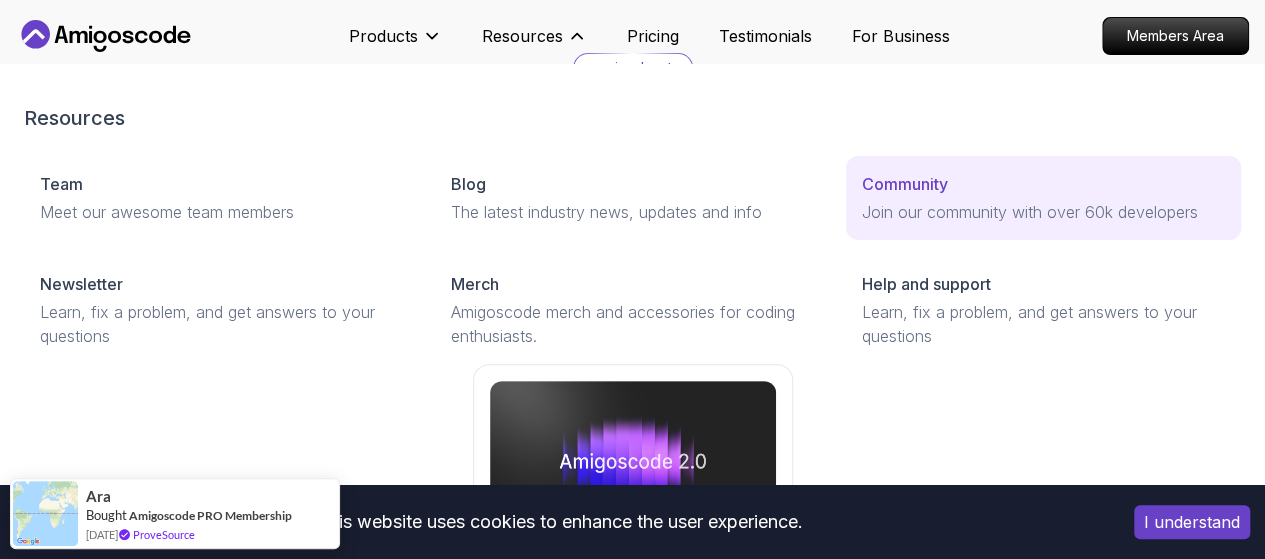 scroll, scrollTop: 0, scrollLeft: 0, axis: both 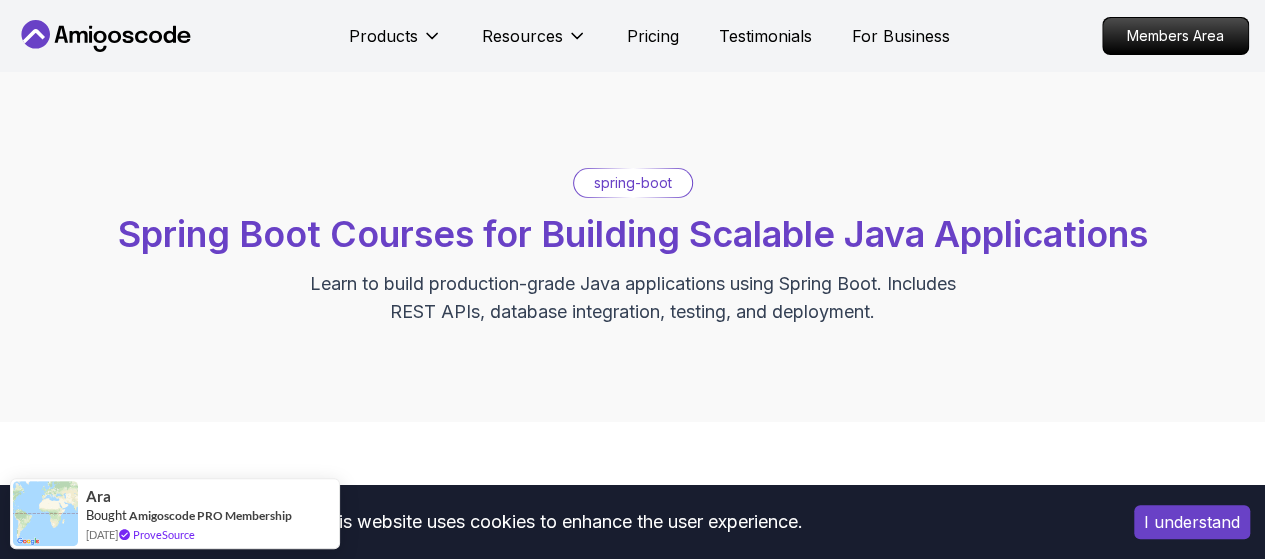 click on "I understand" at bounding box center [1192, 522] 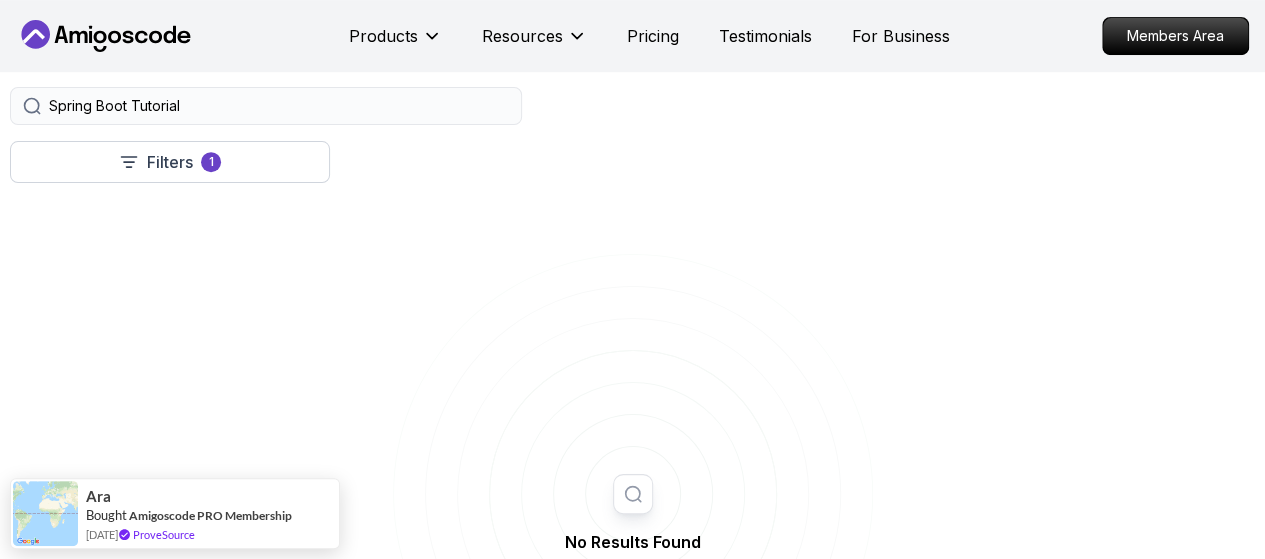 scroll, scrollTop: 416, scrollLeft: 0, axis: vertical 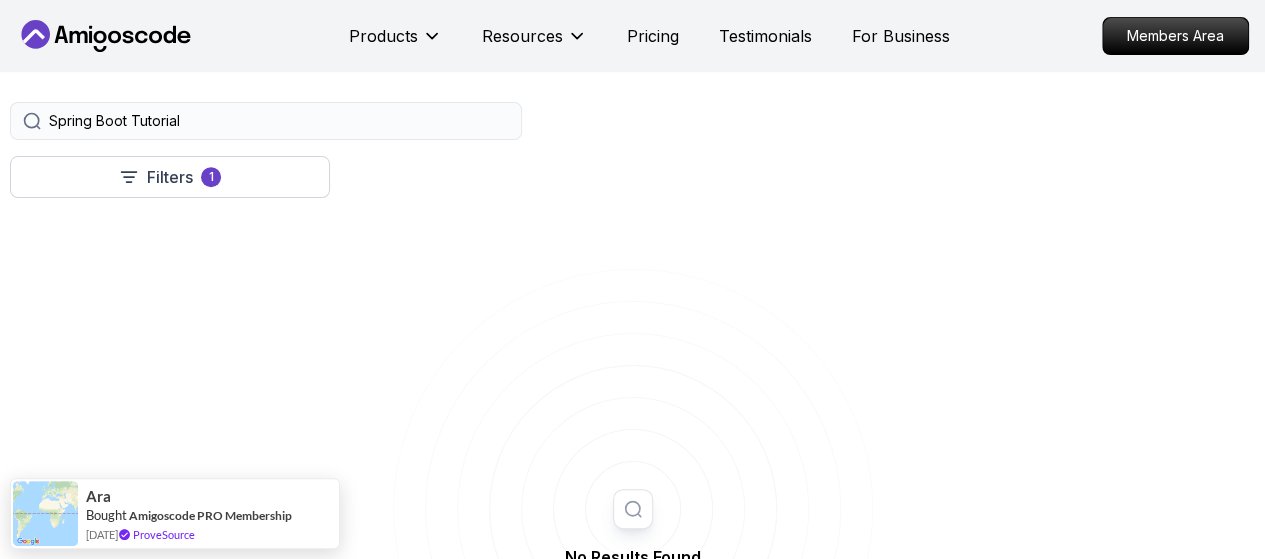 click on "Spring Boot Tutorial" at bounding box center [279, 121] 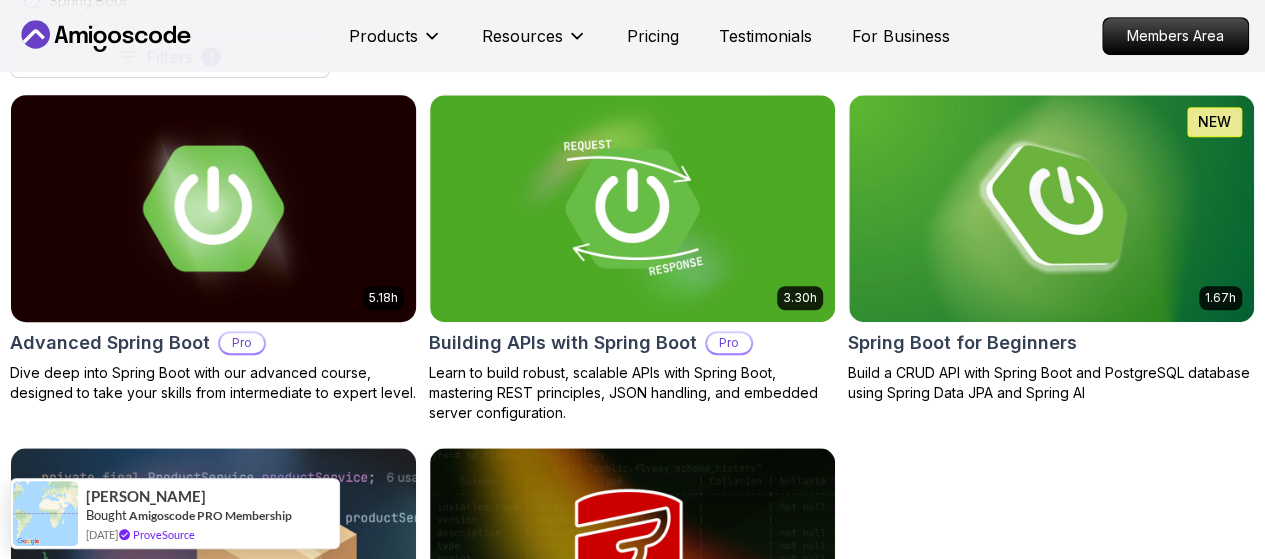 scroll, scrollTop: 537, scrollLeft: 0, axis: vertical 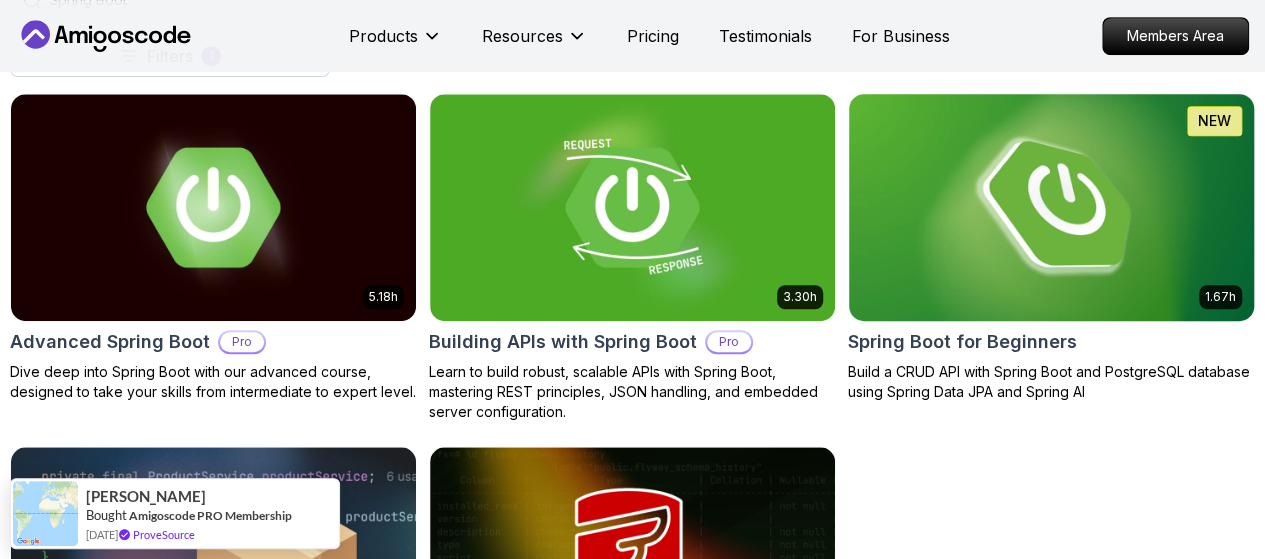type on "Spring Boot" 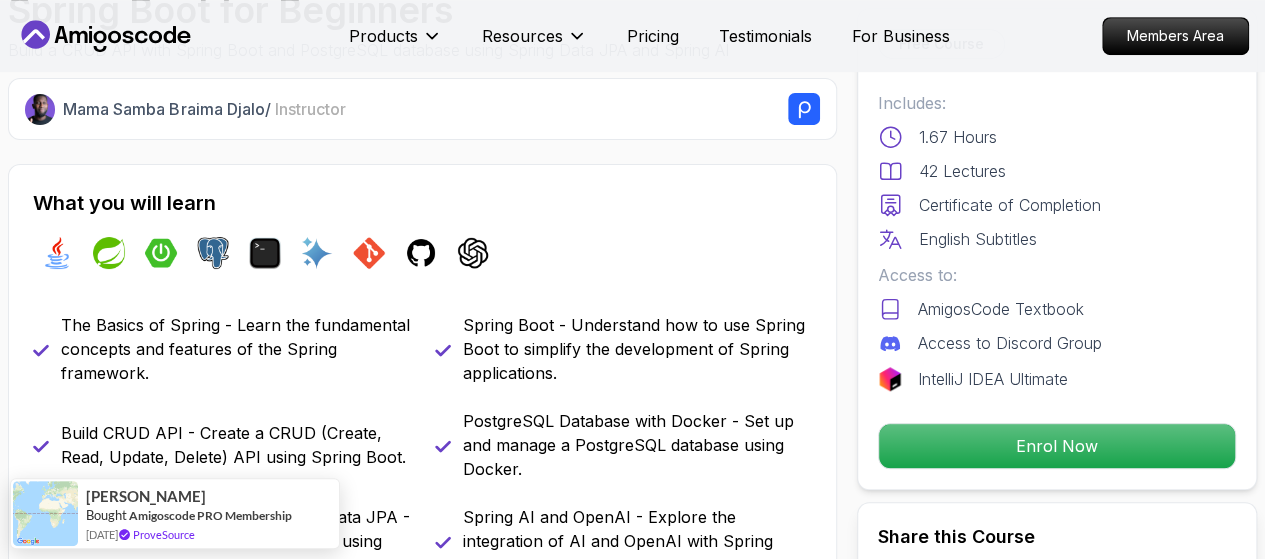 scroll, scrollTop: 590, scrollLeft: 0, axis: vertical 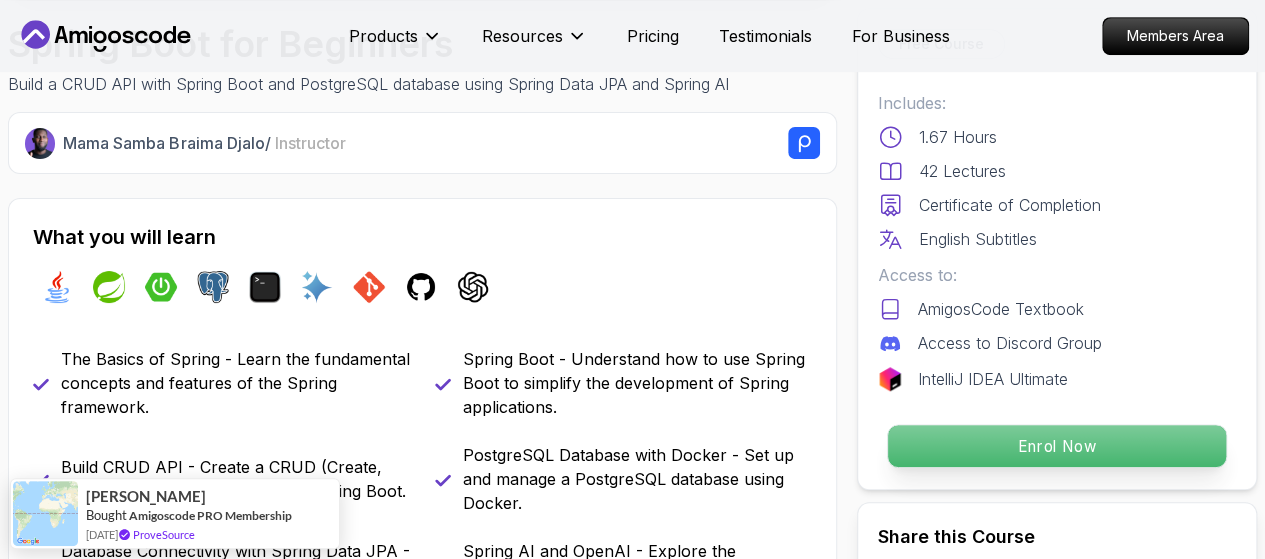 click on "Enrol Now" at bounding box center (1057, 446) 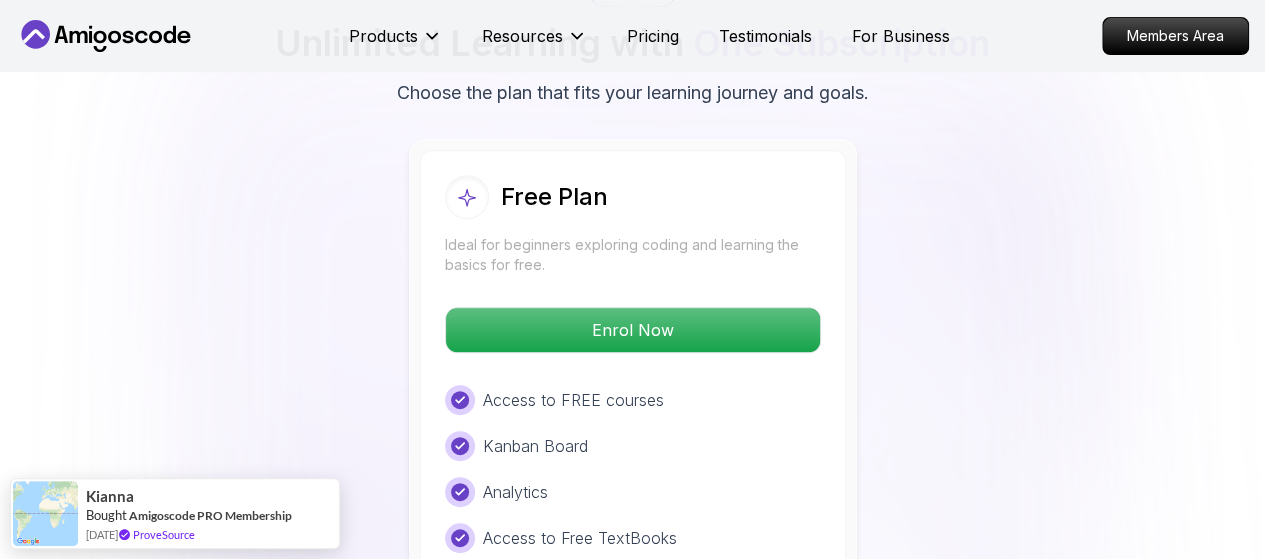 scroll, scrollTop: 4179, scrollLeft: 0, axis: vertical 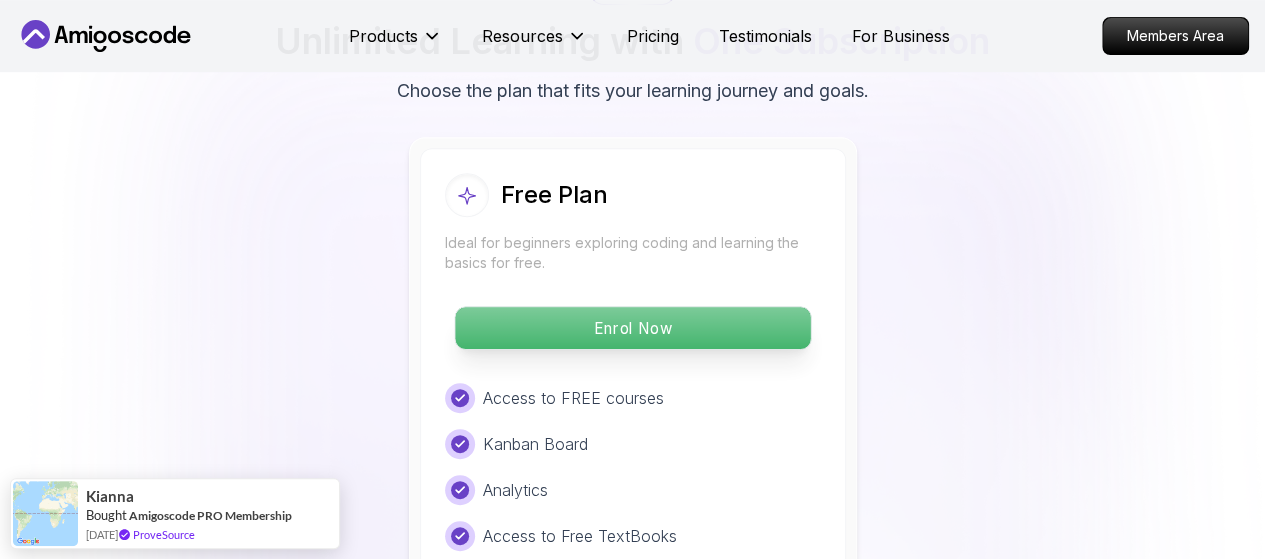 click on "Enrol Now" at bounding box center (632, 328) 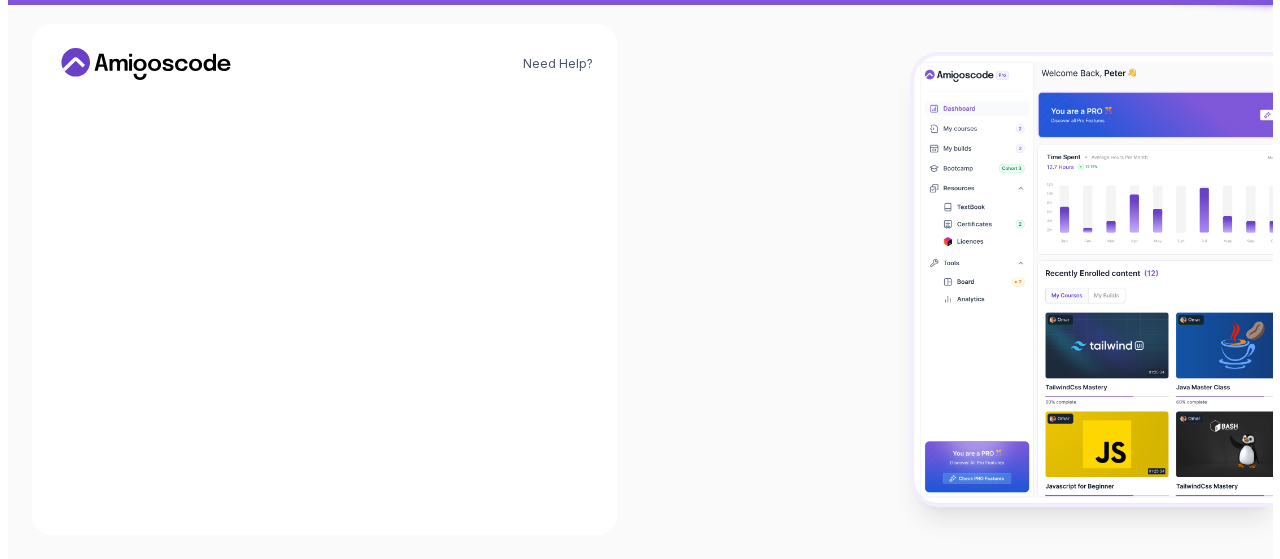 scroll, scrollTop: 0, scrollLeft: 0, axis: both 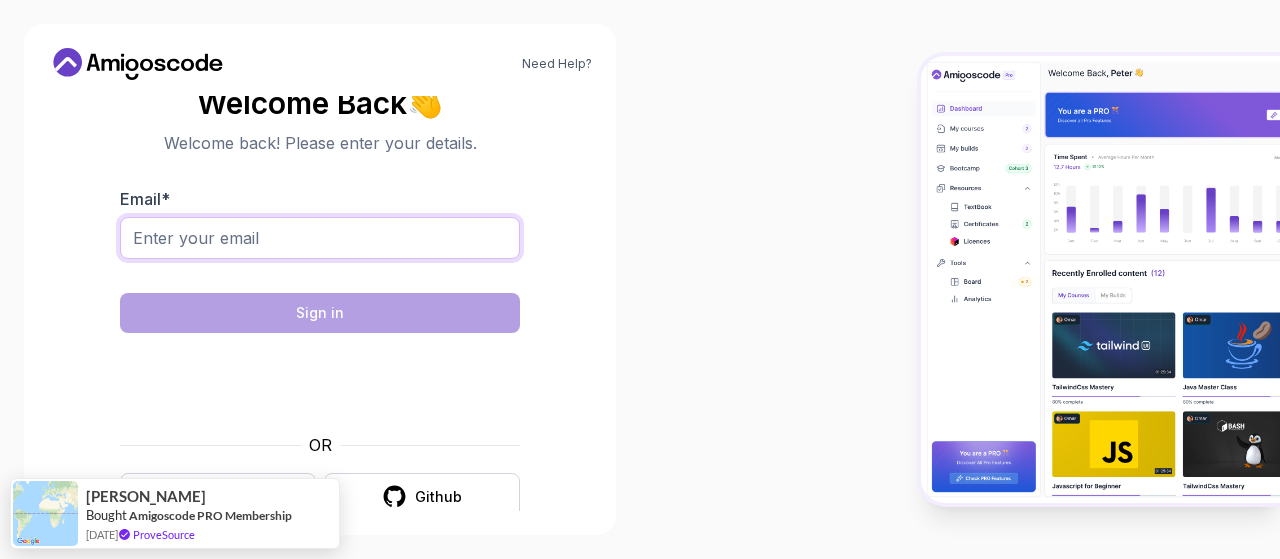 click on "Email *" at bounding box center (320, 238) 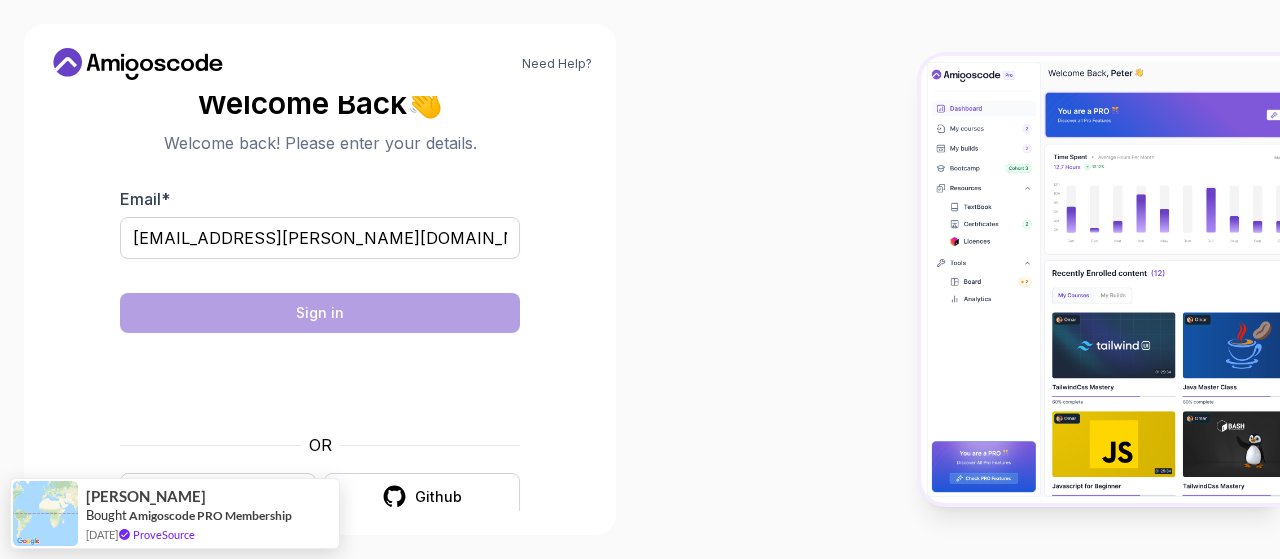 scroll, scrollTop: 28, scrollLeft: 0, axis: vertical 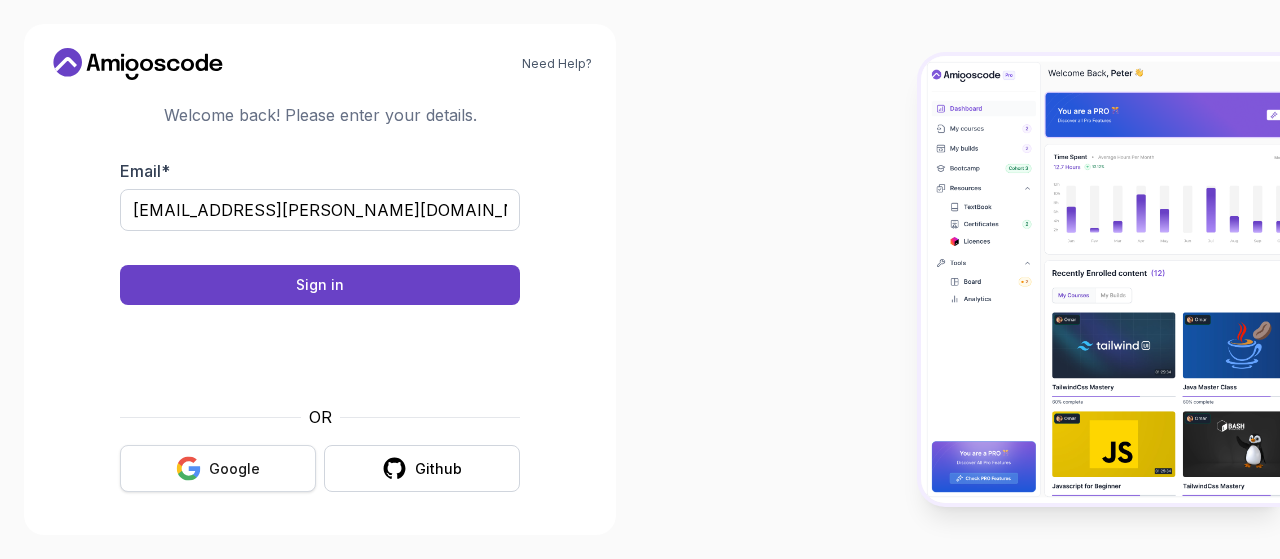 click on "Google" at bounding box center [218, 468] 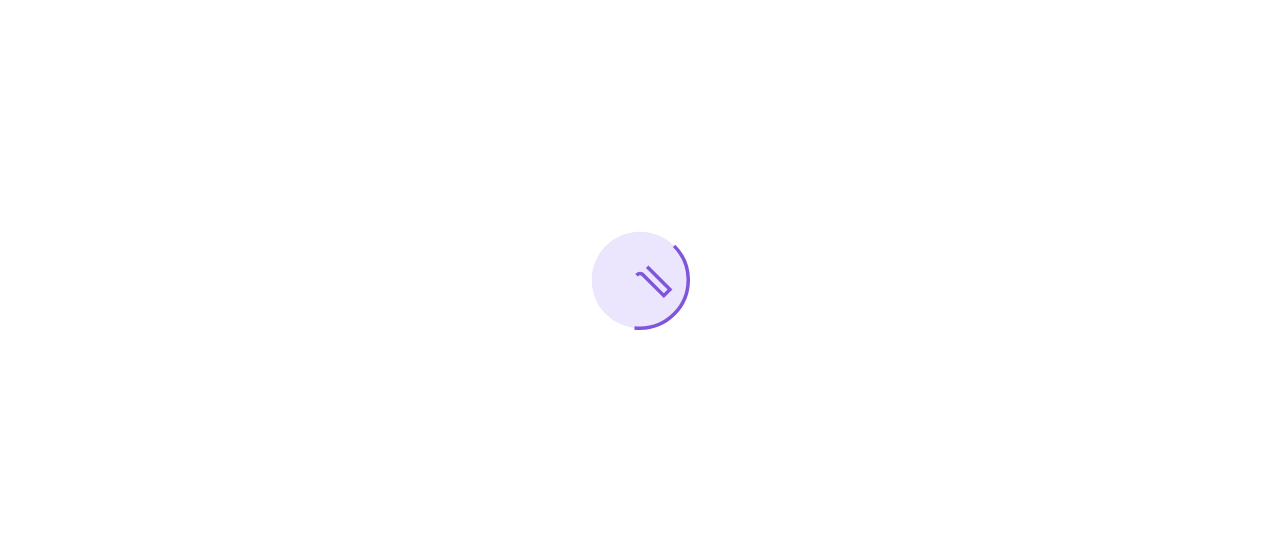 scroll, scrollTop: 0, scrollLeft: 0, axis: both 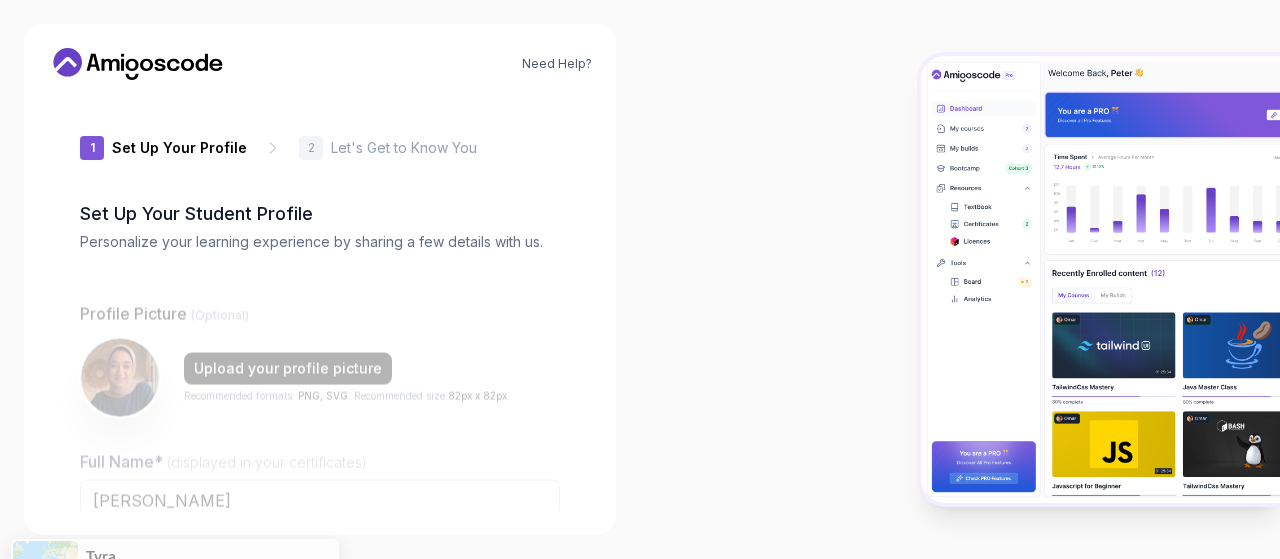 type on "keenotteraea01" 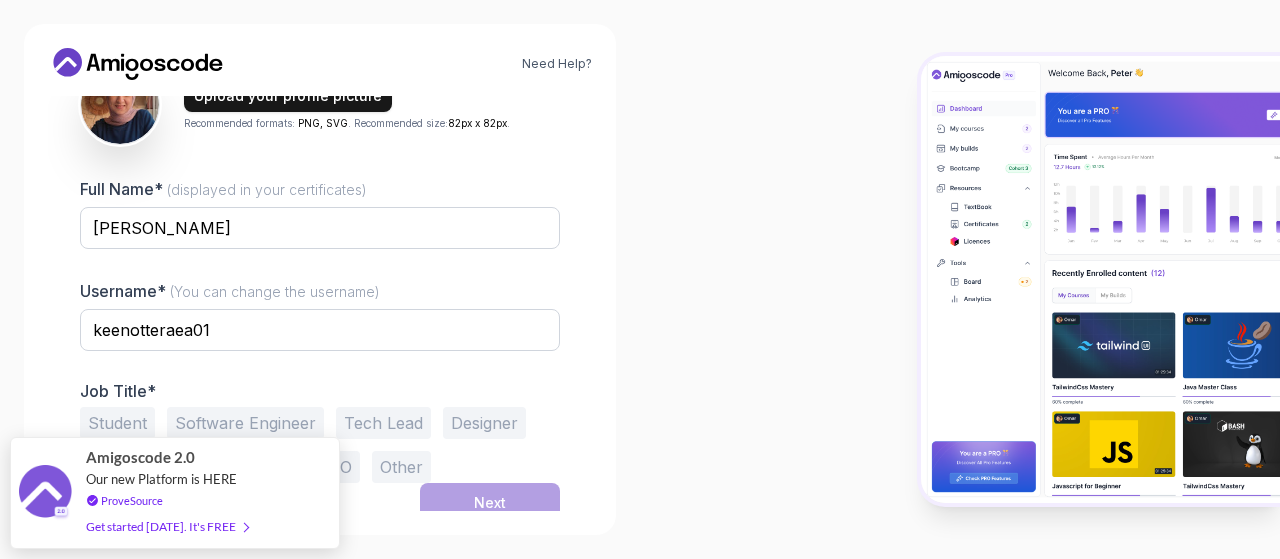 scroll, scrollTop: 273, scrollLeft: 0, axis: vertical 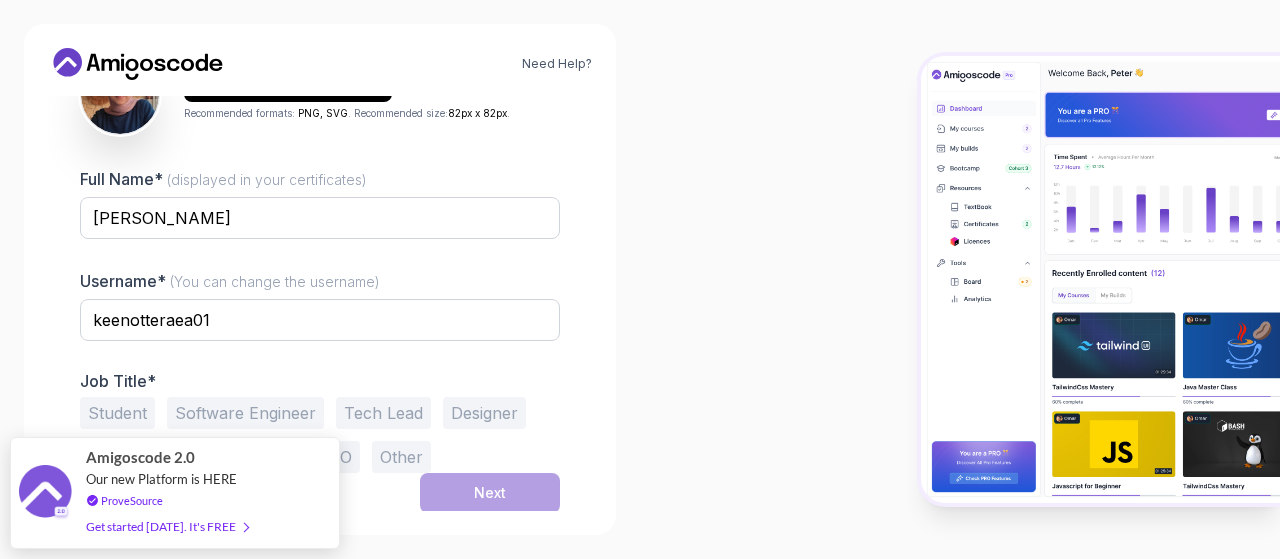 click on "Software Engineer" at bounding box center [245, 413] 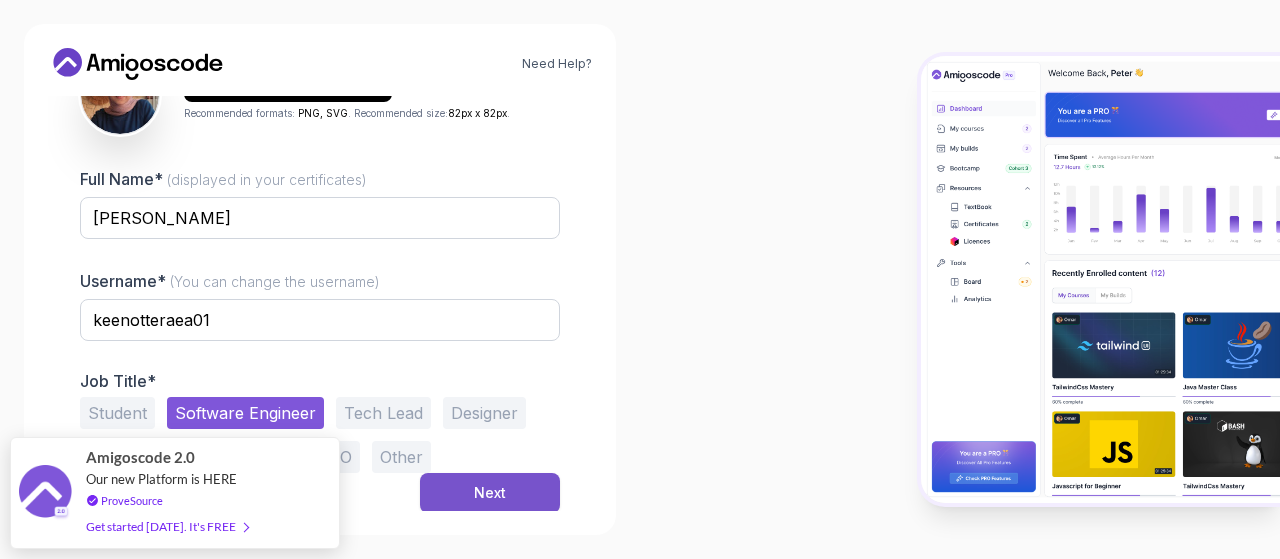 click on "Next" at bounding box center (490, 493) 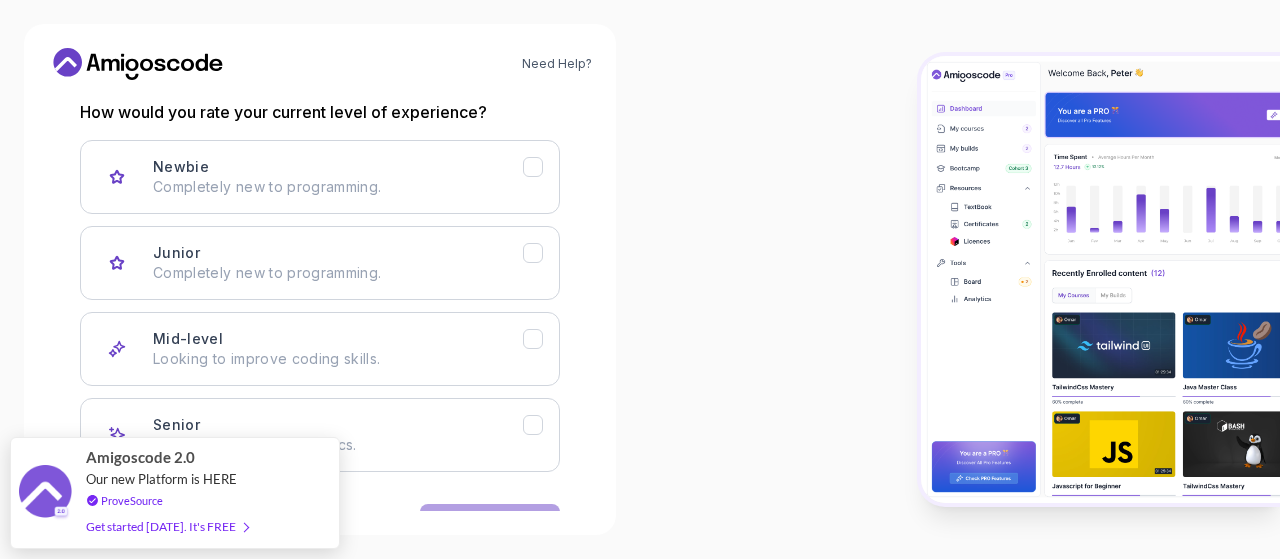 scroll, scrollTop: 335, scrollLeft: 0, axis: vertical 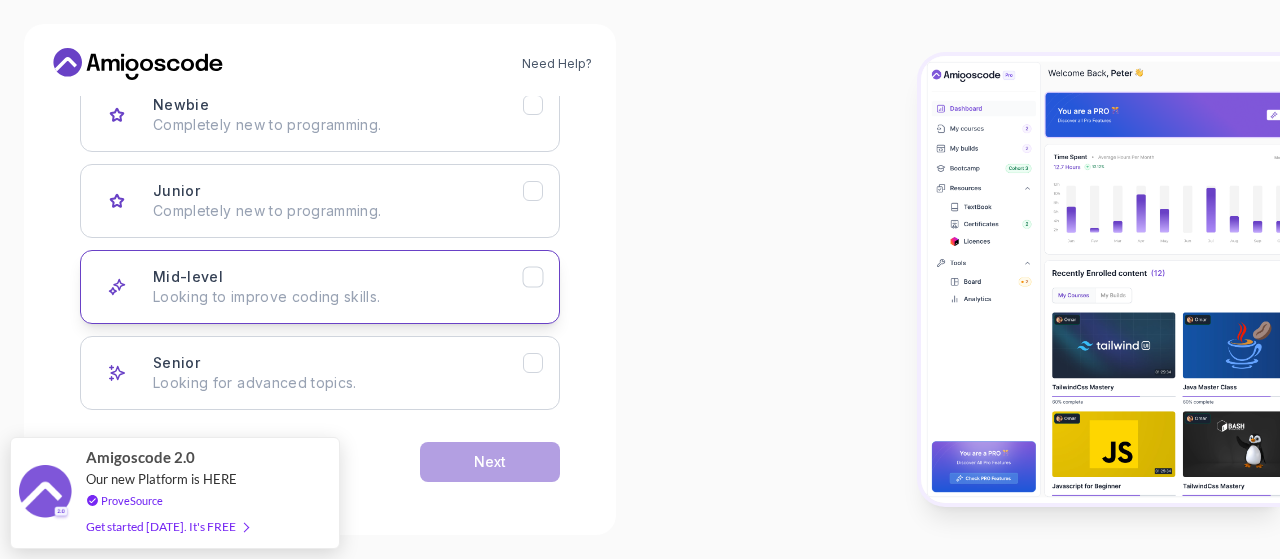 click on "Looking to improve coding skills." at bounding box center [338, 297] 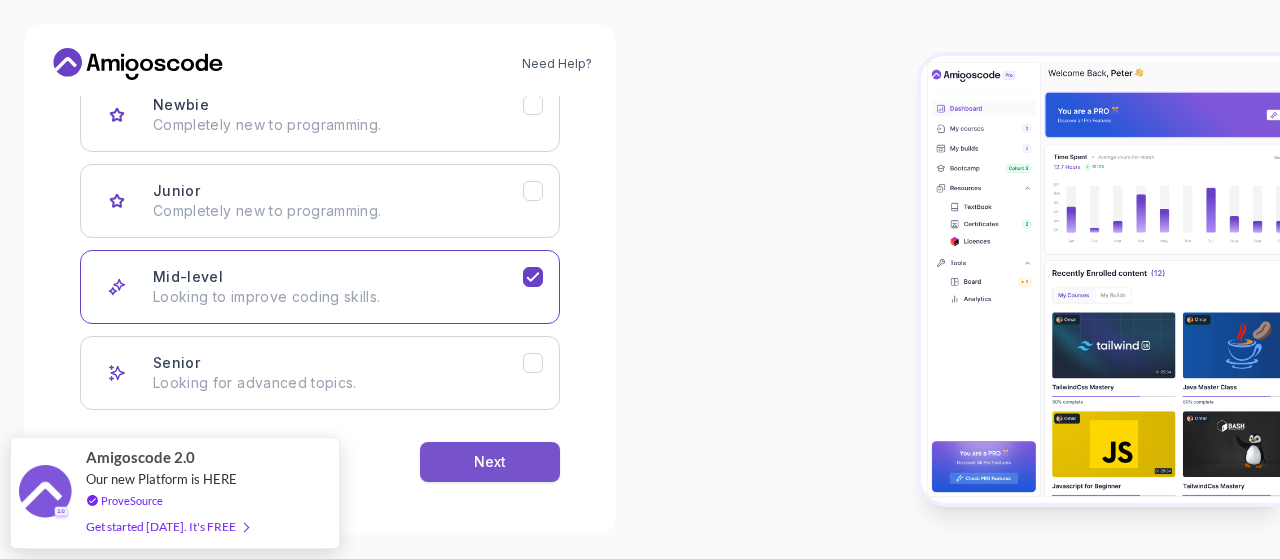 click on "Next" at bounding box center (490, 462) 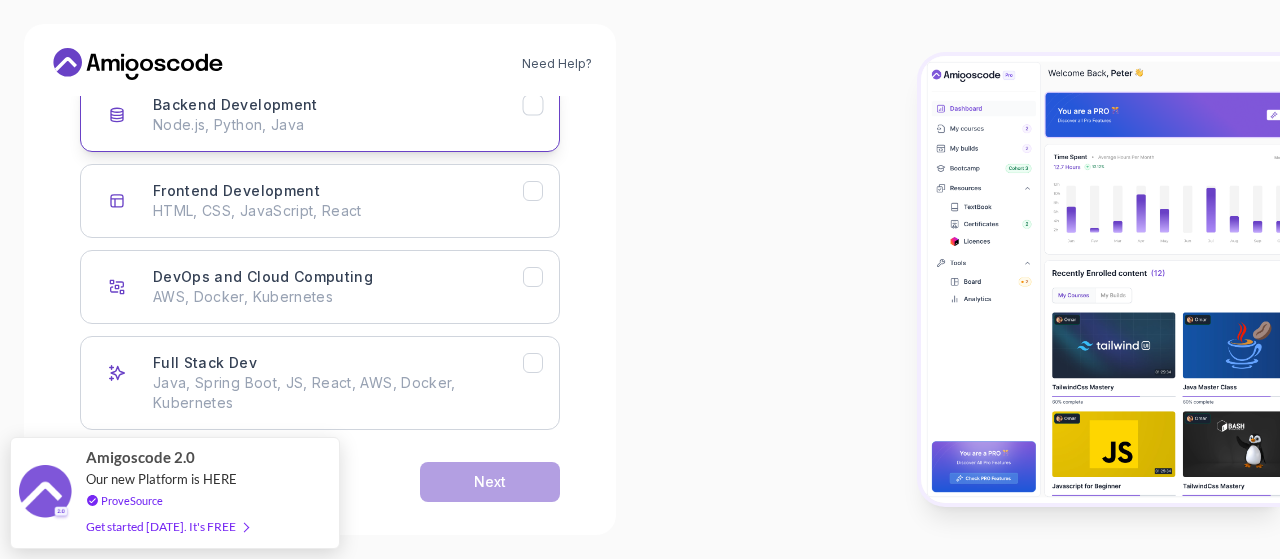 click on "Backend Development Node.js, Python, Java" at bounding box center (320, 115) 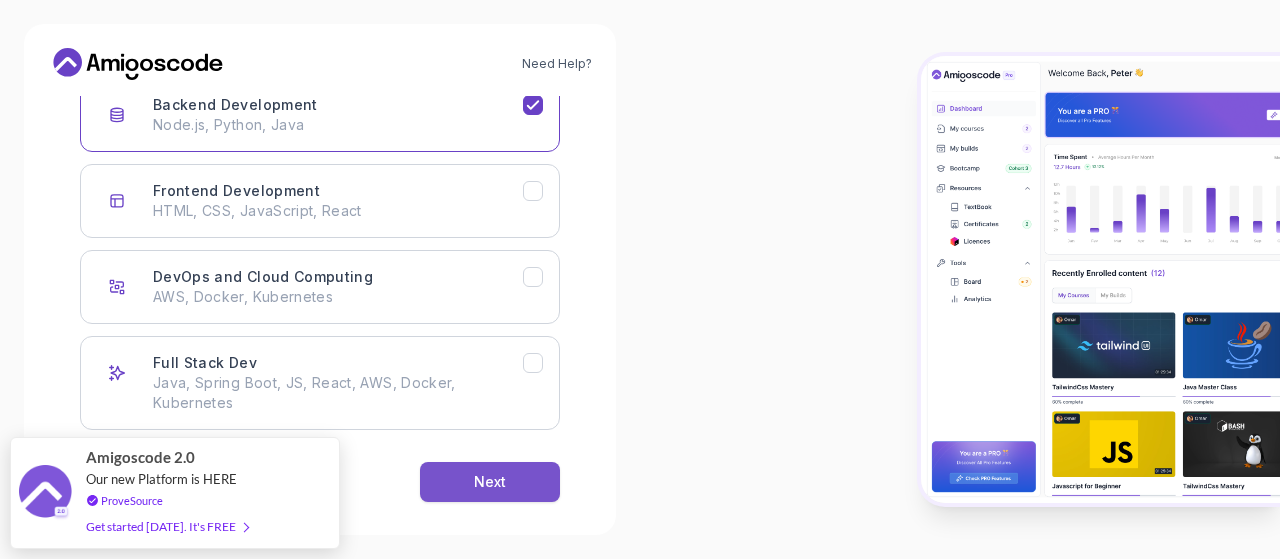 click on "Next" at bounding box center (490, 482) 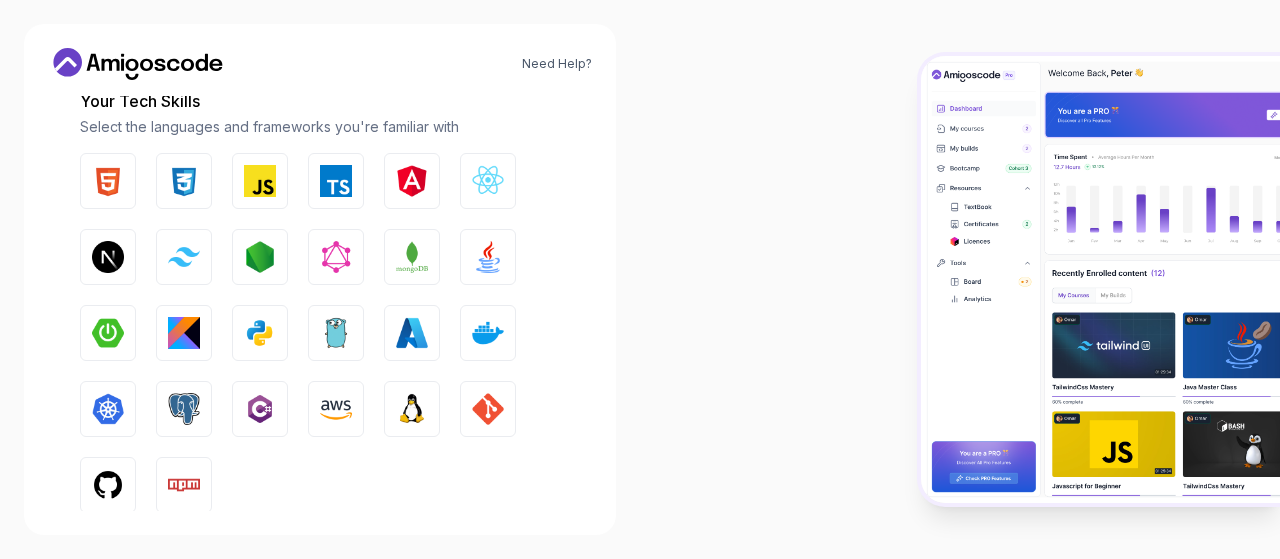 scroll, scrollTop: 282, scrollLeft: 0, axis: vertical 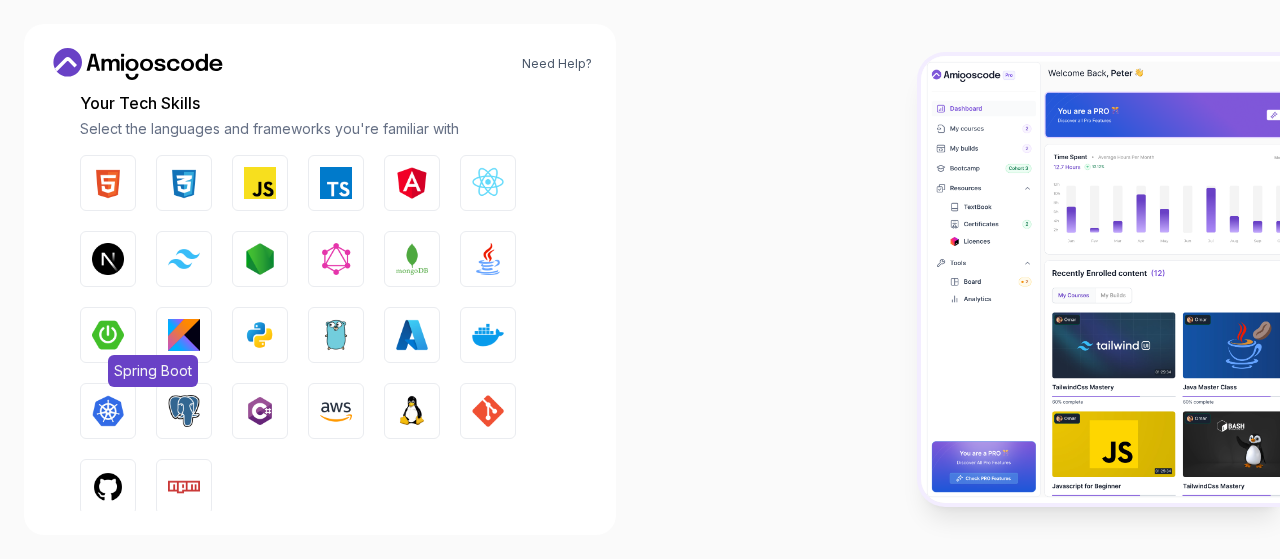 click on "Spring Boot" at bounding box center [108, 335] 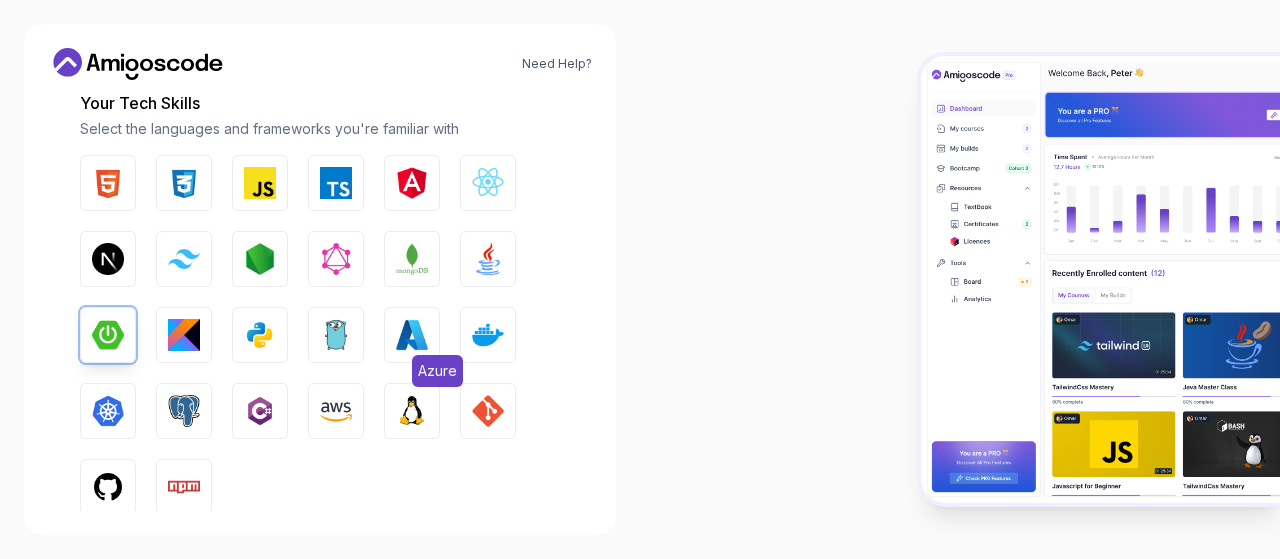 click at bounding box center [412, 335] 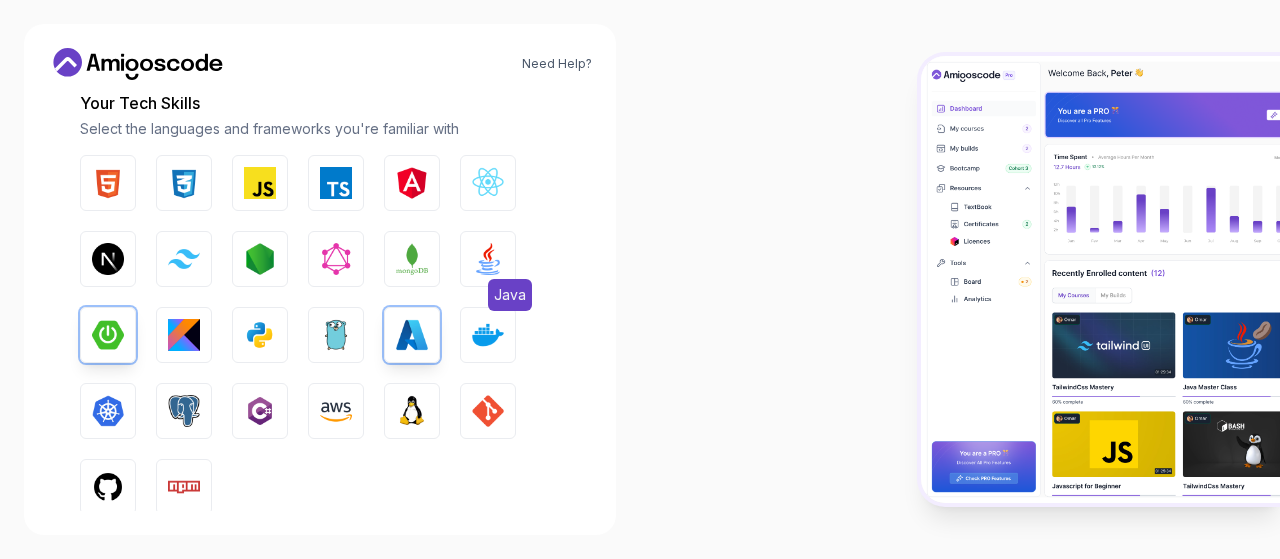 click on "Java" at bounding box center [488, 259] 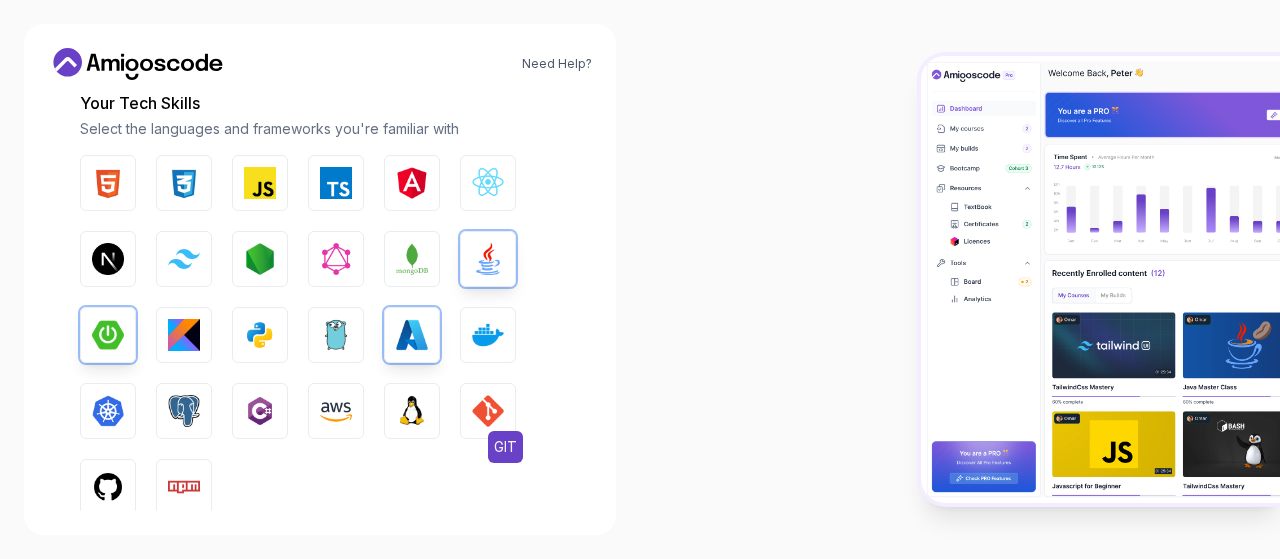 click at bounding box center (488, 411) 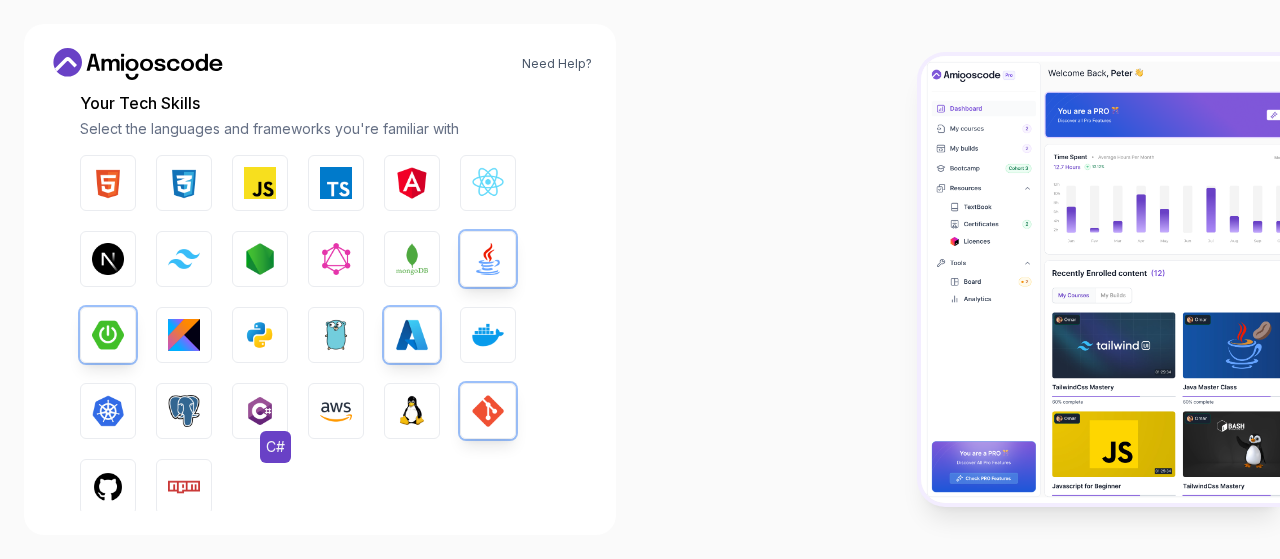 click at bounding box center [260, 411] 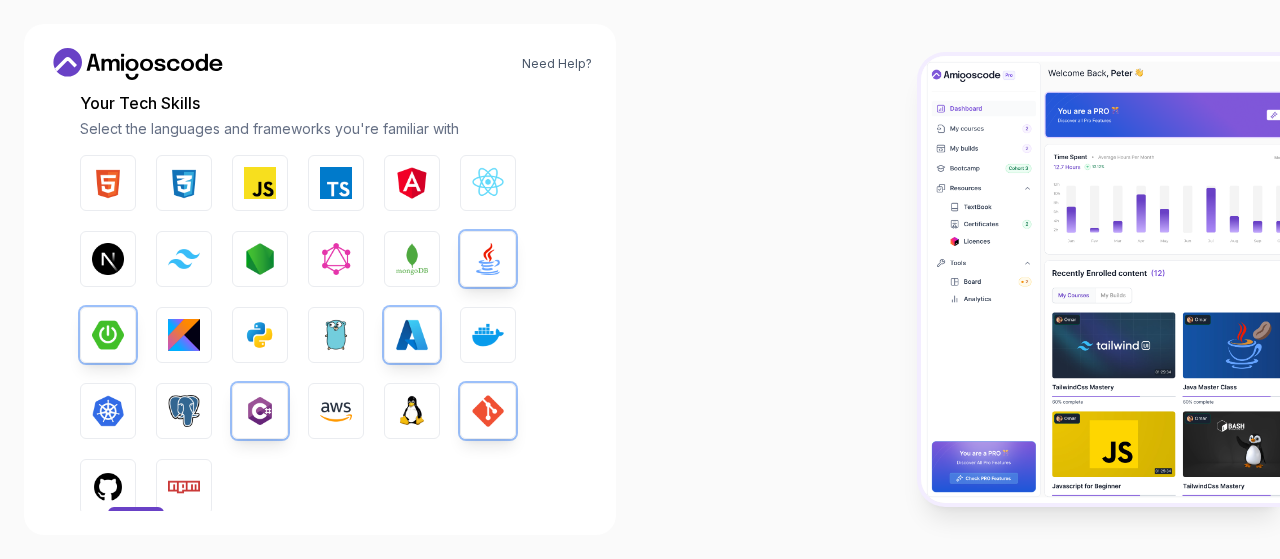 scroll, scrollTop: 390, scrollLeft: 0, axis: vertical 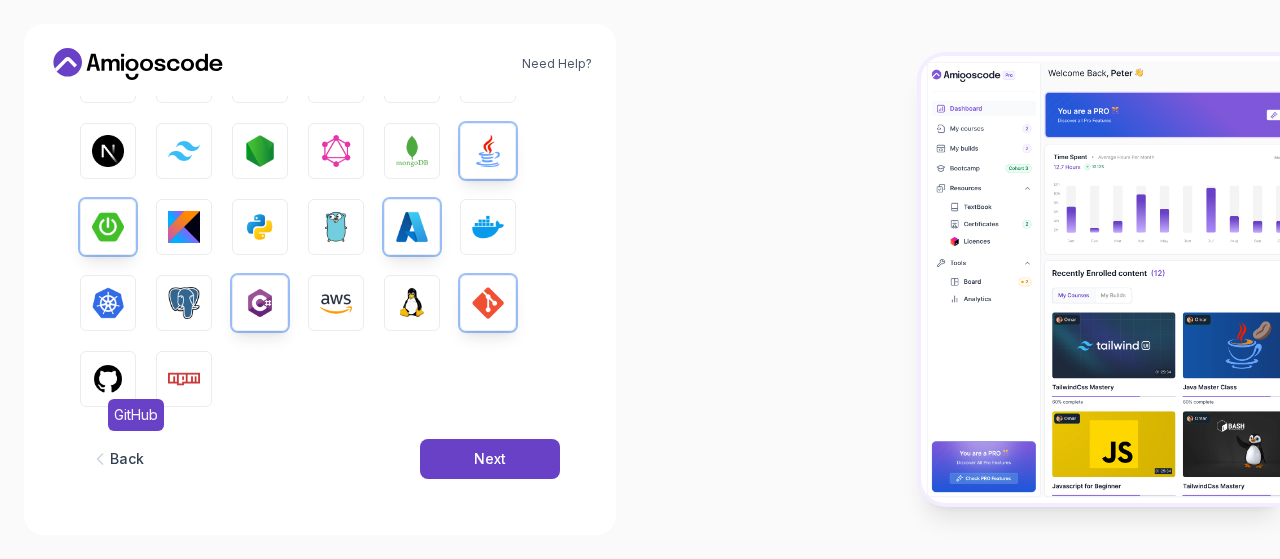 click on "HTML CSS JavaScript TypeScript Angular React.js Next.js Tailwind CSS Node.js GraphQL MongoDB Java Spring Boot Kotlin Python Go Azure Docker Kubernetes PostgreSQL C# AWS Linux GIT GitHub Npm" at bounding box center [320, 227] 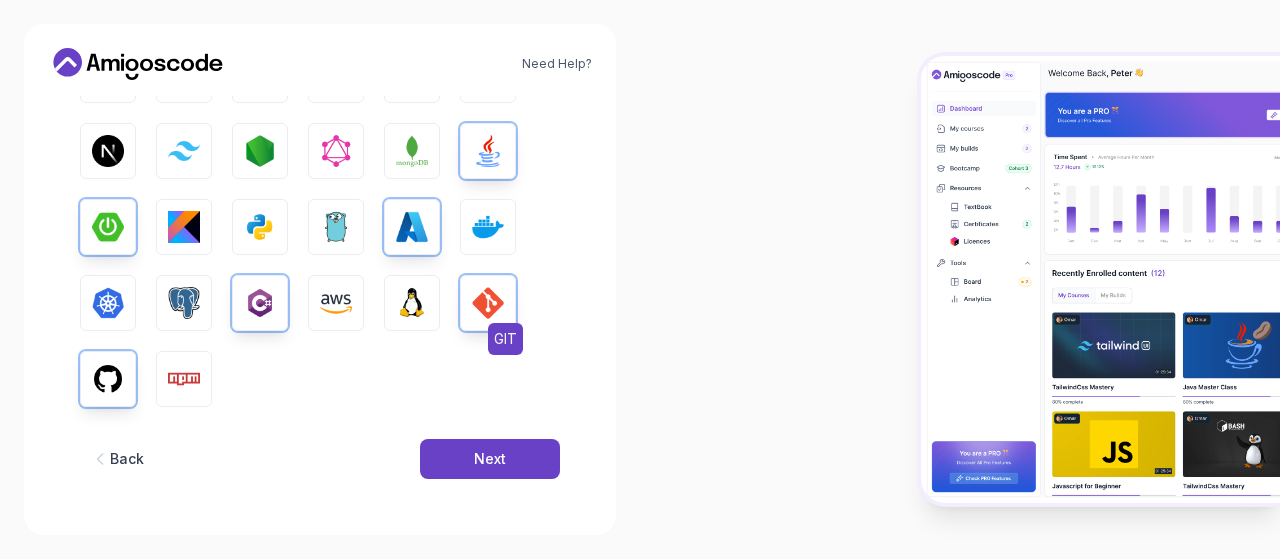 click on "GIT" at bounding box center (488, 303) 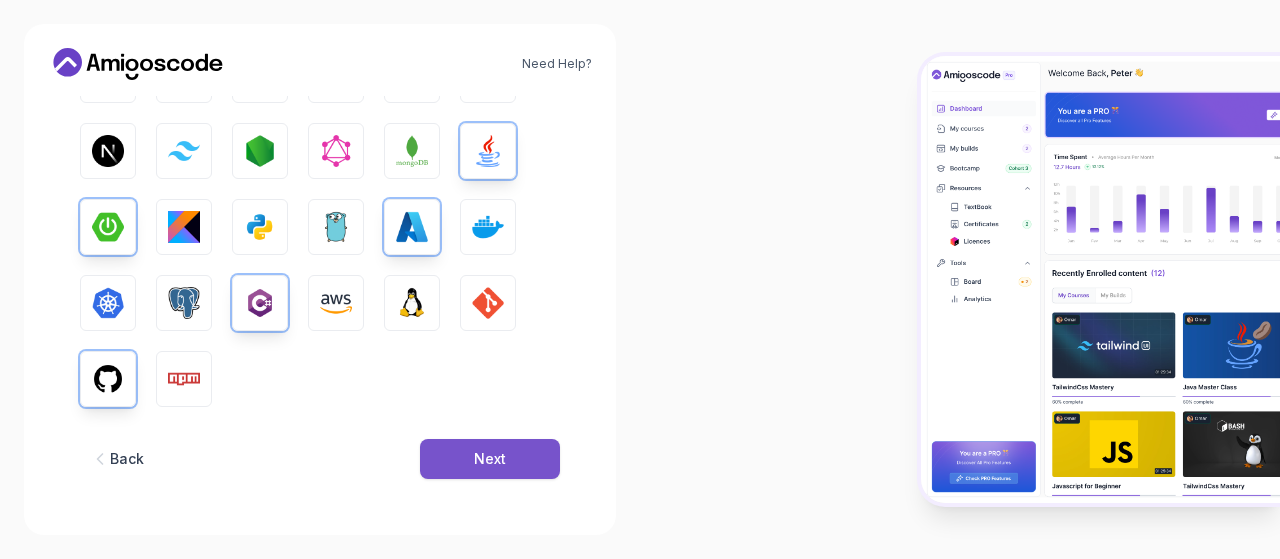 click on "Next" at bounding box center [490, 459] 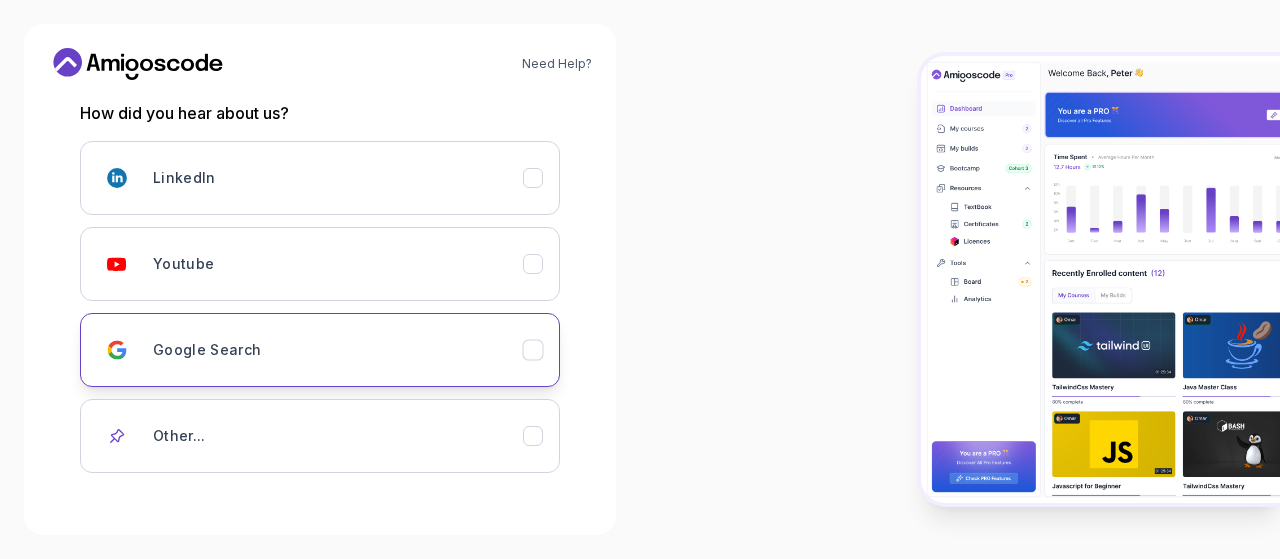 scroll, scrollTop: 273, scrollLeft: 0, axis: vertical 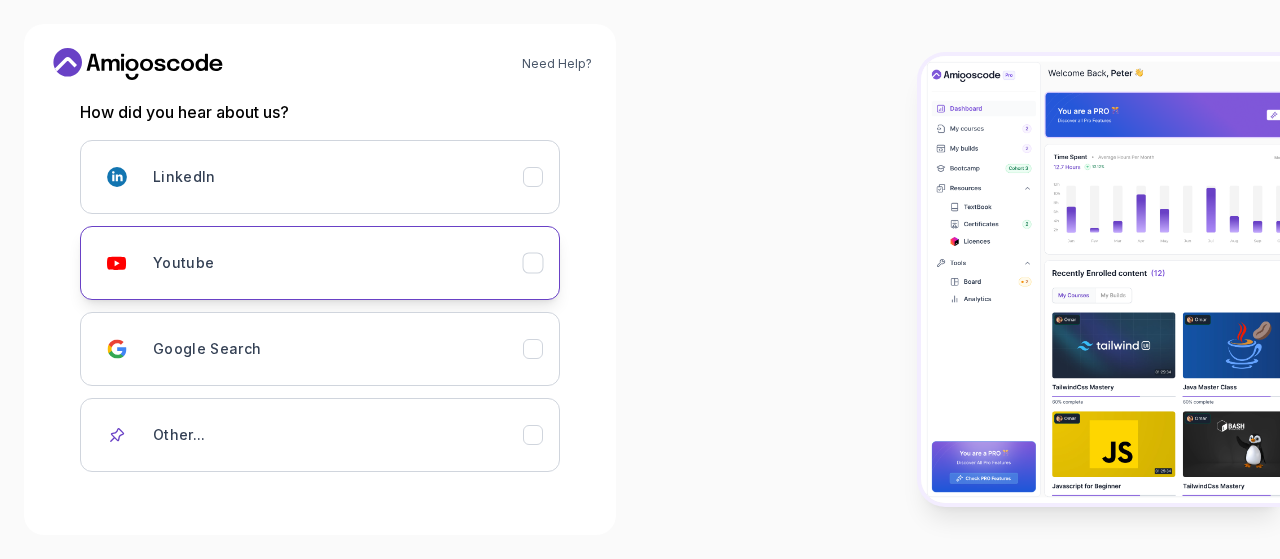 click on "Youtube" at bounding box center [320, 263] 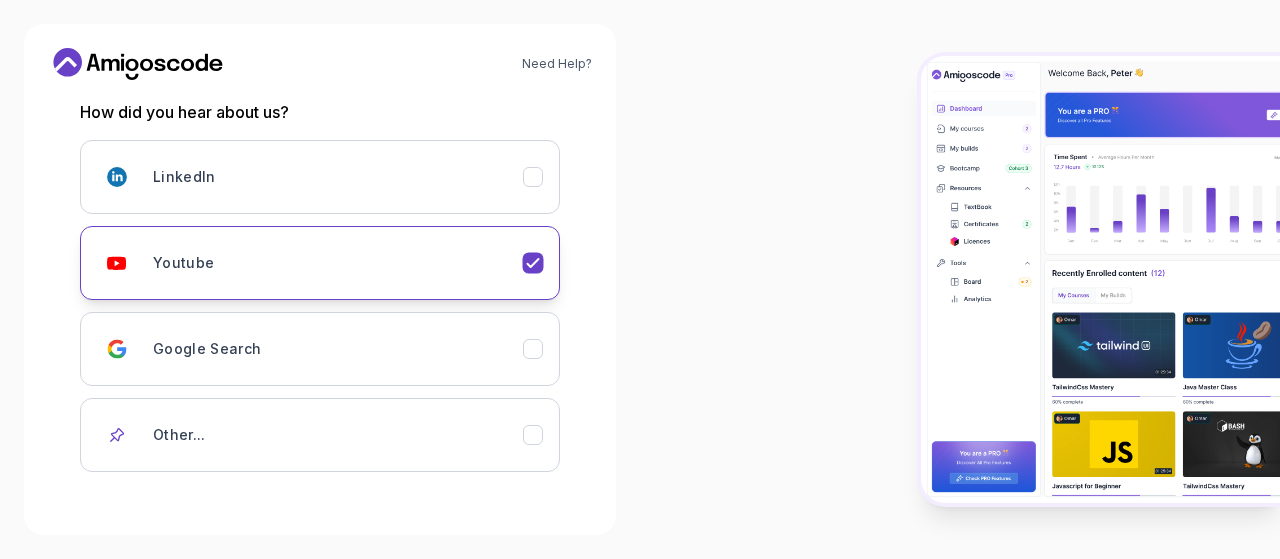 scroll, scrollTop: 347, scrollLeft: 0, axis: vertical 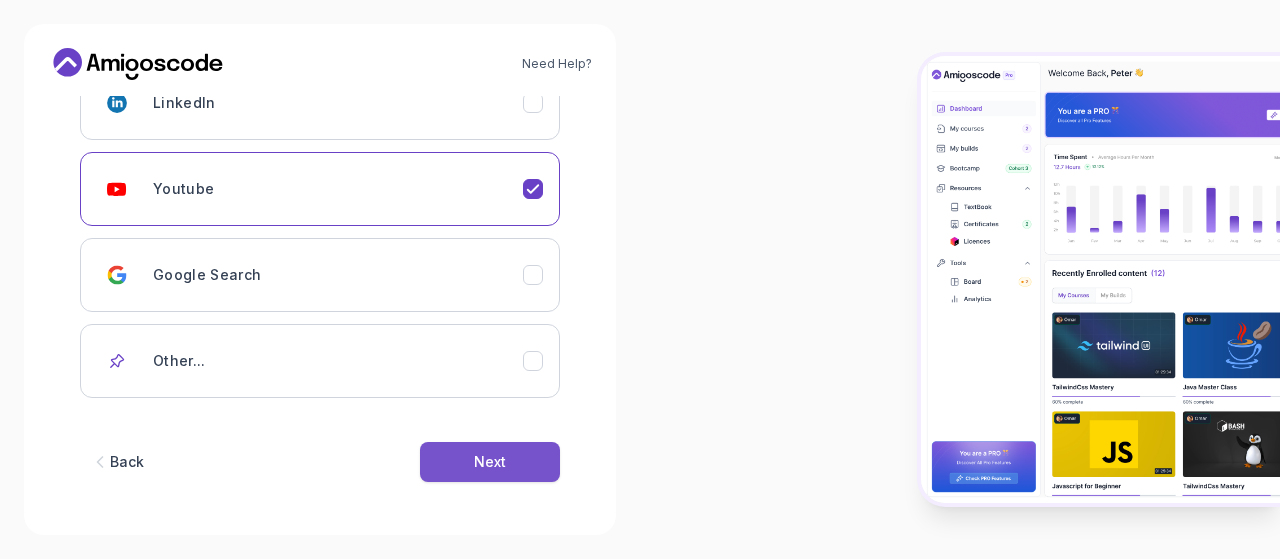 click on "Next" at bounding box center [490, 462] 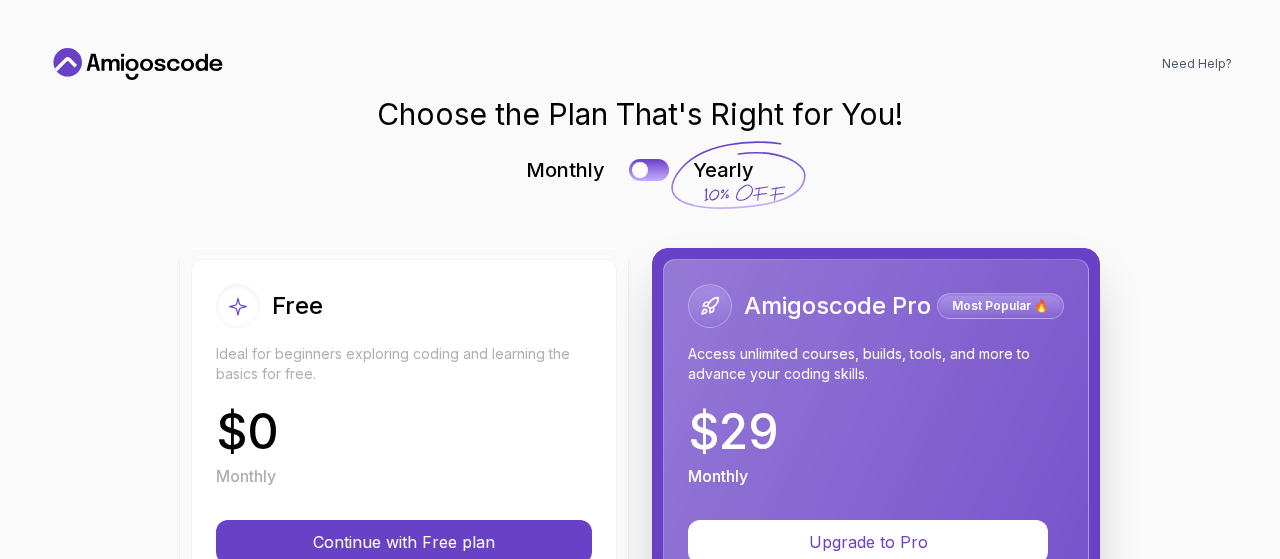 scroll, scrollTop: 0, scrollLeft: 0, axis: both 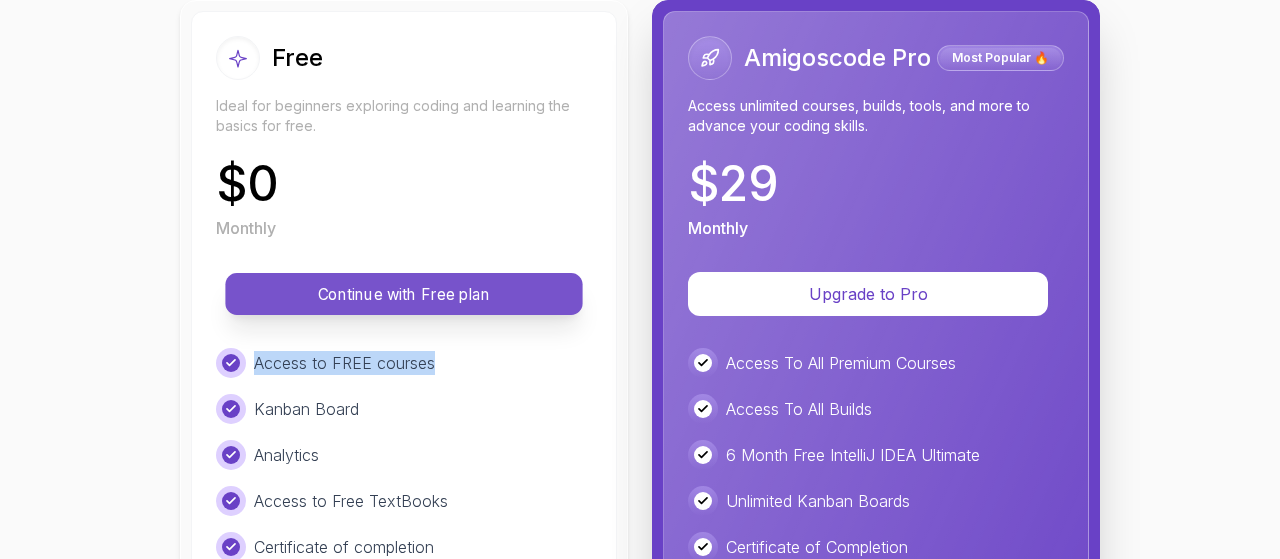 drag, startPoint x: 502, startPoint y: 325, endPoint x: 498, endPoint y: 287, distance: 38.209946 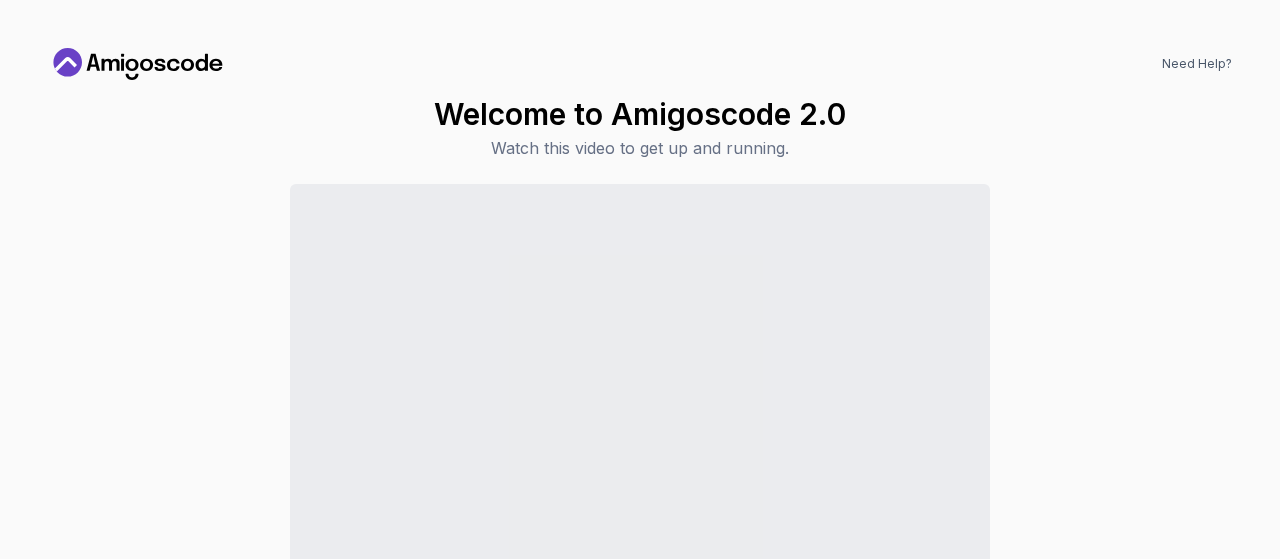 click on "Continue to Dashboard" at bounding box center [640, 421] 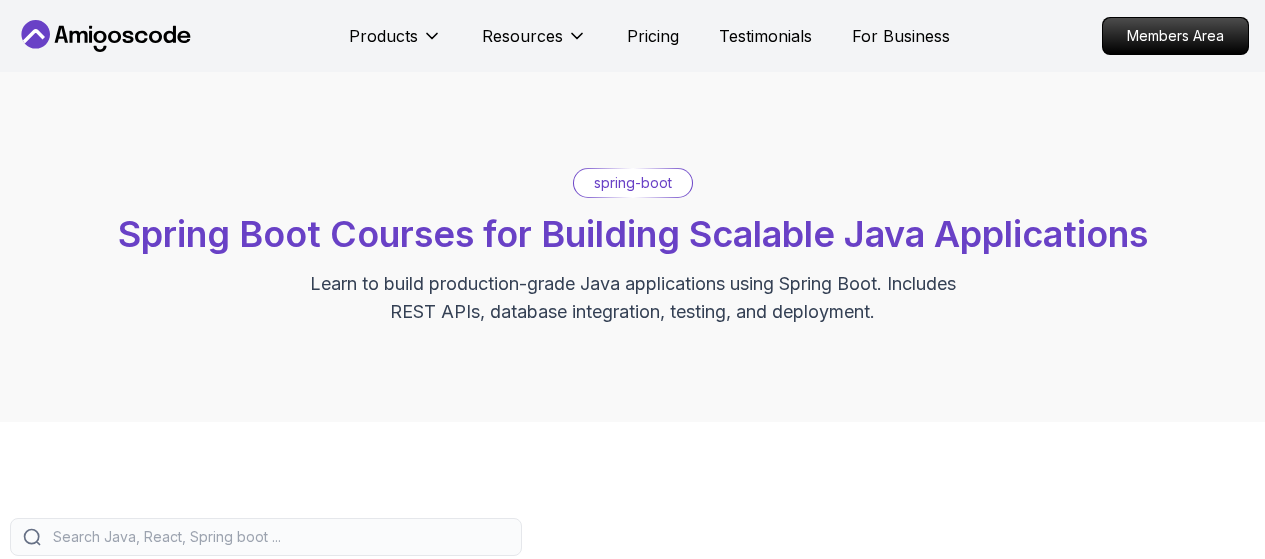 scroll, scrollTop: 0, scrollLeft: 0, axis: both 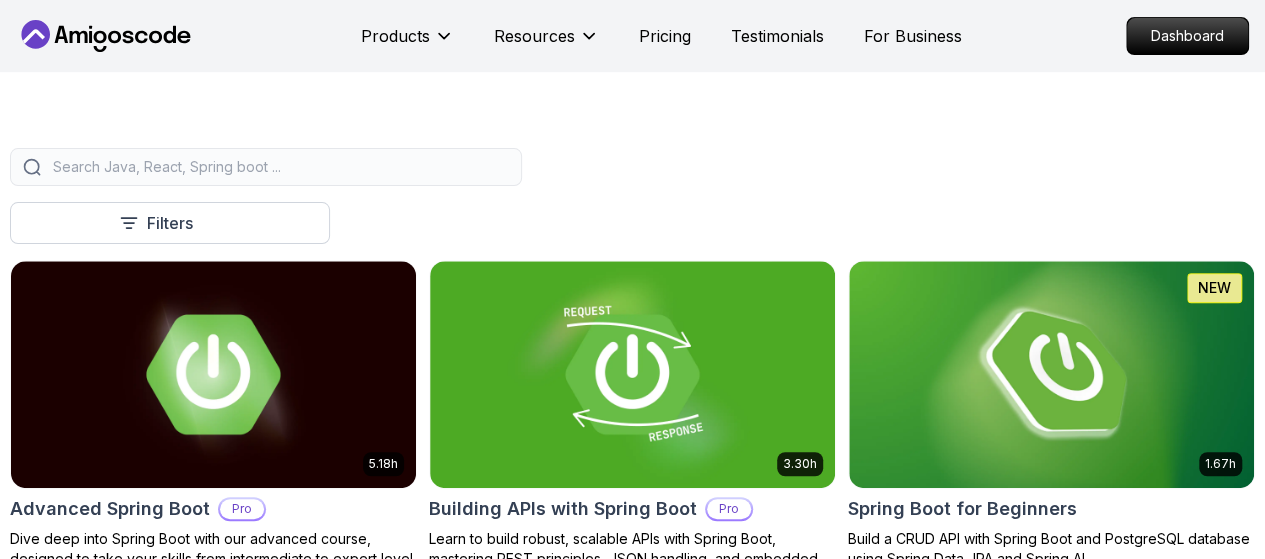 click at bounding box center (266, 167) 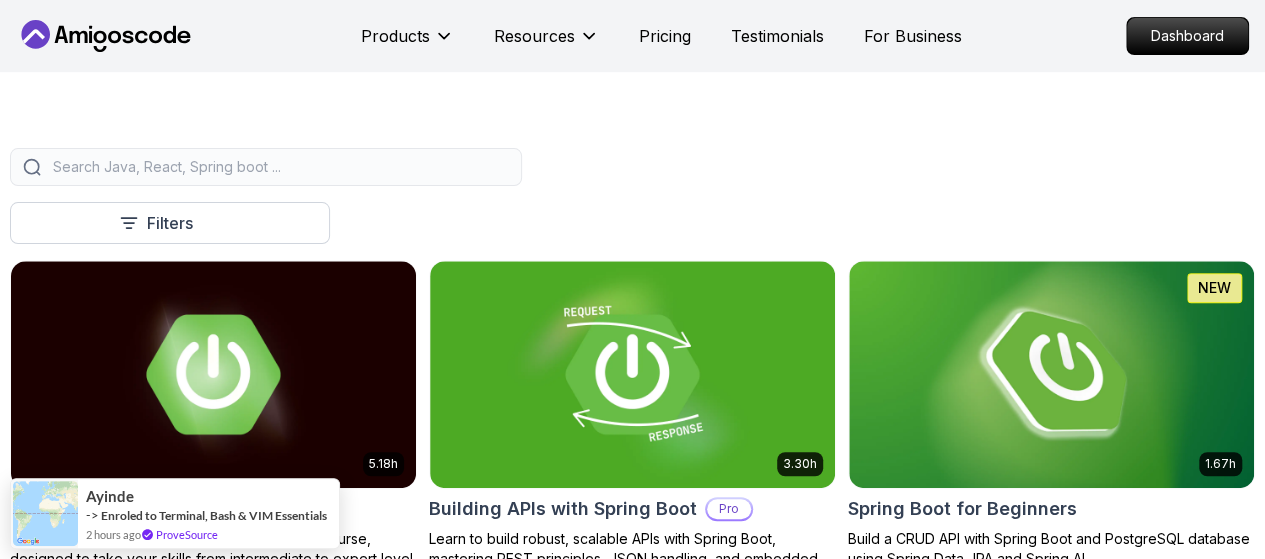 click at bounding box center [279, 167] 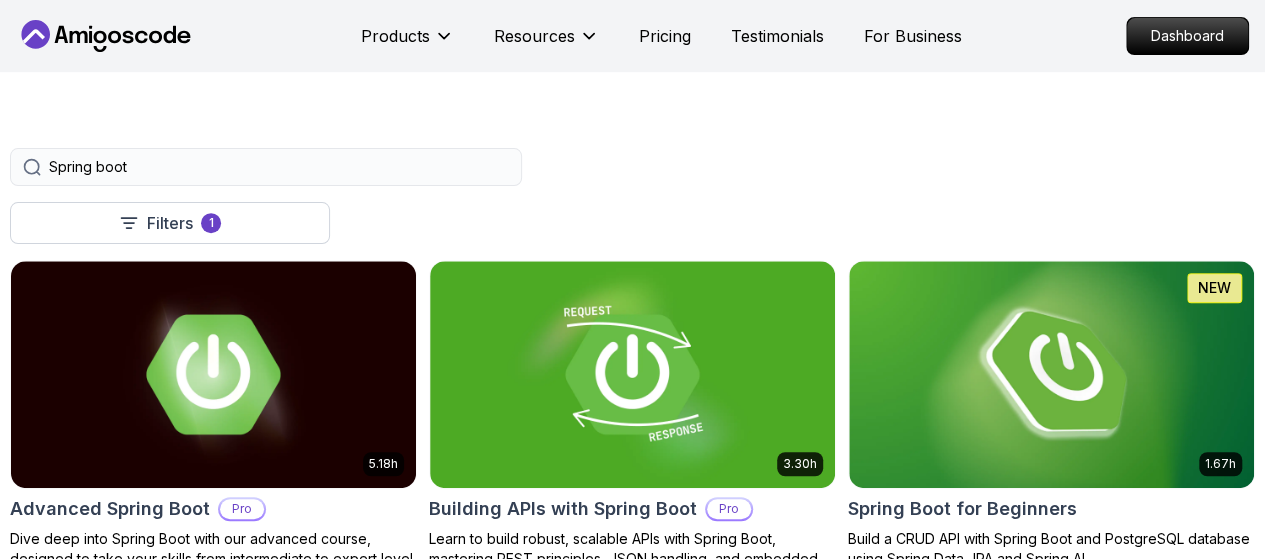 type on "Spring boot" 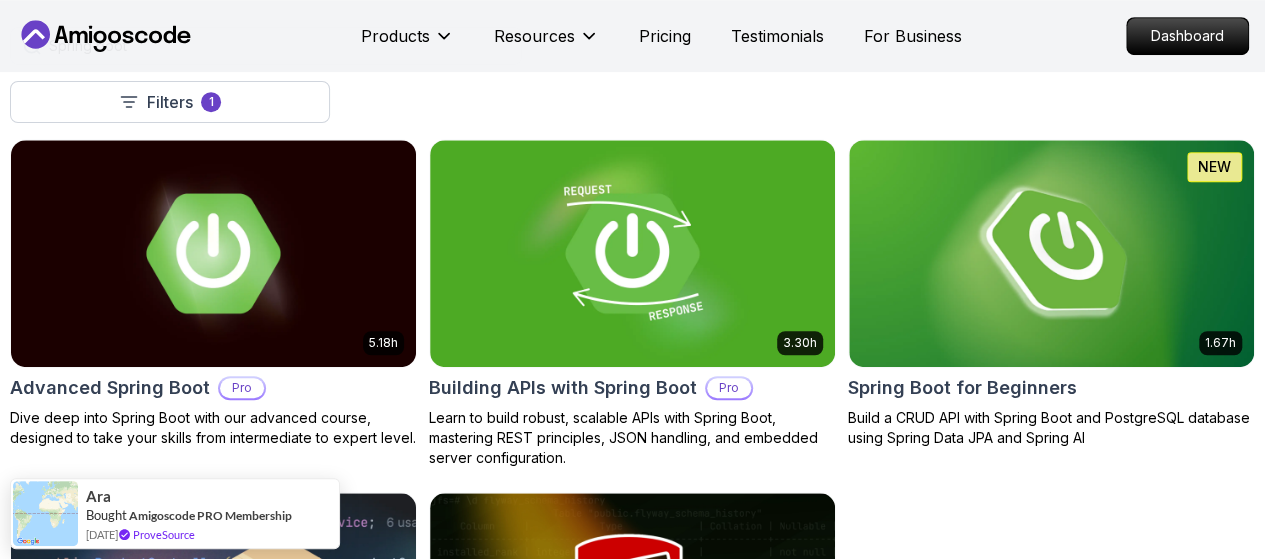 scroll, scrollTop: 460, scrollLeft: 0, axis: vertical 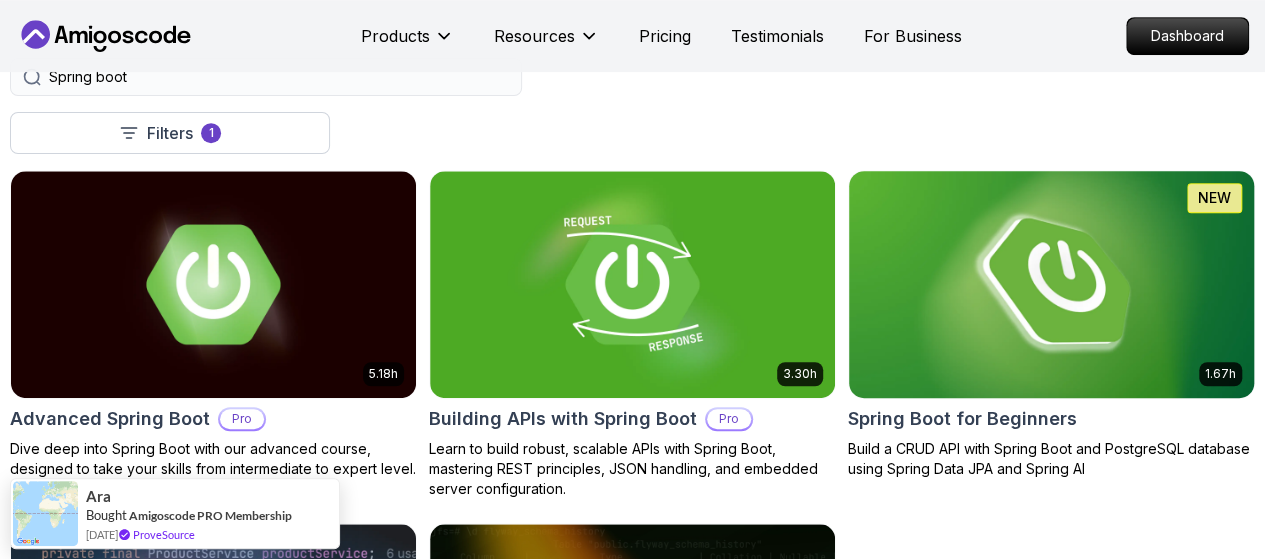 click at bounding box center (1051, 284) 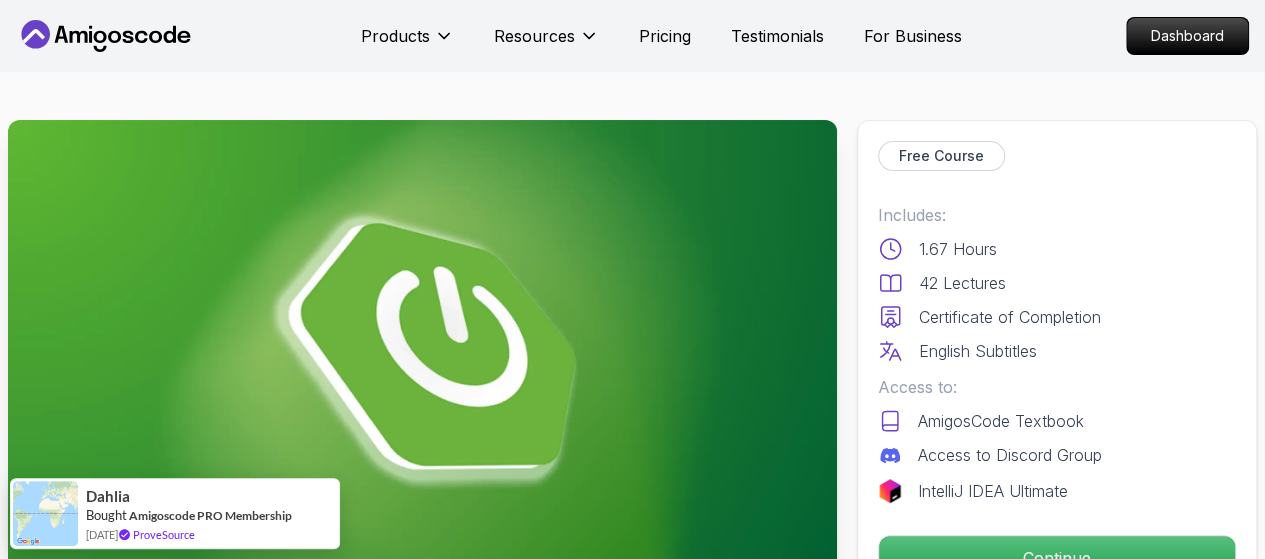 scroll, scrollTop: 427, scrollLeft: 0, axis: vertical 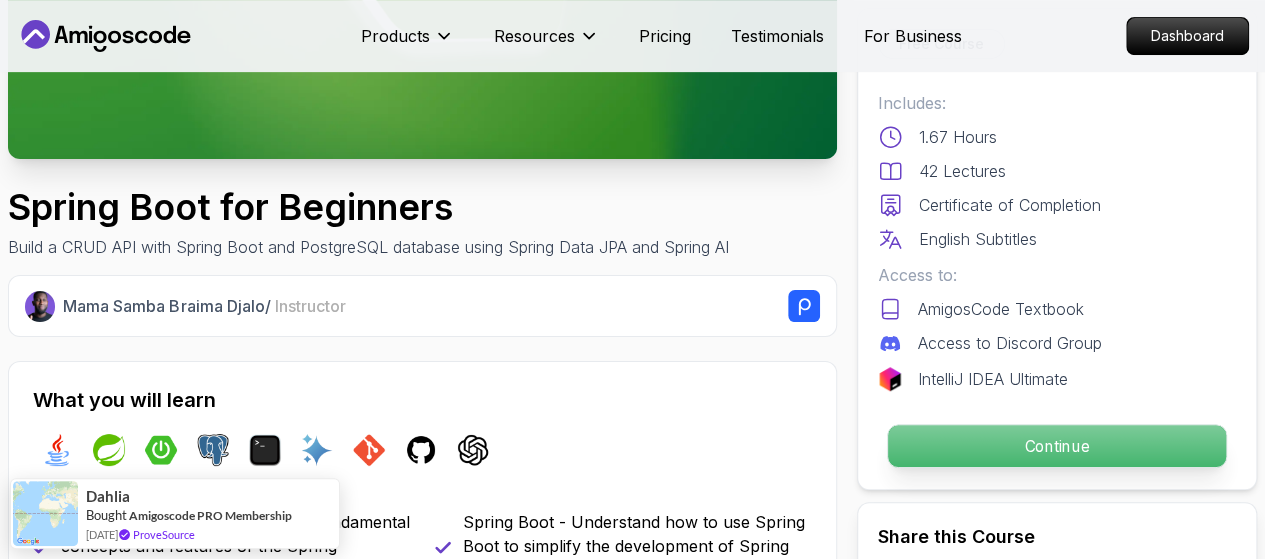 click on "Continue" at bounding box center [1057, 446] 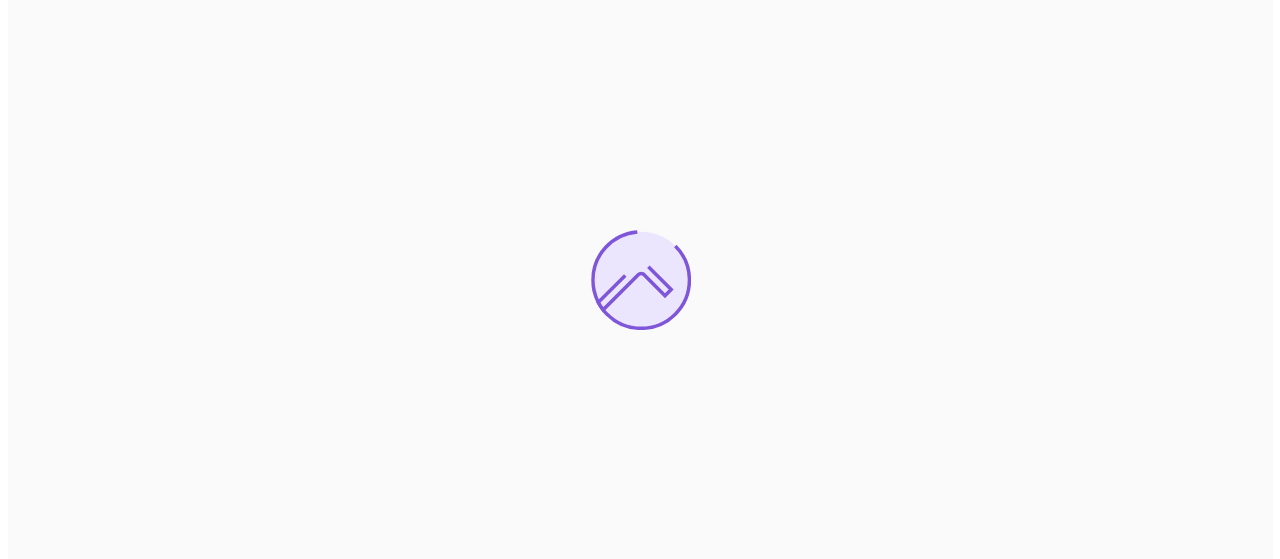 scroll, scrollTop: 0, scrollLeft: 0, axis: both 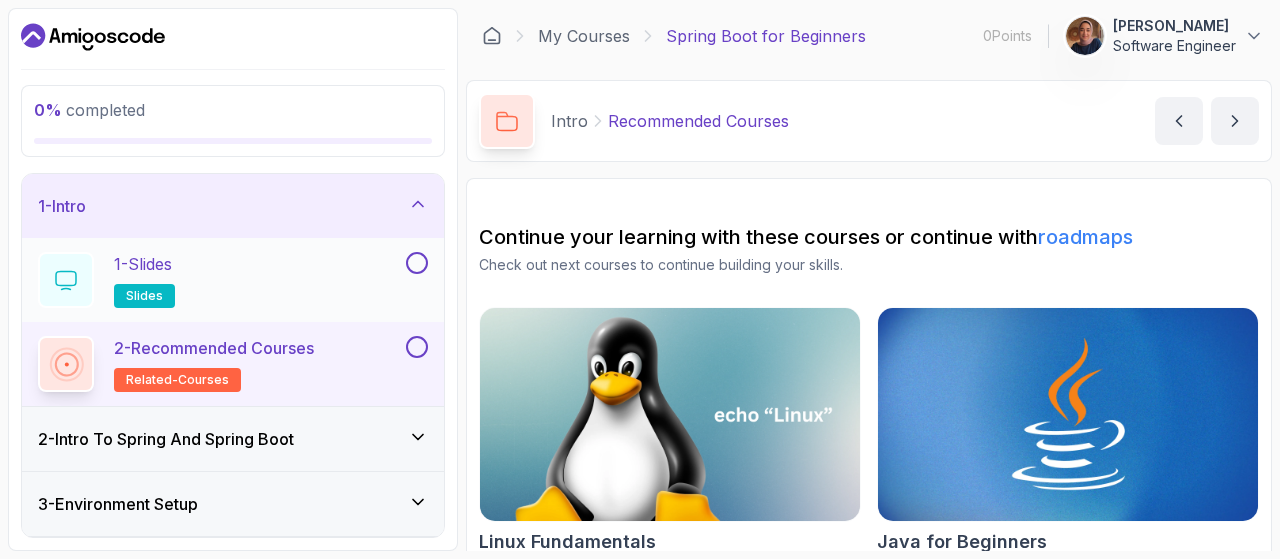 click on "1  -  Slides slides" at bounding box center (220, 280) 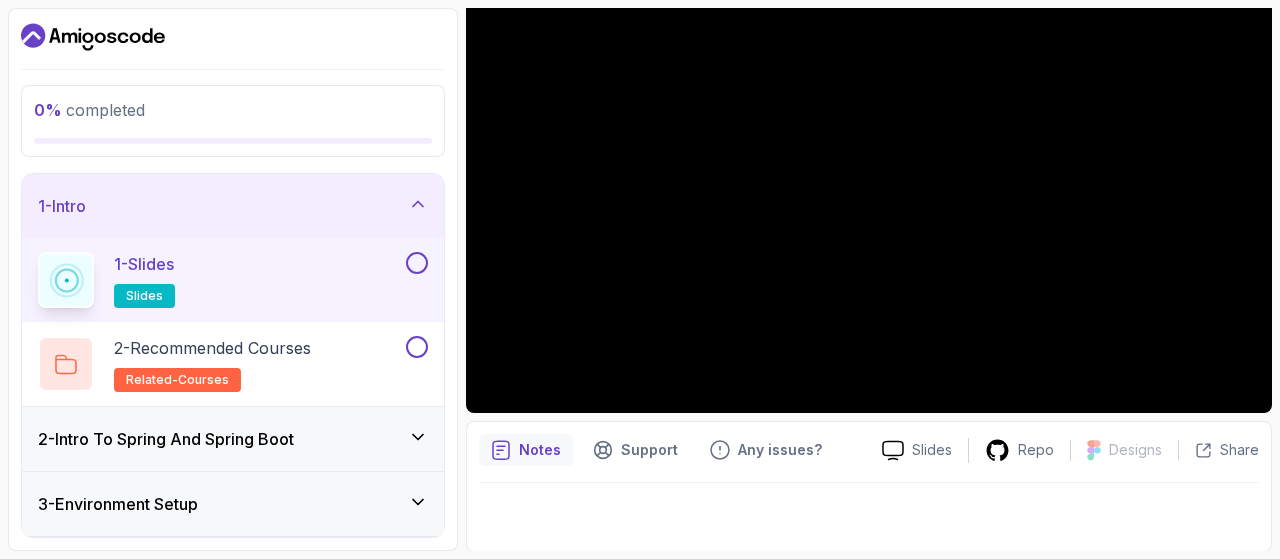 scroll, scrollTop: 0, scrollLeft: 0, axis: both 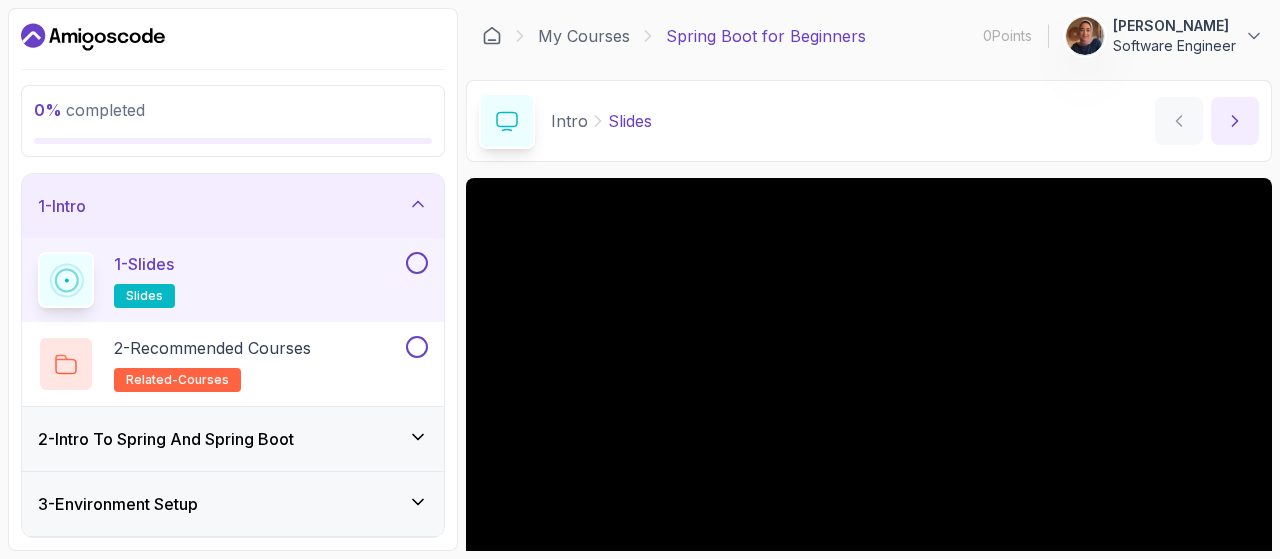 click at bounding box center [1235, 121] 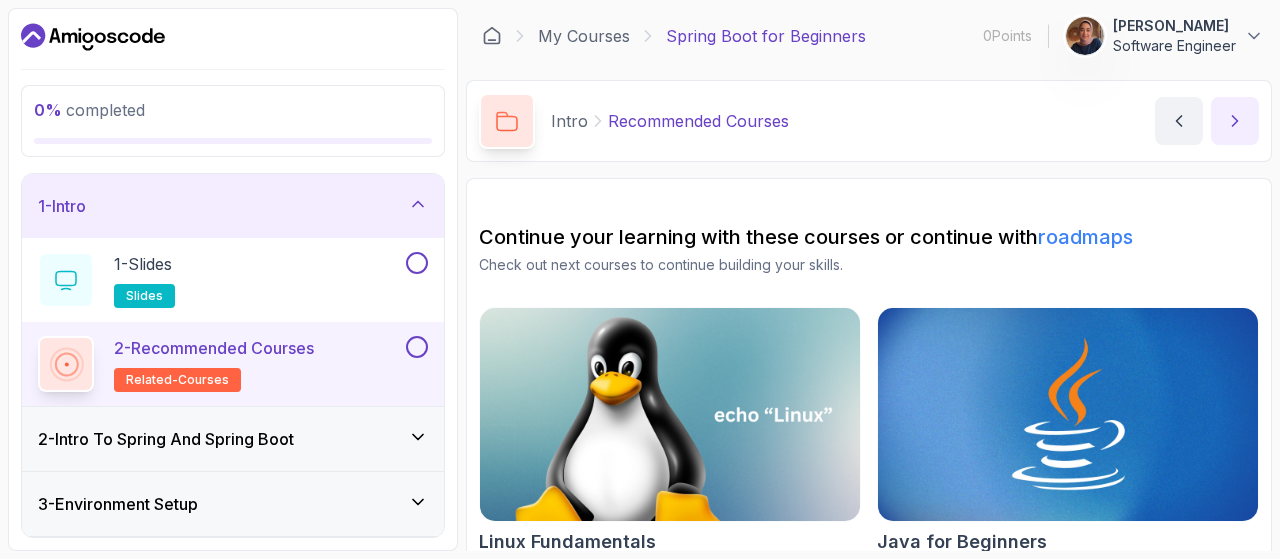 click at bounding box center [1235, 121] 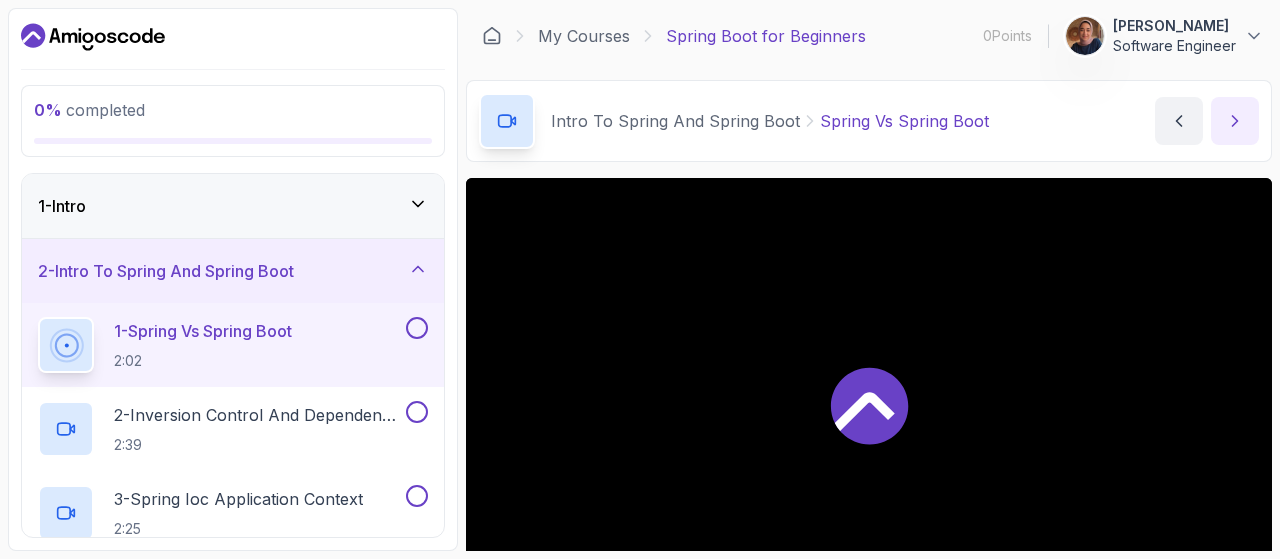 click at bounding box center (1235, 121) 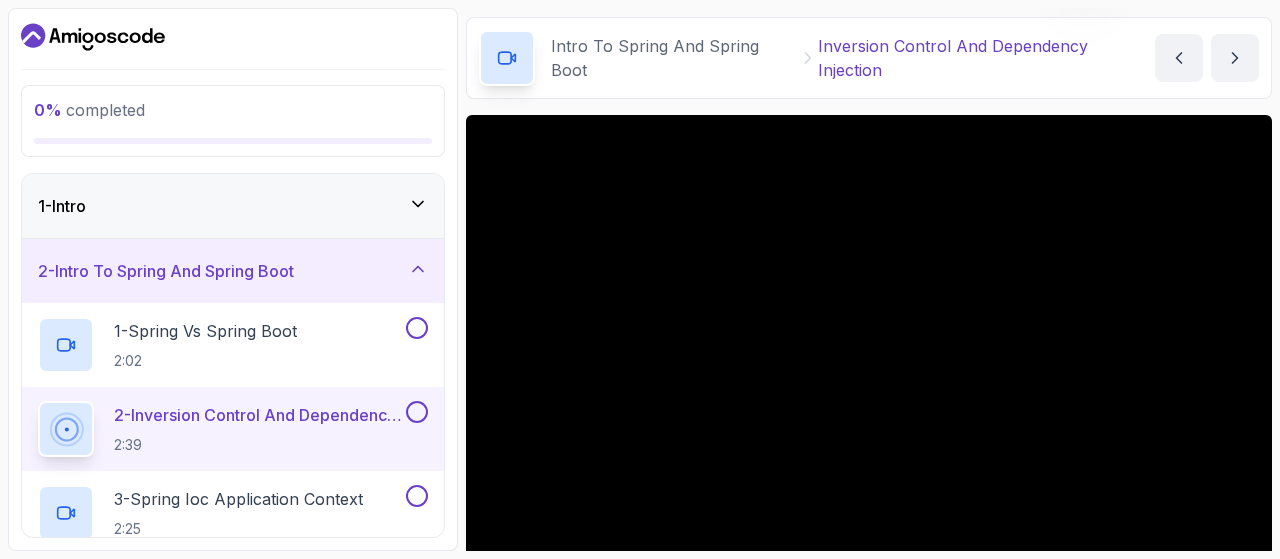 scroll, scrollTop: 62, scrollLeft: 0, axis: vertical 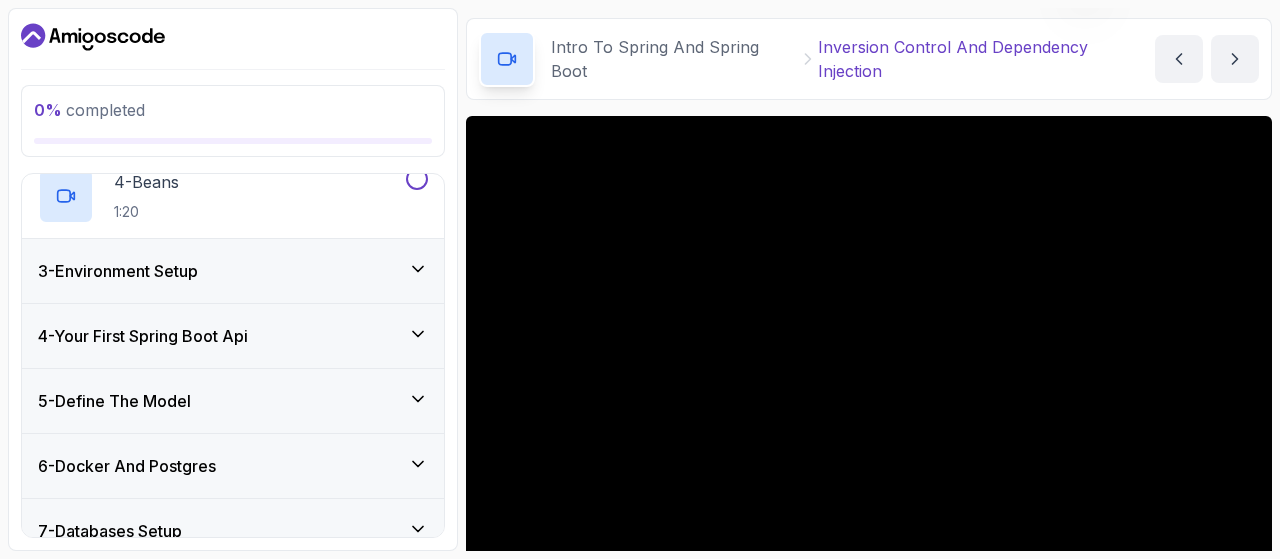 click 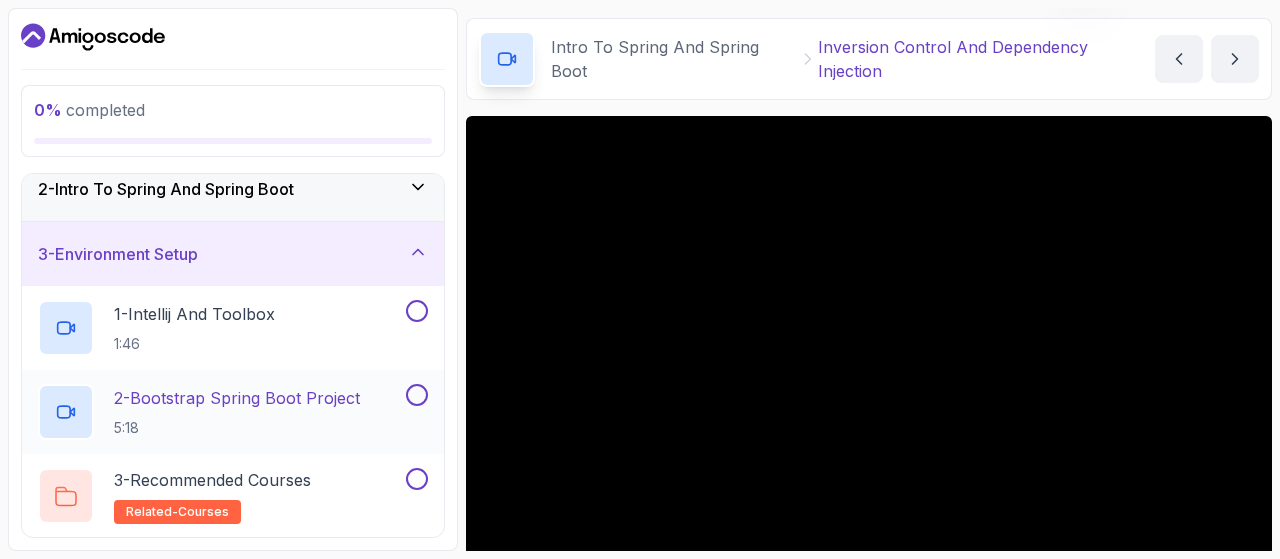 scroll, scrollTop: 75, scrollLeft: 0, axis: vertical 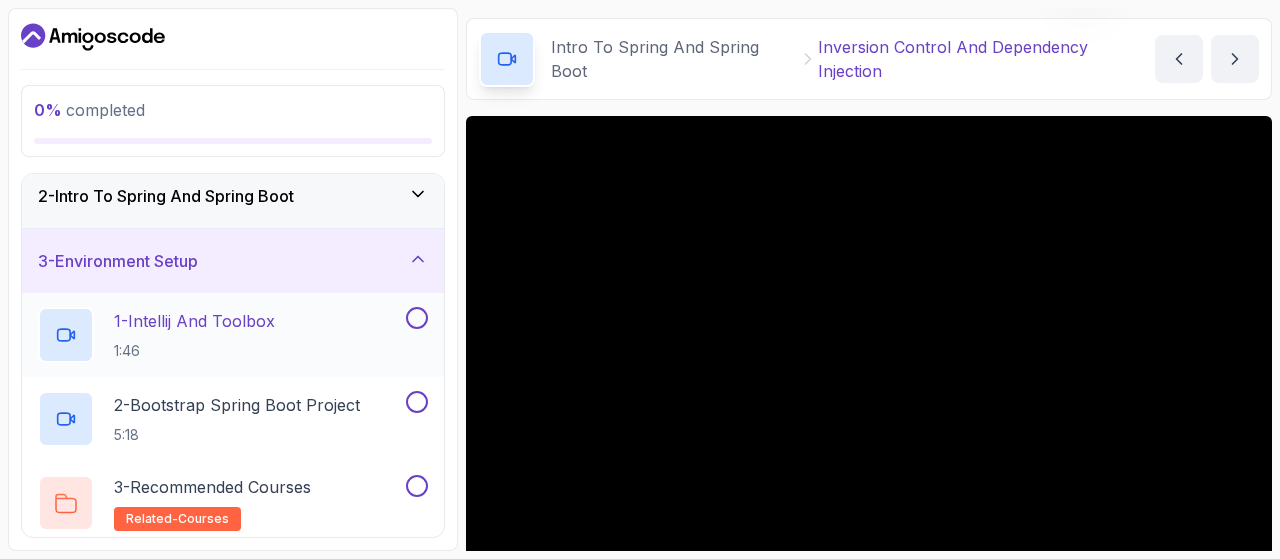 click on "1  -  Intellij And Toolbox 1:46" at bounding box center (220, 335) 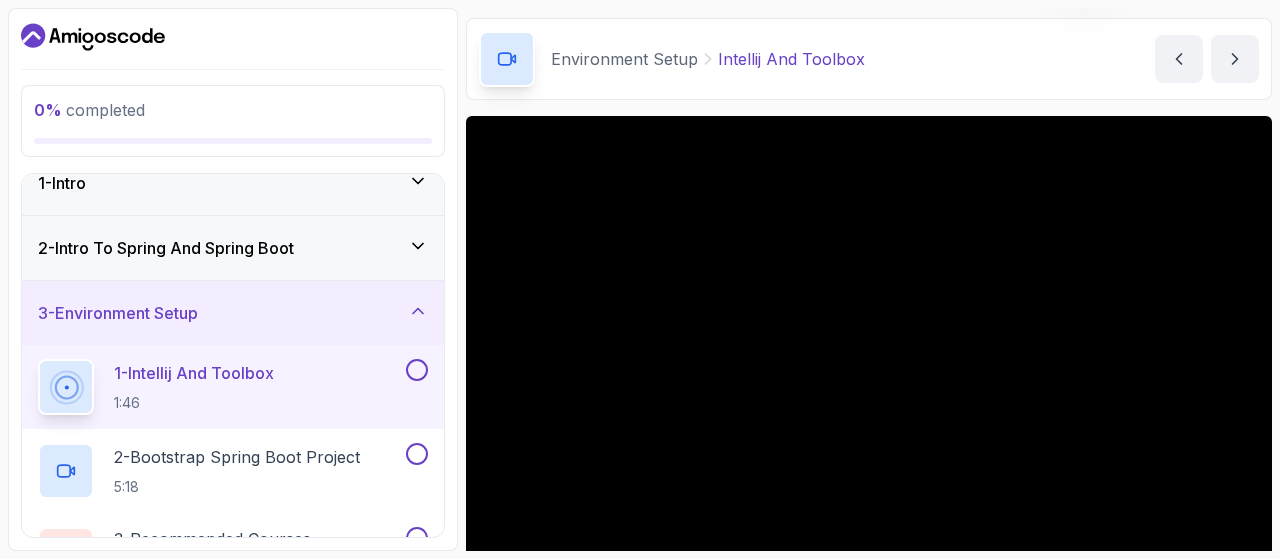 scroll, scrollTop: 0, scrollLeft: 0, axis: both 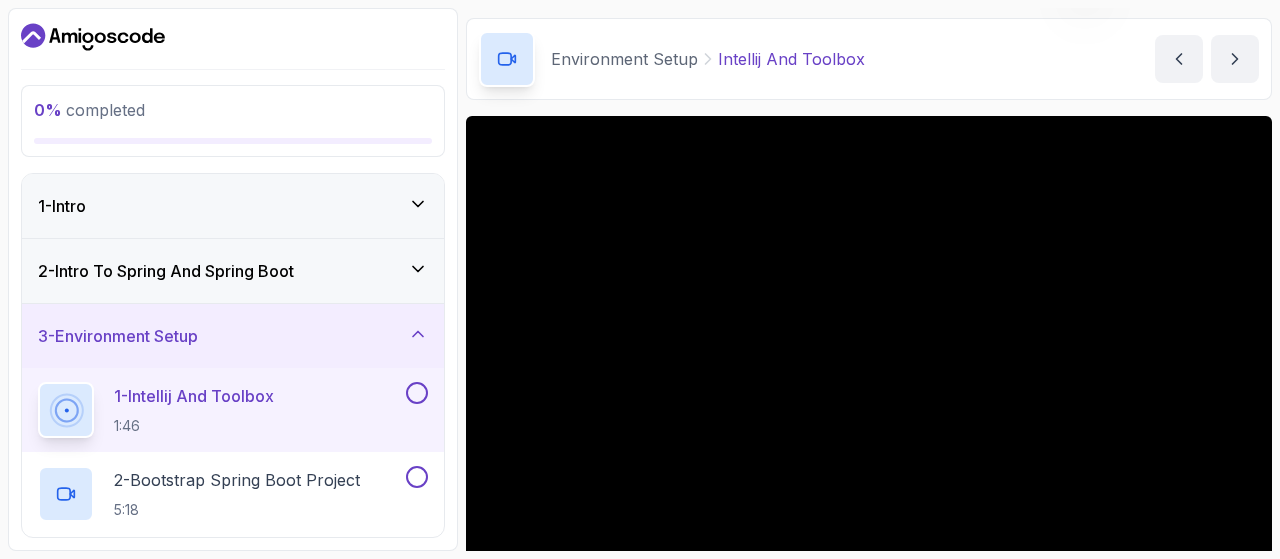 click on "2  -  Intro To Spring And Spring Boot" at bounding box center [233, 271] 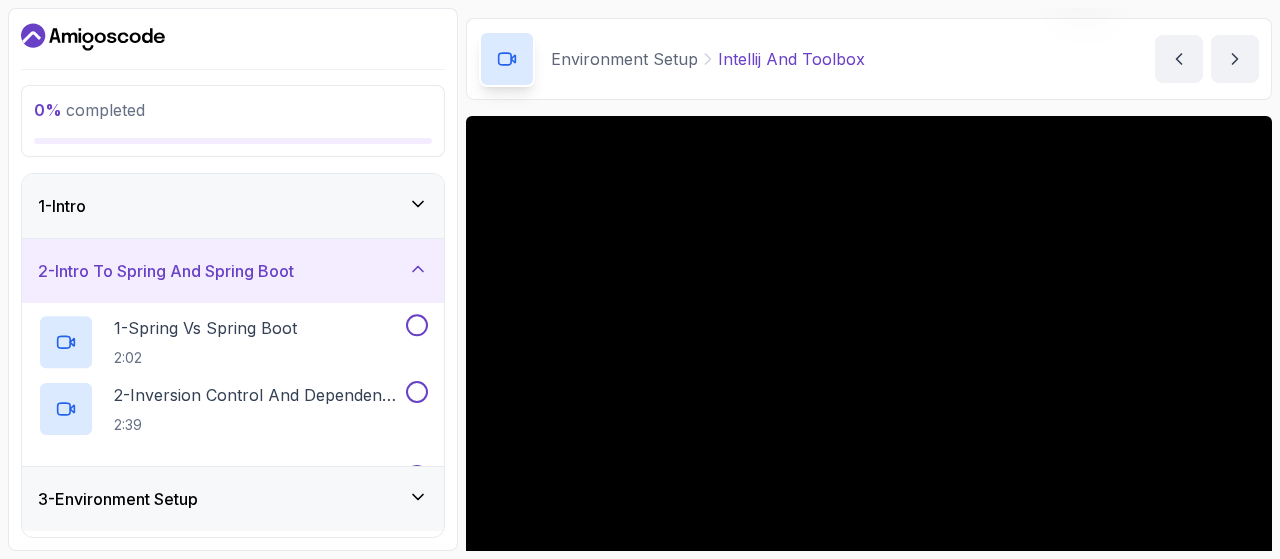 click on "2  -  Intro To Spring And Spring Boot" at bounding box center (233, 271) 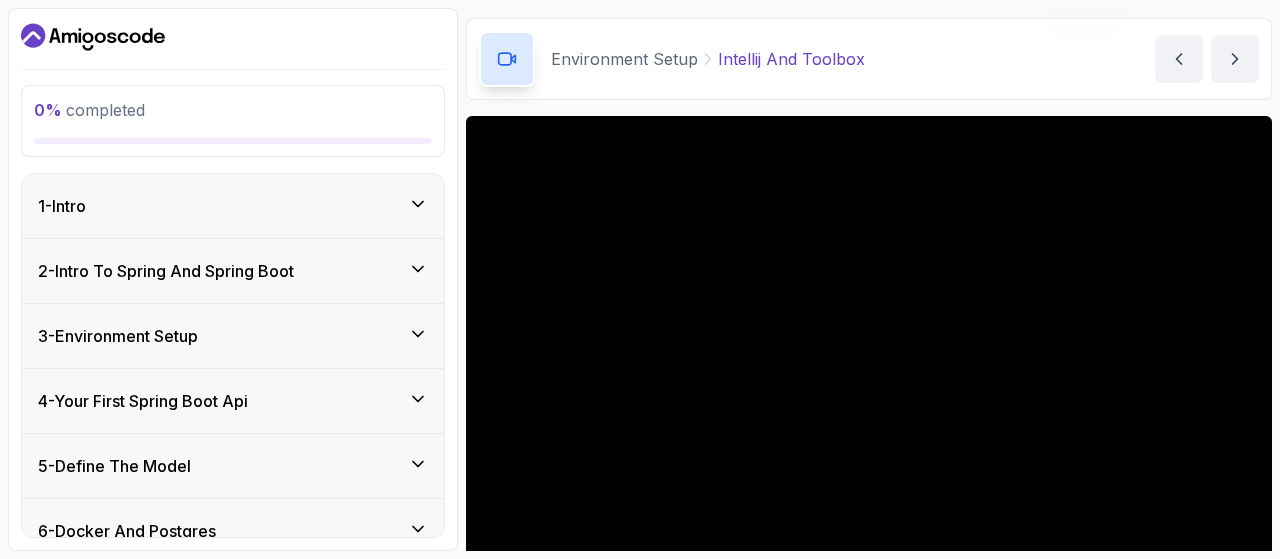 click on "1  -  Intro" at bounding box center (233, 206) 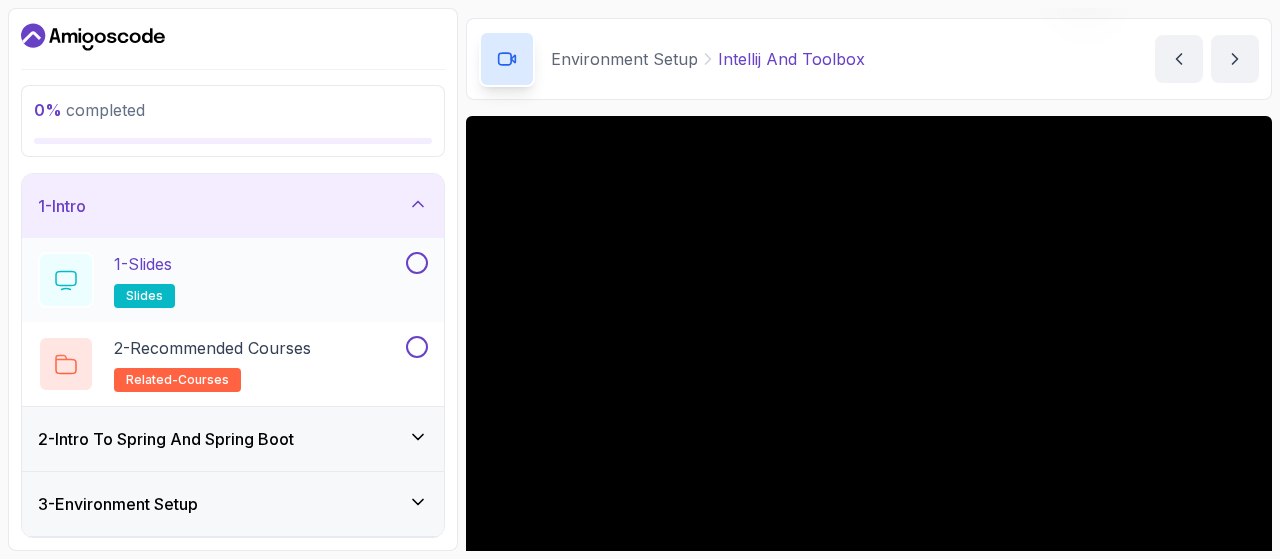 click on "1  -  Slides slides" at bounding box center [220, 280] 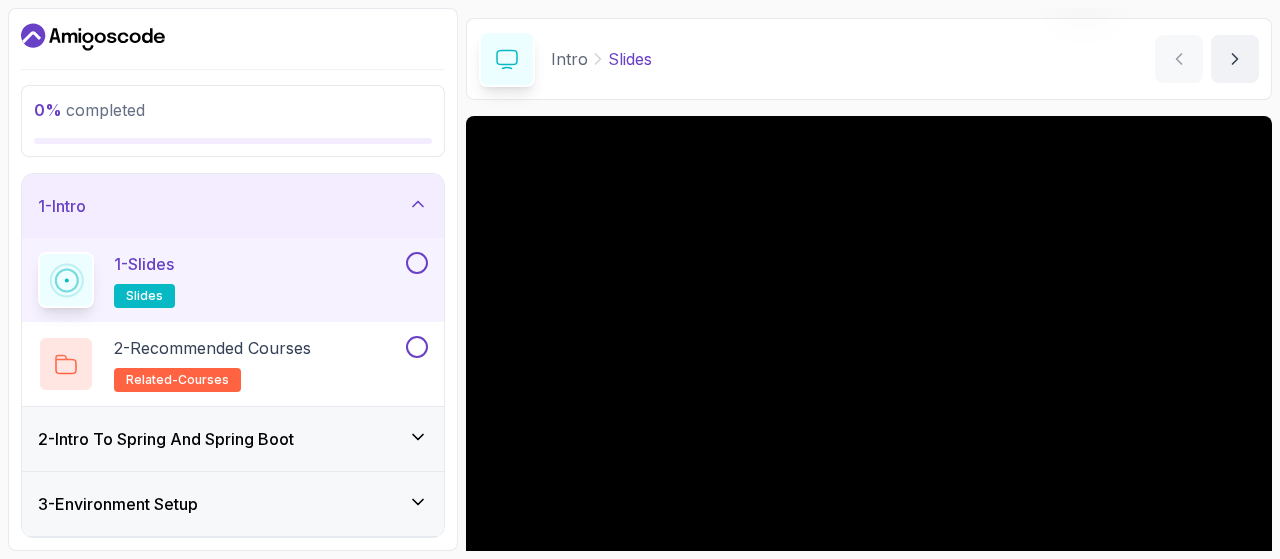 scroll, scrollTop: 218, scrollLeft: 0, axis: vertical 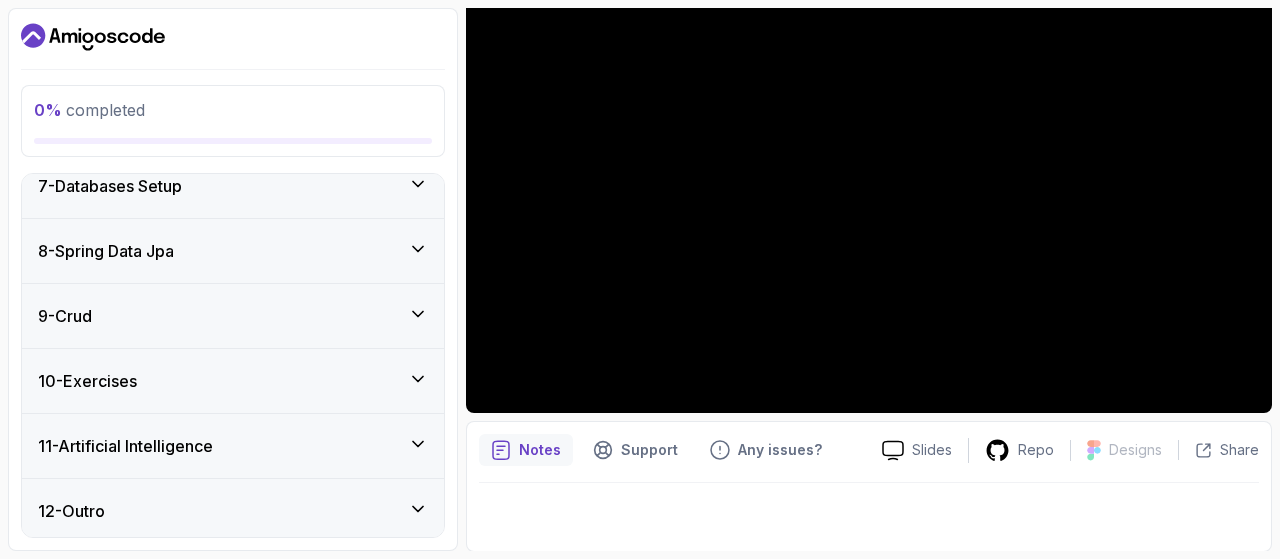 click on "12  -  Outro" at bounding box center (233, 511) 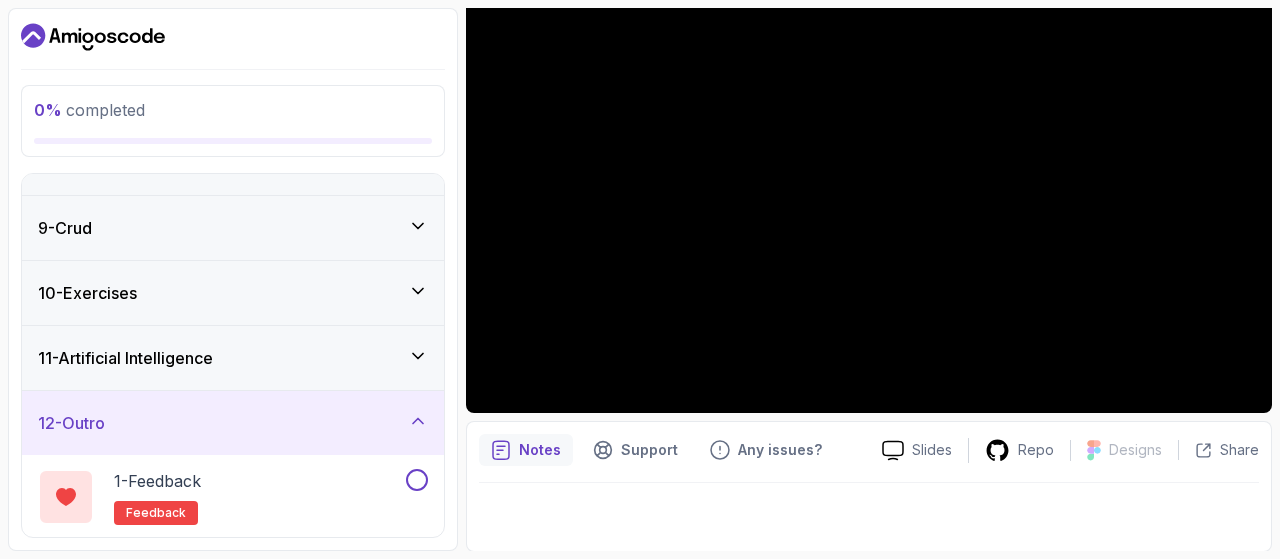 scroll, scrollTop: 578, scrollLeft: 0, axis: vertical 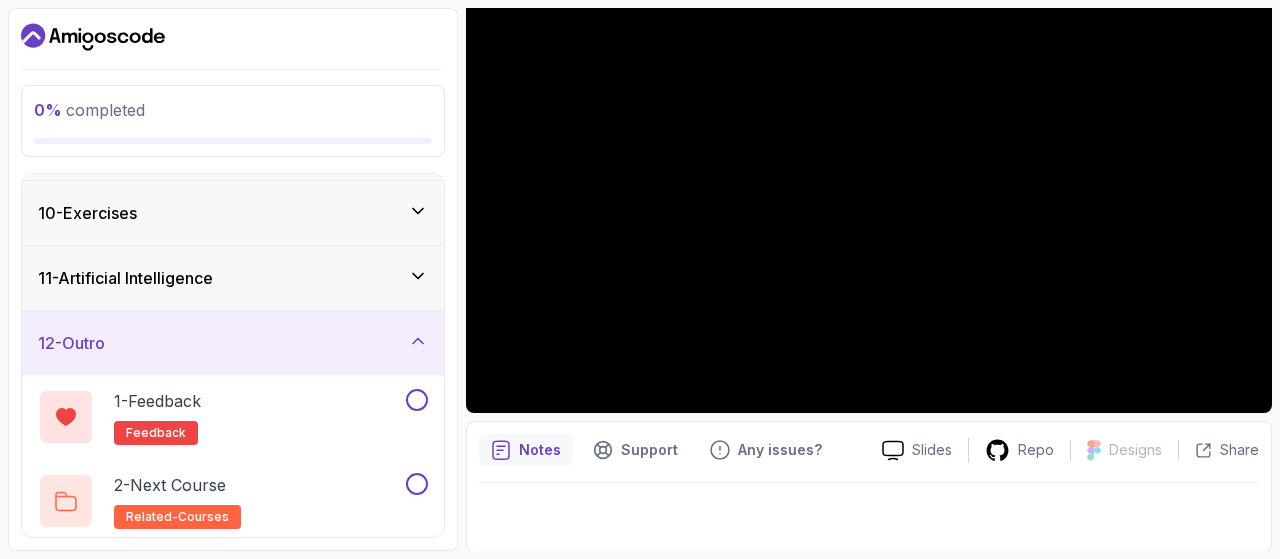 click on "11  -  Artificial Intelligence" at bounding box center [233, 278] 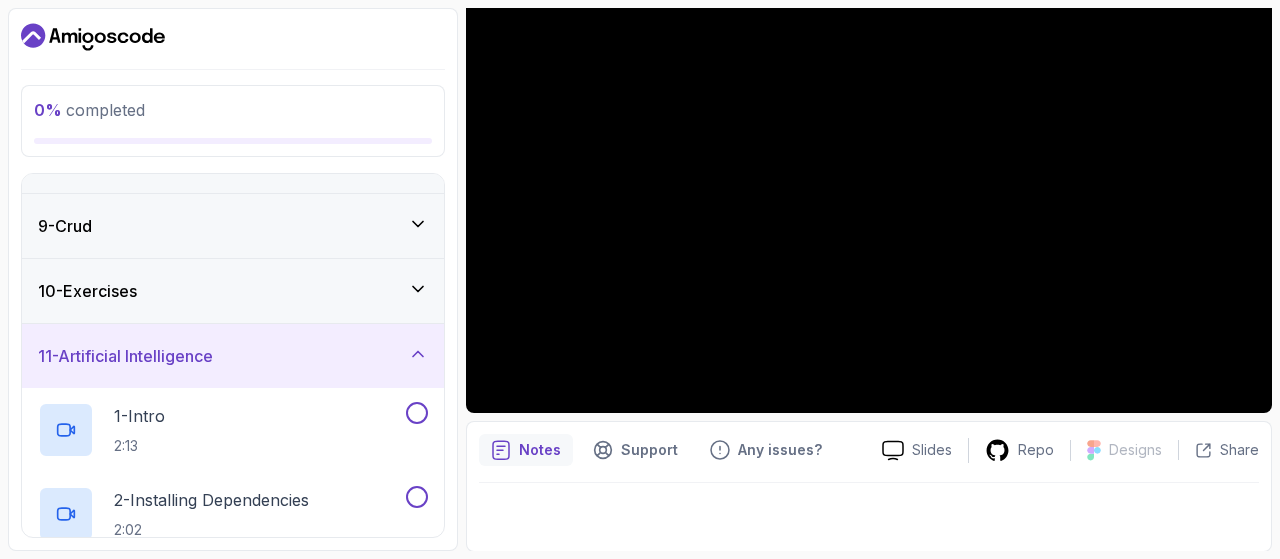scroll, scrollTop: 496, scrollLeft: 0, axis: vertical 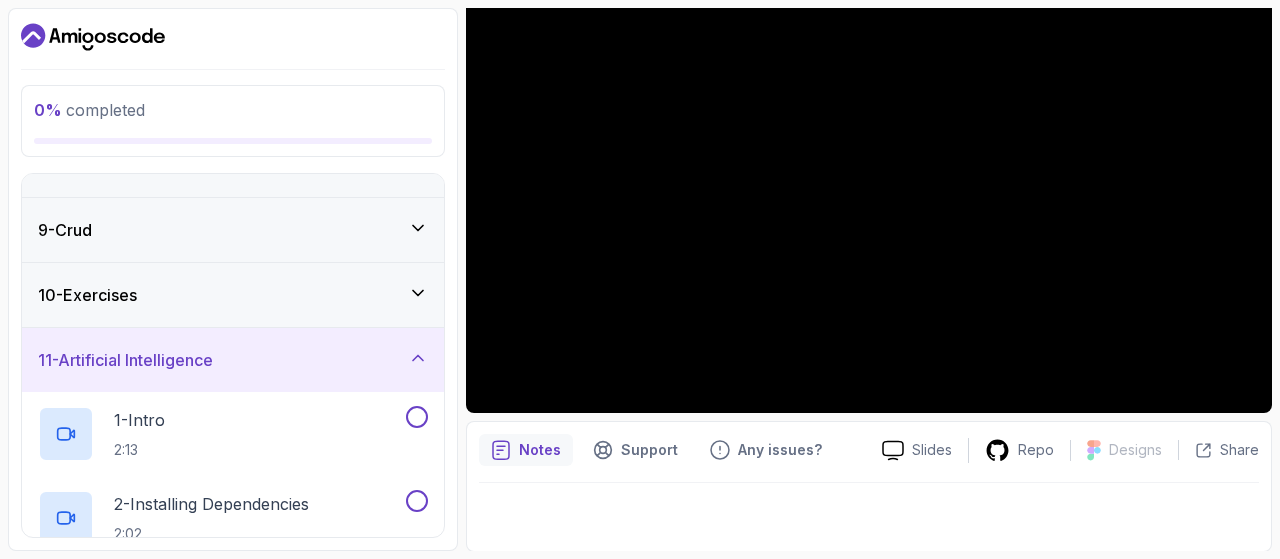 click on "9  -  Crud" at bounding box center (233, 230) 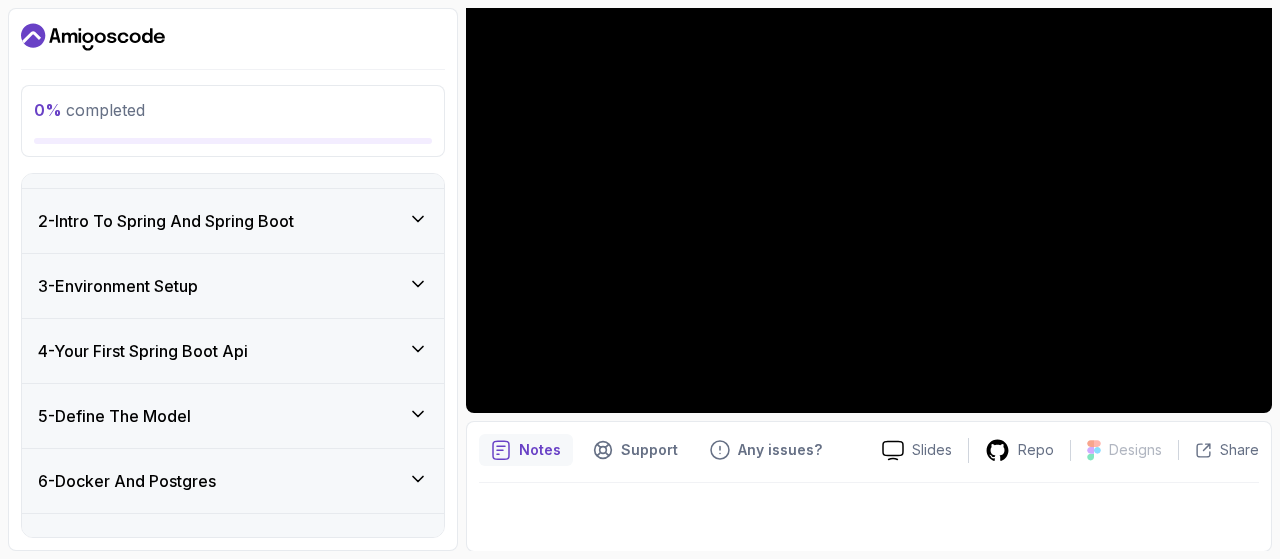 scroll, scrollTop: 106, scrollLeft: 0, axis: vertical 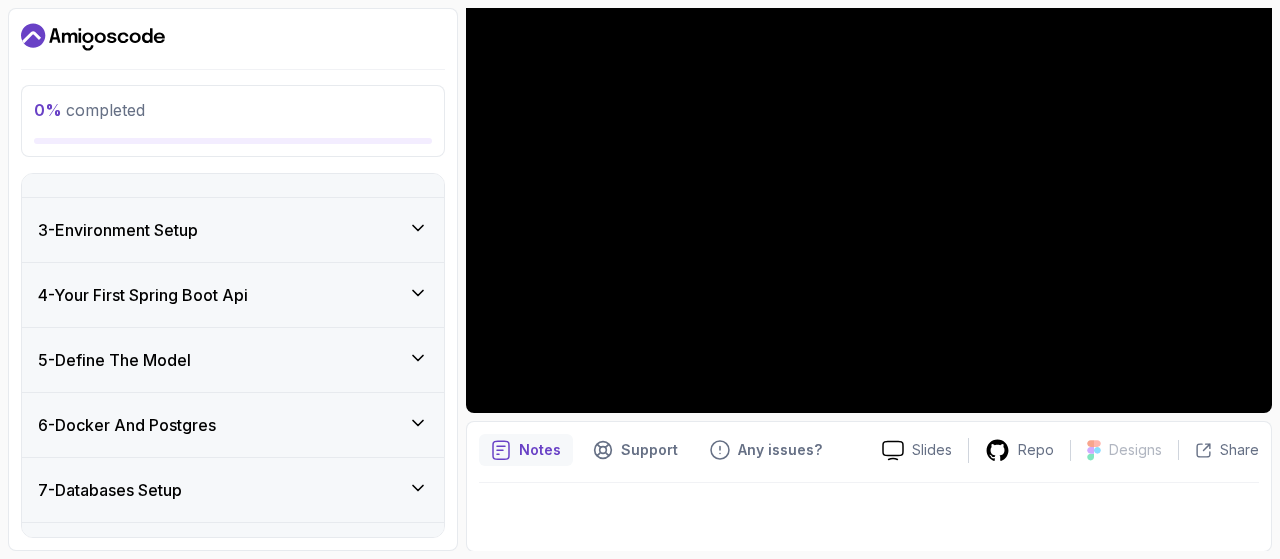 click on "3  -  Environment Setup" at bounding box center [233, 230] 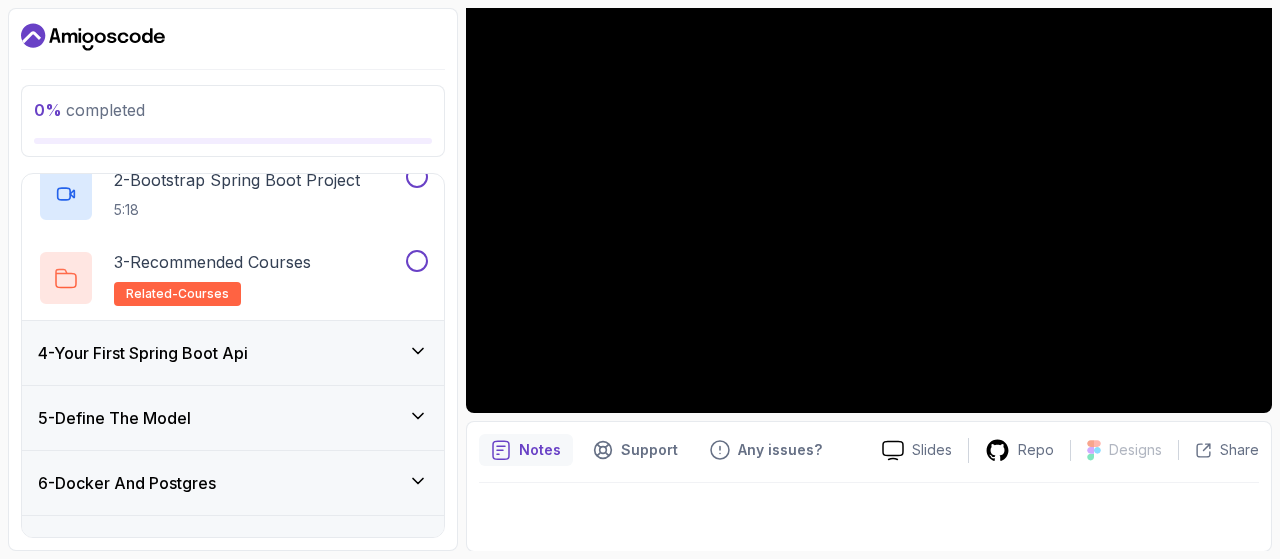 click on "4  -  Your First Spring Boot Api" at bounding box center [233, 353] 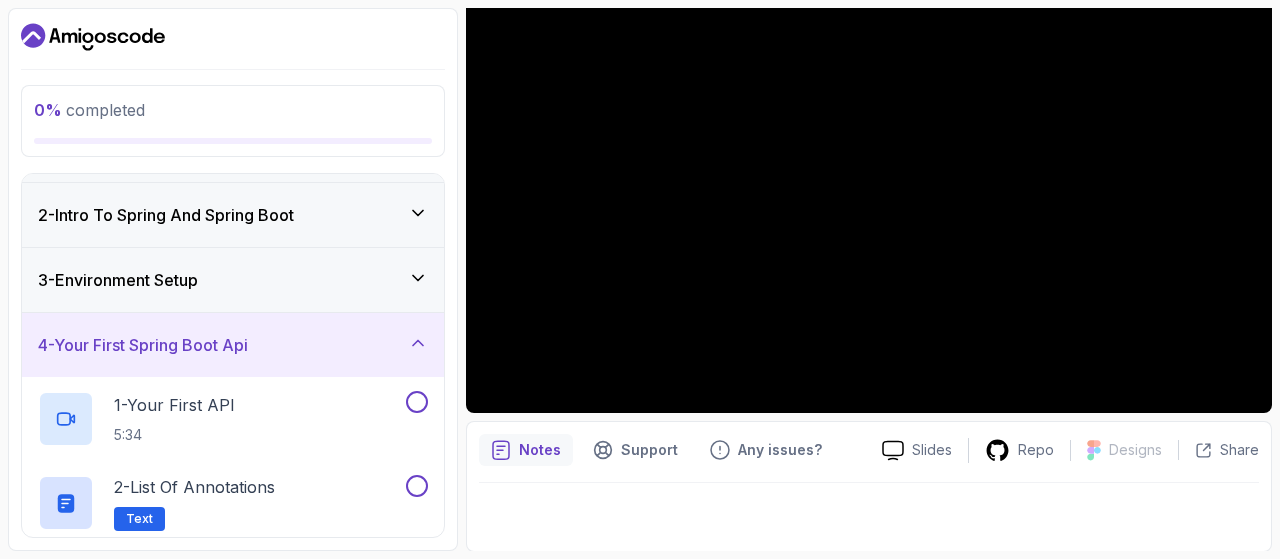 scroll, scrollTop: 0, scrollLeft: 0, axis: both 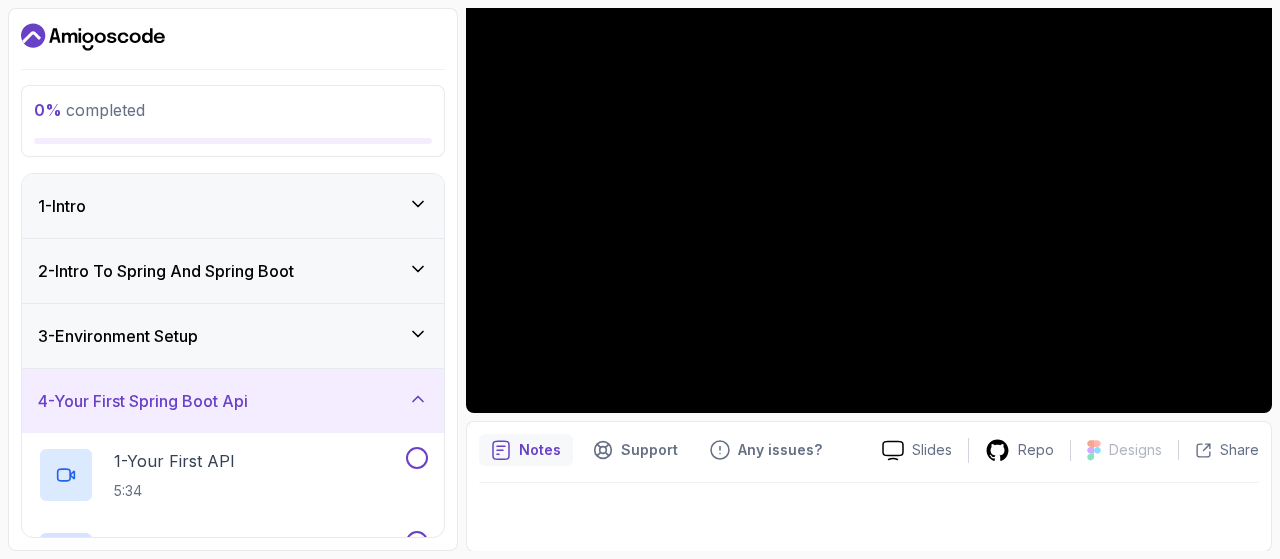 click on "3  -  Environment Setup" at bounding box center (233, 336) 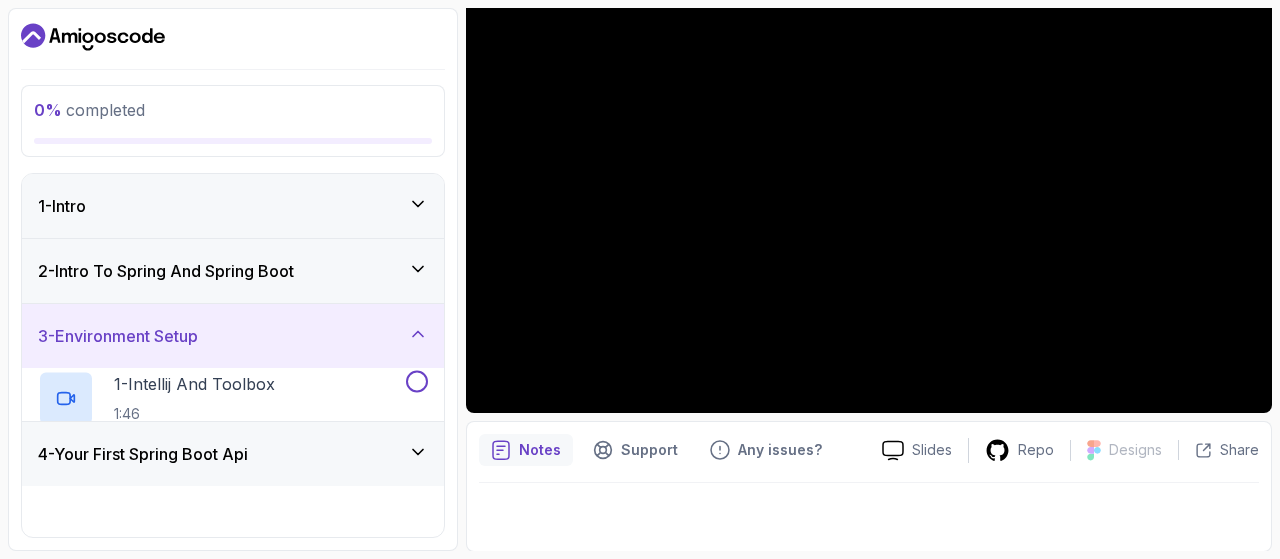click on "3  -  Environment Setup" at bounding box center [233, 336] 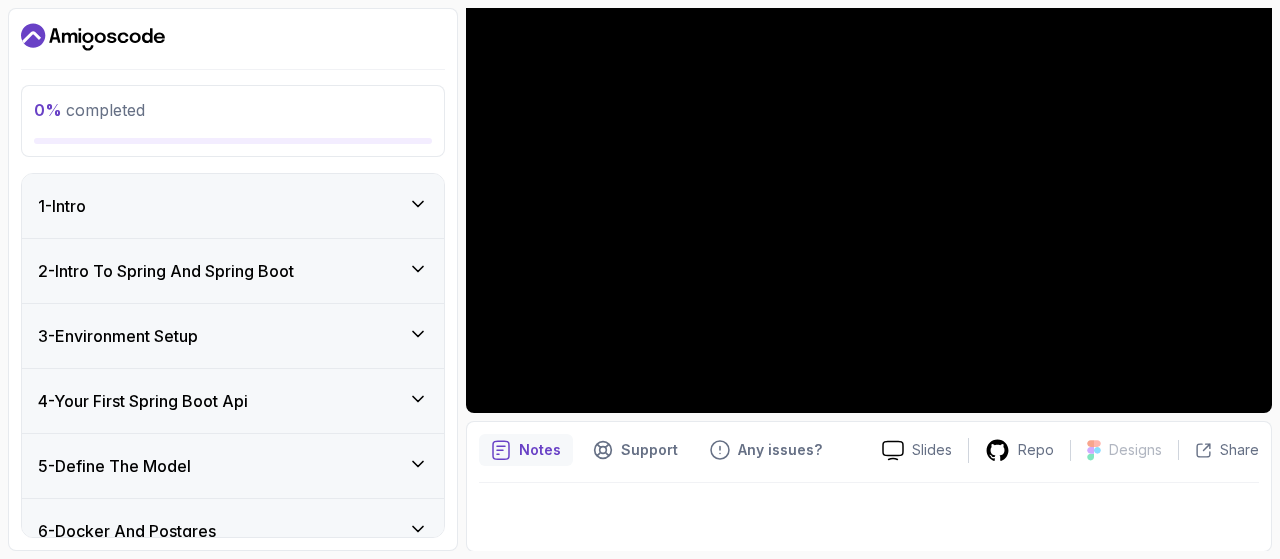 scroll, scrollTop: 0, scrollLeft: 0, axis: both 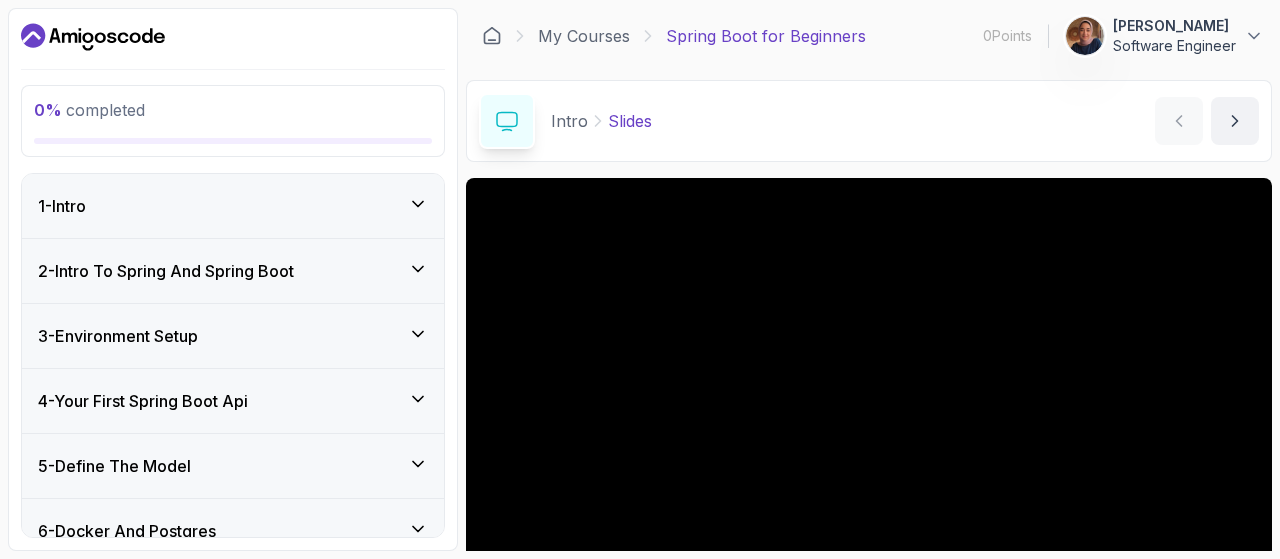 click on "1  -  Intro" at bounding box center [233, 206] 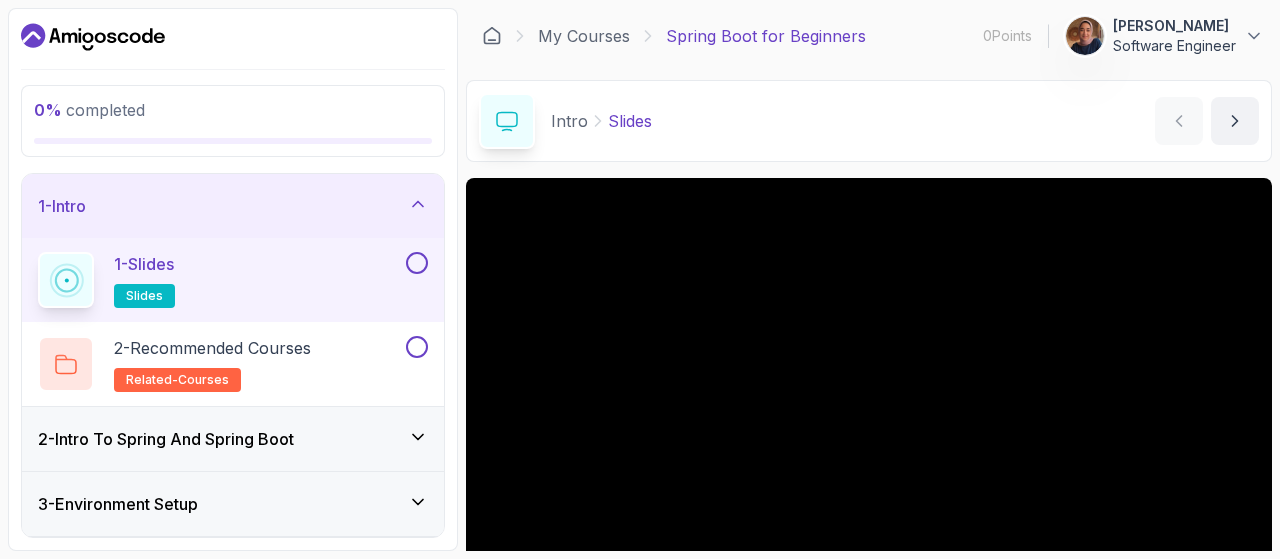 click on "1  -  Slides slides" at bounding box center [220, 280] 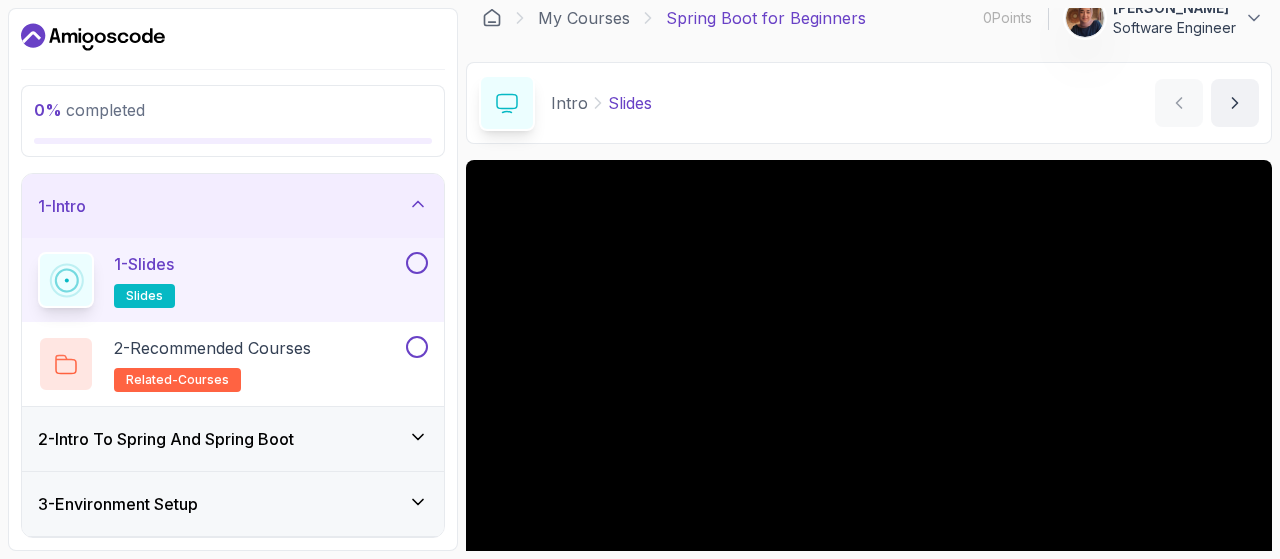 scroll, scrollTop: 9, scrollLeft: 0, axis: vertical 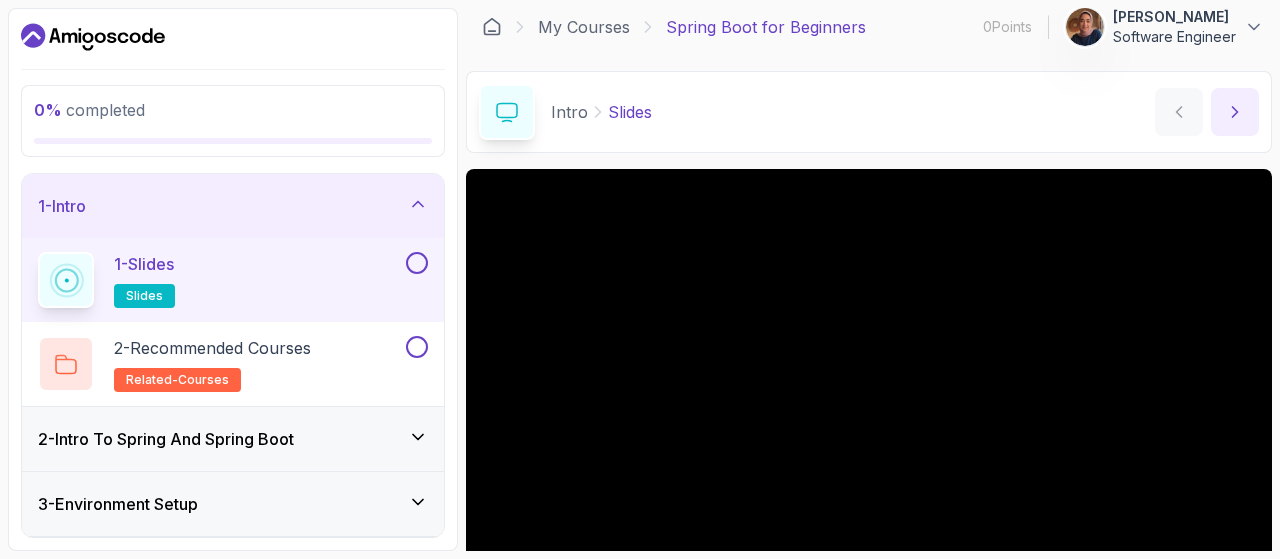 click at bounding box center [1235, 112] 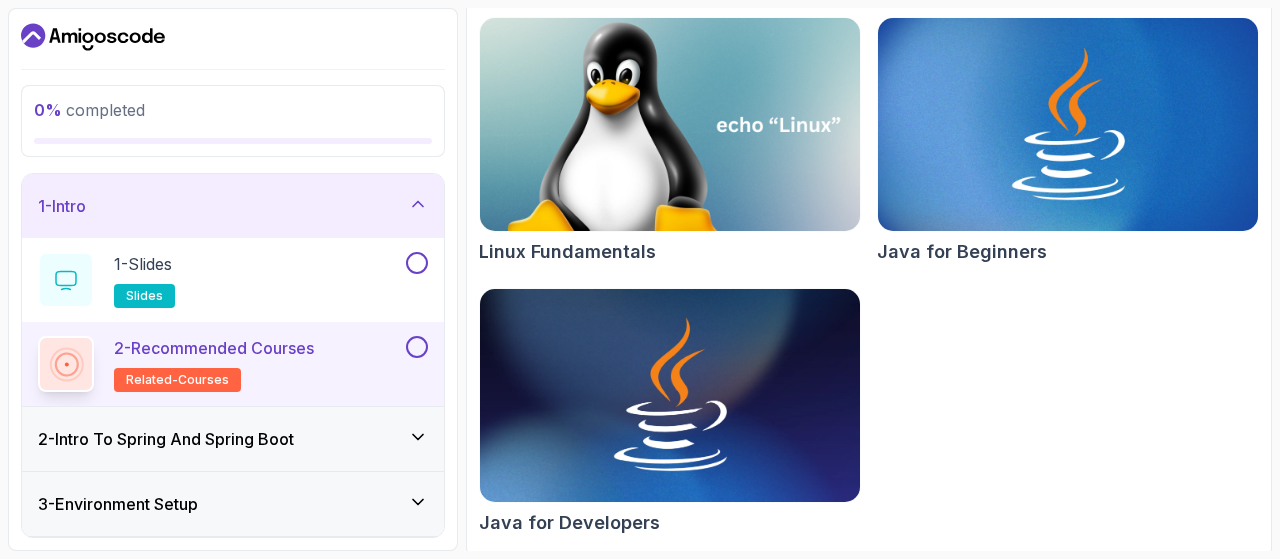 scroll, scrollTop: 291, scrollLeft: 0, axis: vertical 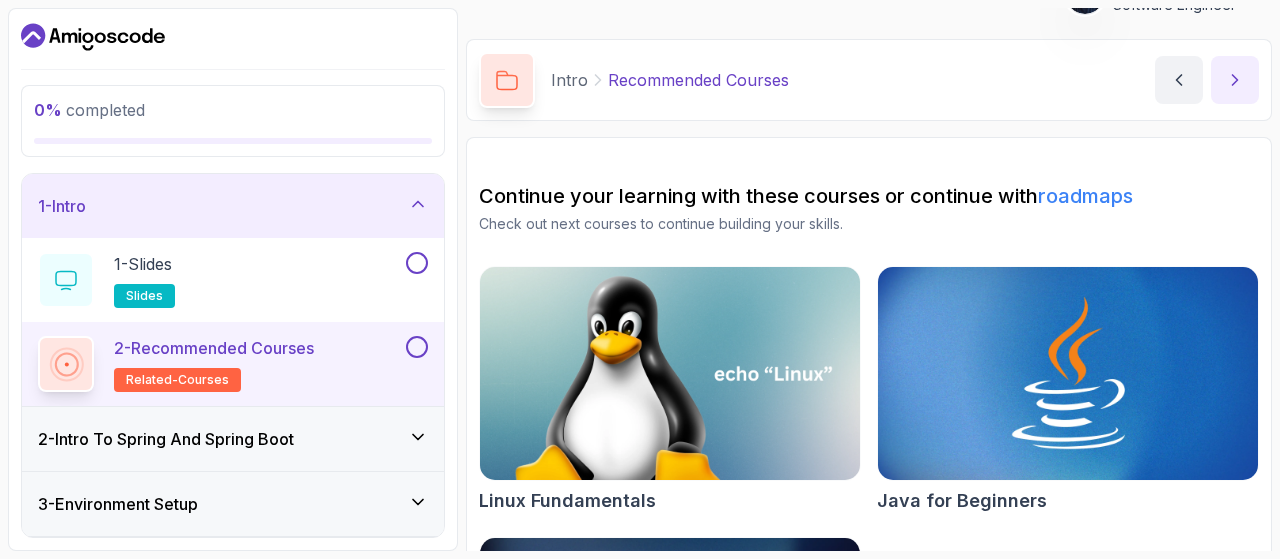 click at bounding box center (1235, 80) 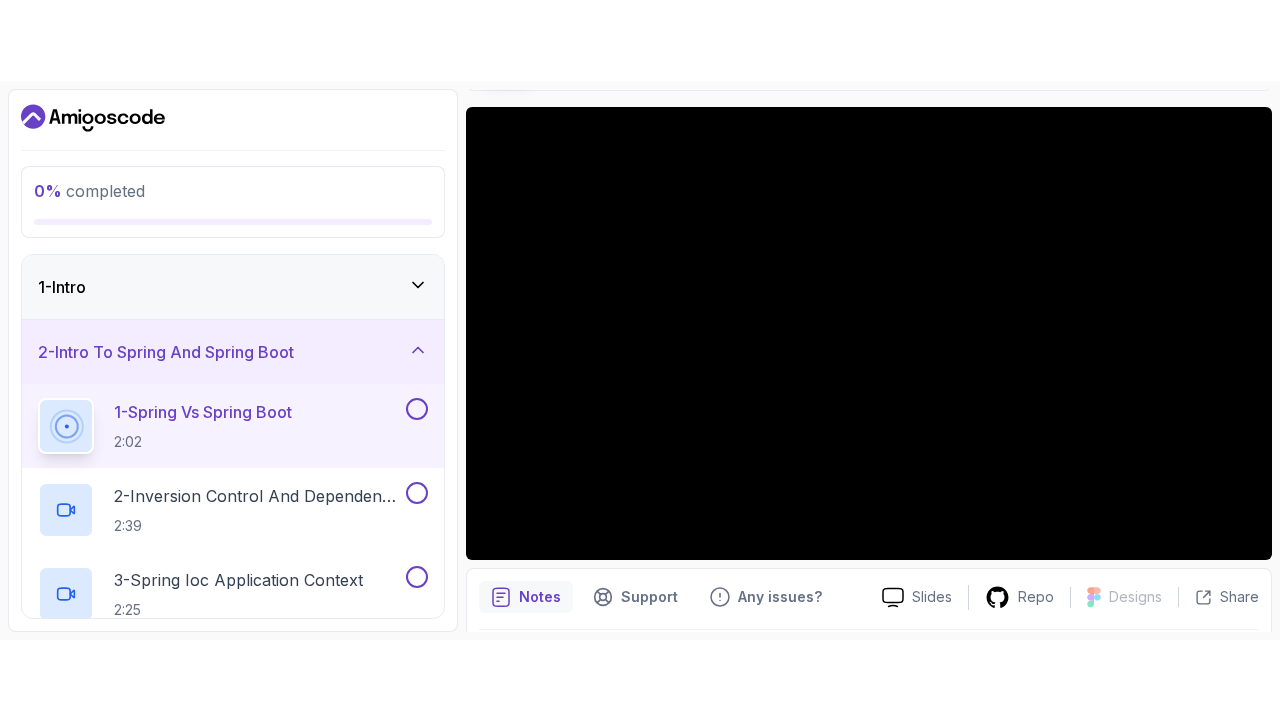 scroll, scrollTop: 153, scrollLeft: 0, axis: vertical 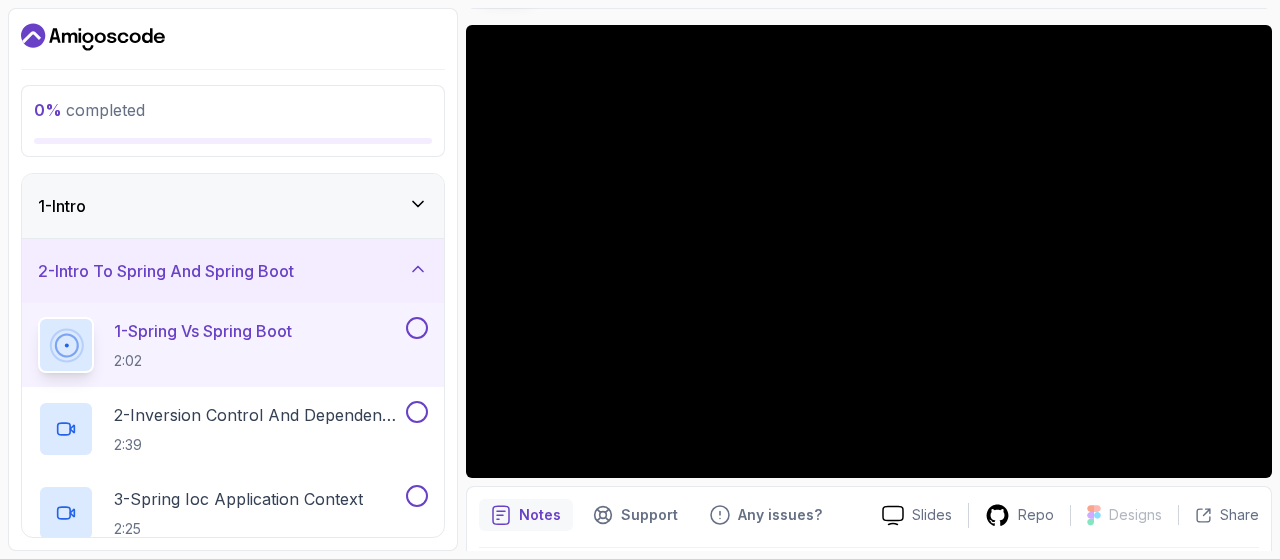 click on "1  -  Intro" at bounding box center [233, 206] 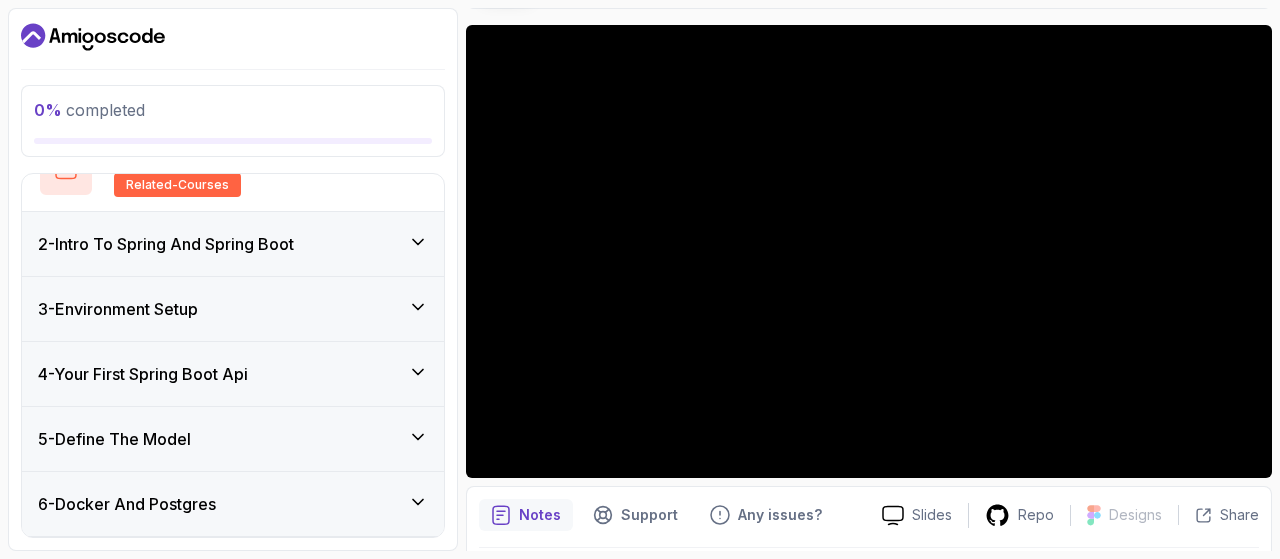 scroll, scrollTop: 194, scrollLeft: 0, axis: vertical 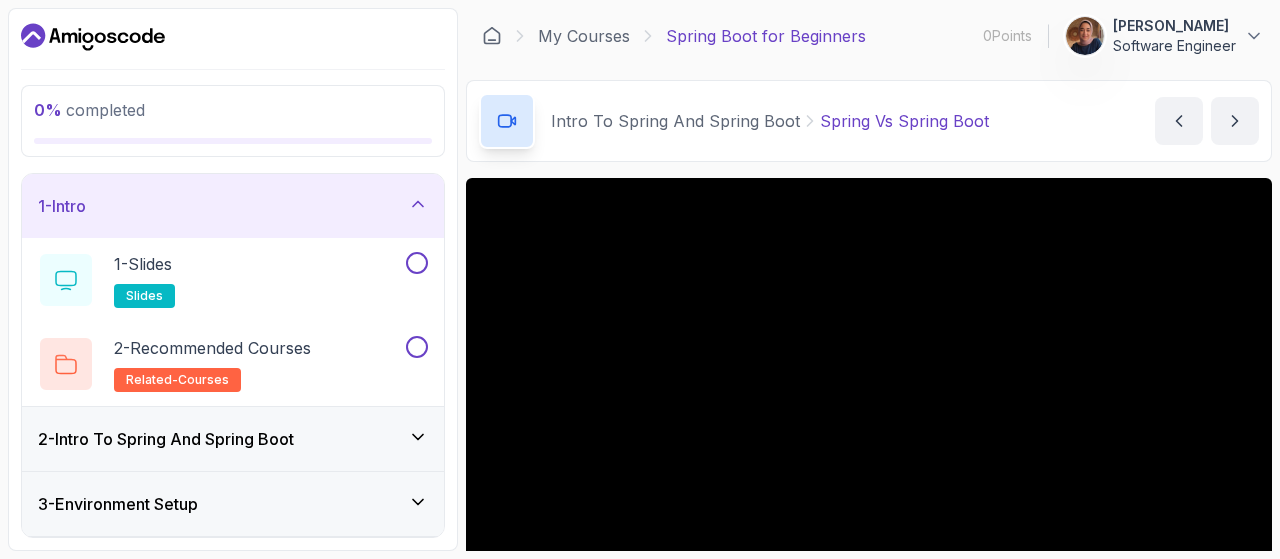 click on "Intro To Spring And Spring Boot Spring Vs Spring Boot" at bounding box center [734, 121] 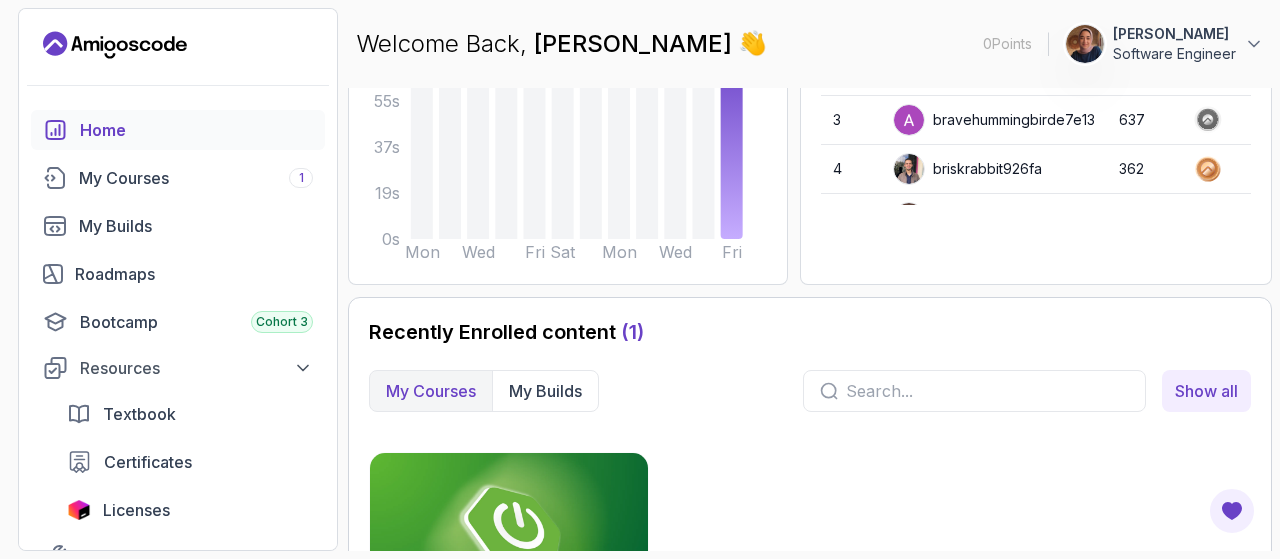 scroll, scrollTop: 368, scrollLeft: 0, axis: vertical 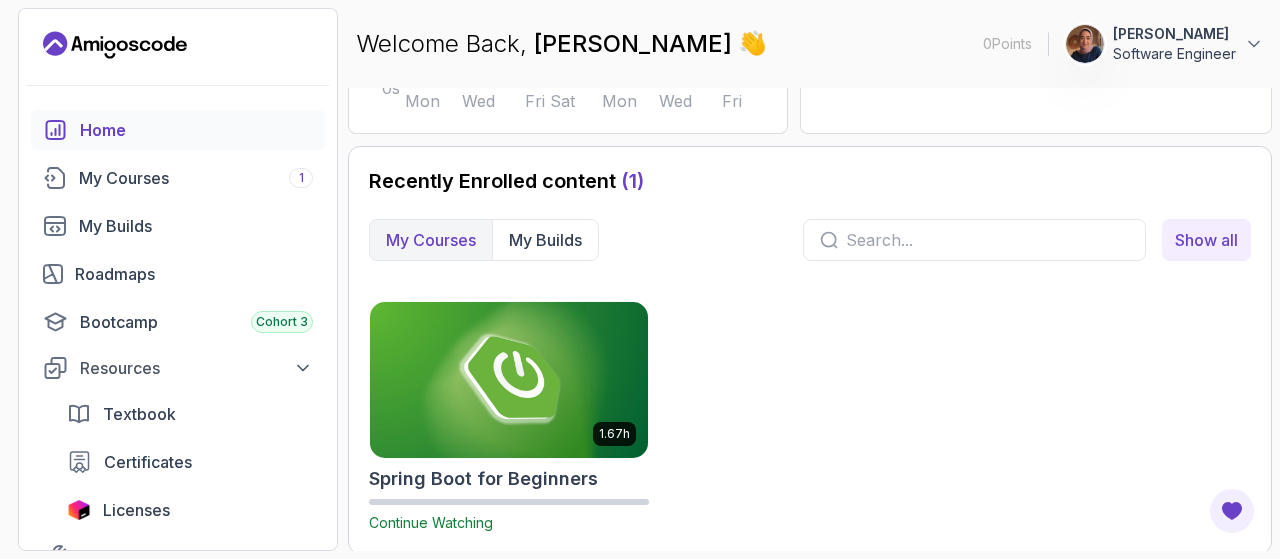 click at bounding box center (987, 240) 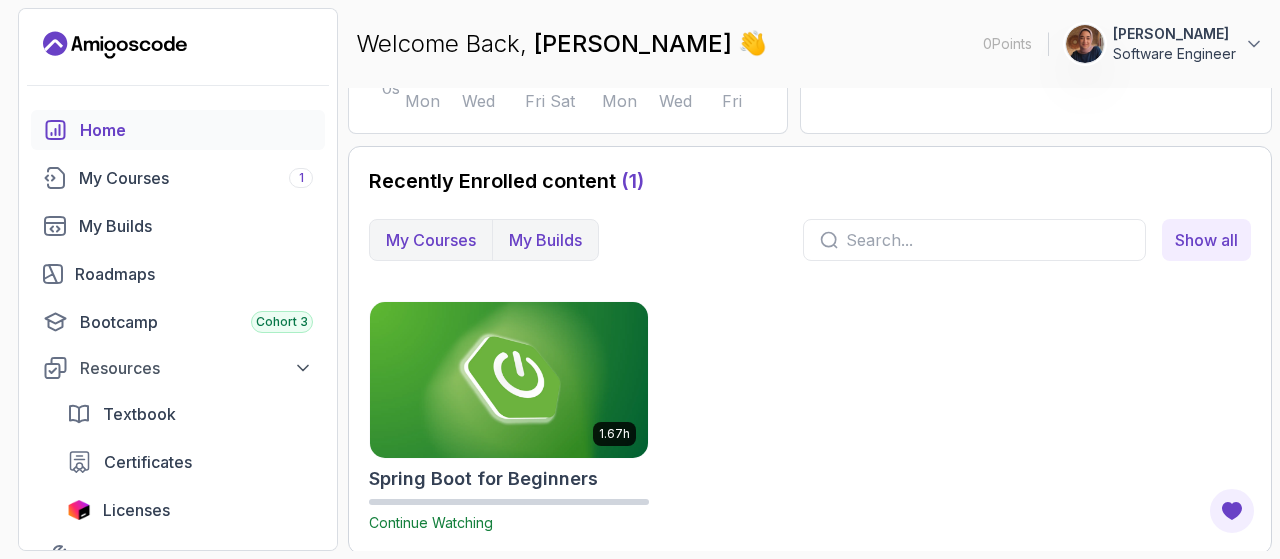 scroll, scrollTop: 0, scrollLeft: 0, axis: both 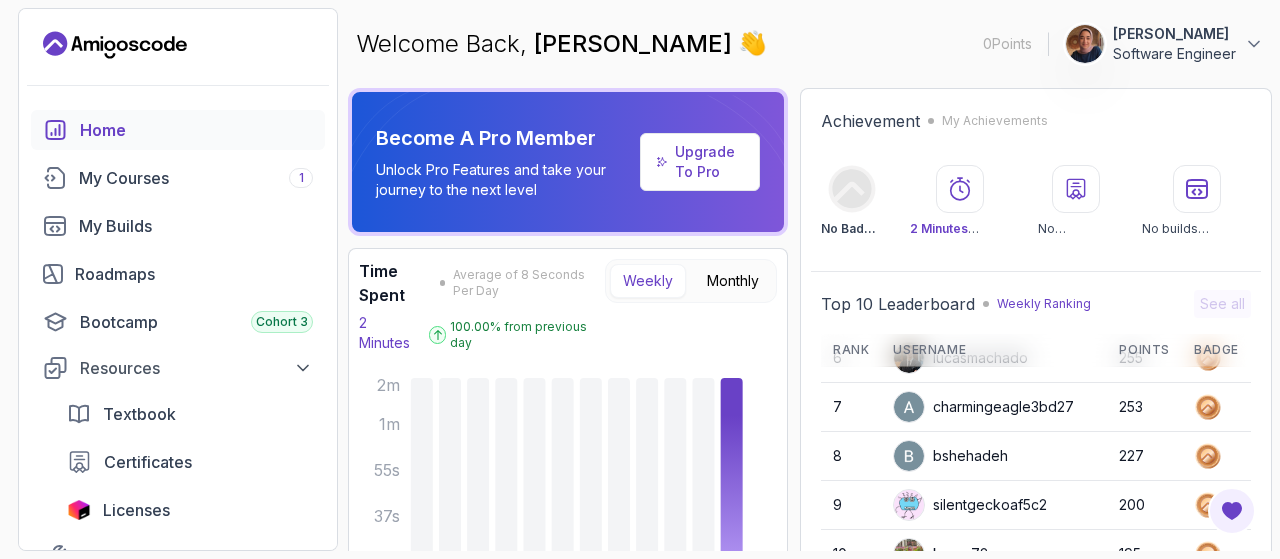 click 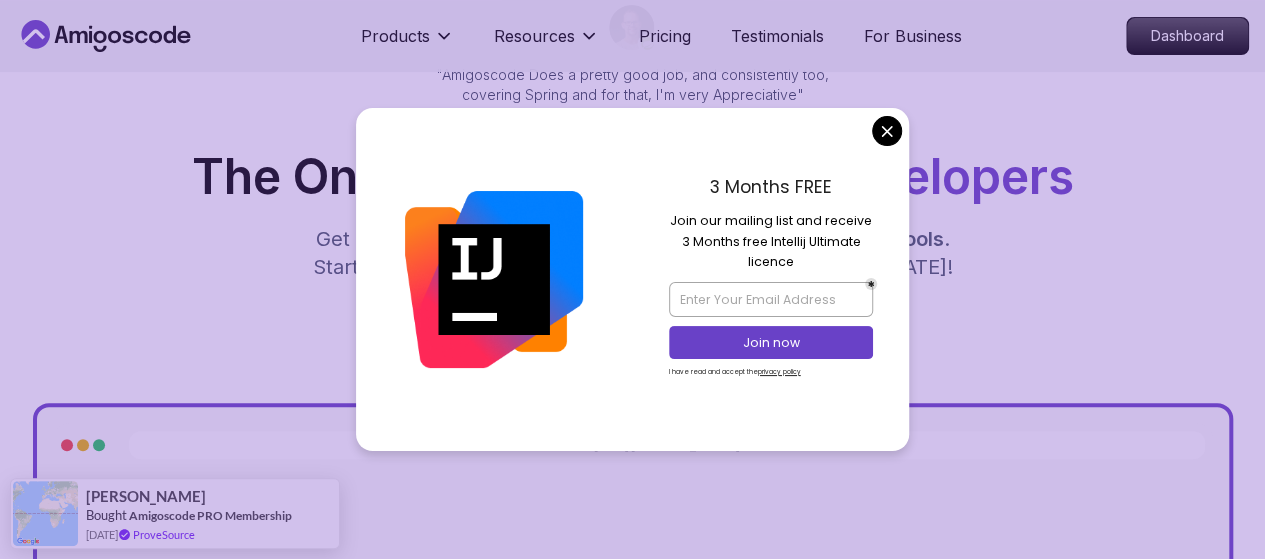 scroll, scrollTop: 236, scrollLeft: 0, axis: vertical 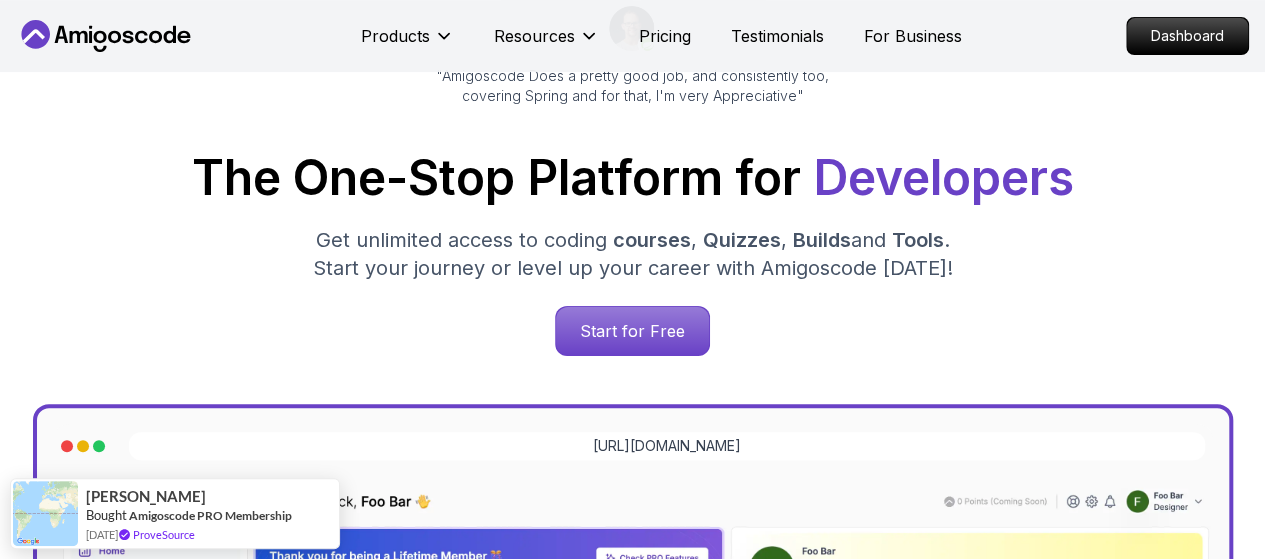 click on "Products Resources Pricing Testimonials For Business Dashboard Products Resources Pricing Testimonials For Business Dashboard Jogh Long Spring Developer Advocate "Amigoscode Does a pretty good job, and consistently too, covering Spring and for that, I'm very Appreciative" The One-Stop Platform for   Developers Get unlimited access to coding   courses ,   Quizzes ,   Builds  and   Tools . Start your journey or level up your career with Amigoscode today! Start for Free https://amigoscode.com/dashboard OUR AMIGO STUDENTS WORK IN TOP COMPANIES Courses Builds Discover Amigoscode's Latest   Premium Courses! Get unlimited access to coding   courses ,   Quizzes ,   Builds  and   Tools . Start your journey or level up your career with Amigoscode today! Browse all  courses Advanced Spring Boot Pro Dive deep into Spring Boot with our advanced course, designed to take your skills from intermediate to expert level. NEW Spring Boot for Beginners Java for Developers Pro React JS Developer Guide Pro Spring AI Pro Pro     ," at bounding box center (632, 6032) 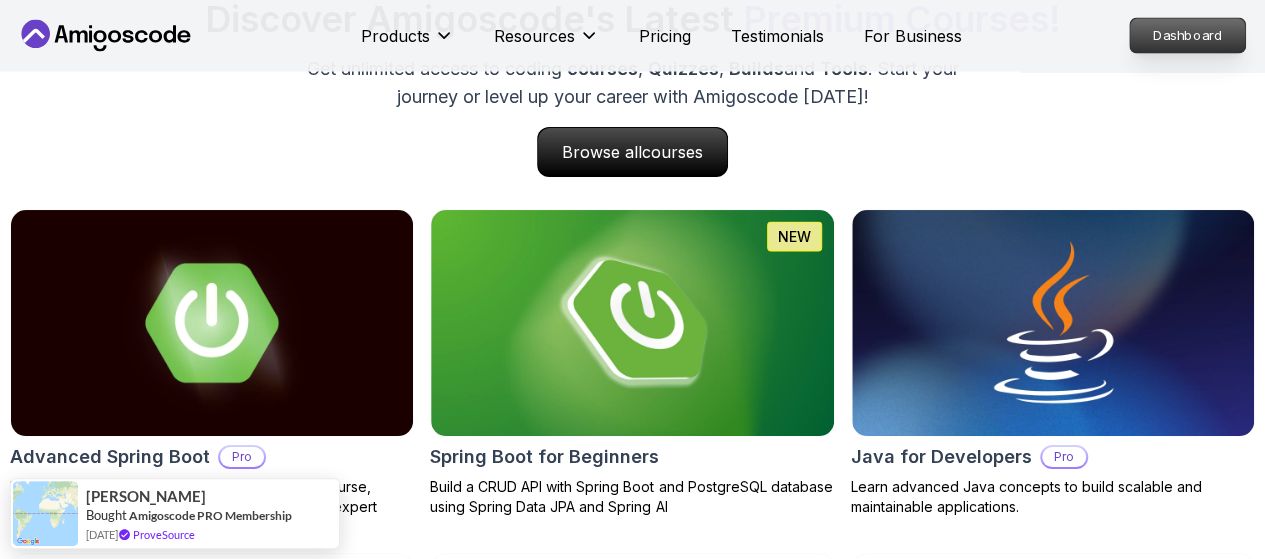 scroll, scrollTop: 1762, scrollLeft: 0, axis: vertical 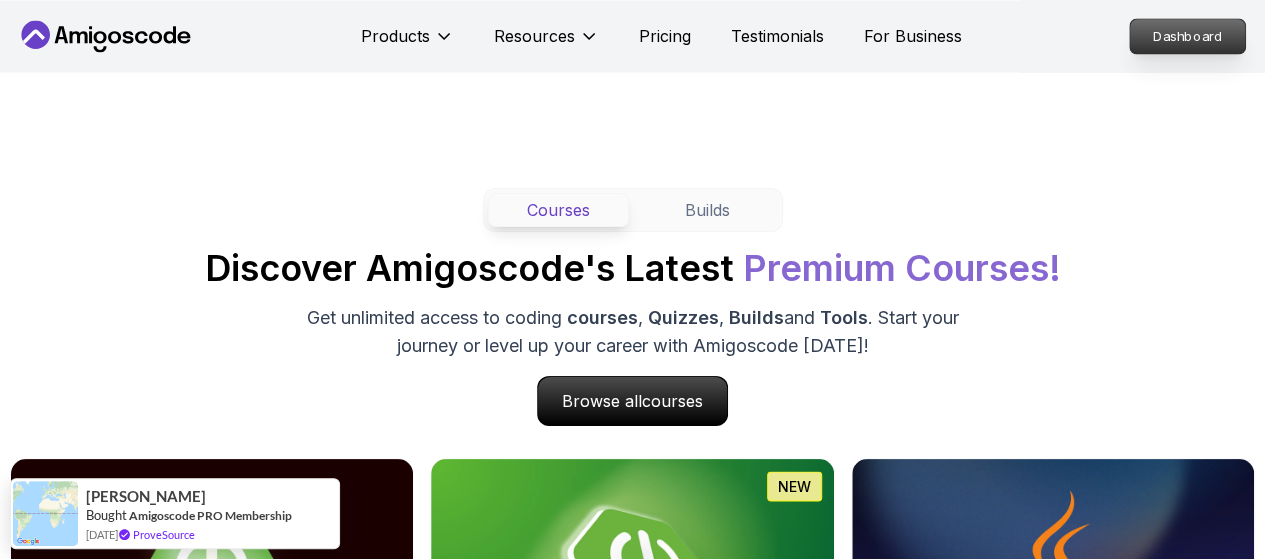 click on "Dashboard" at bounding box center [1187, 36] 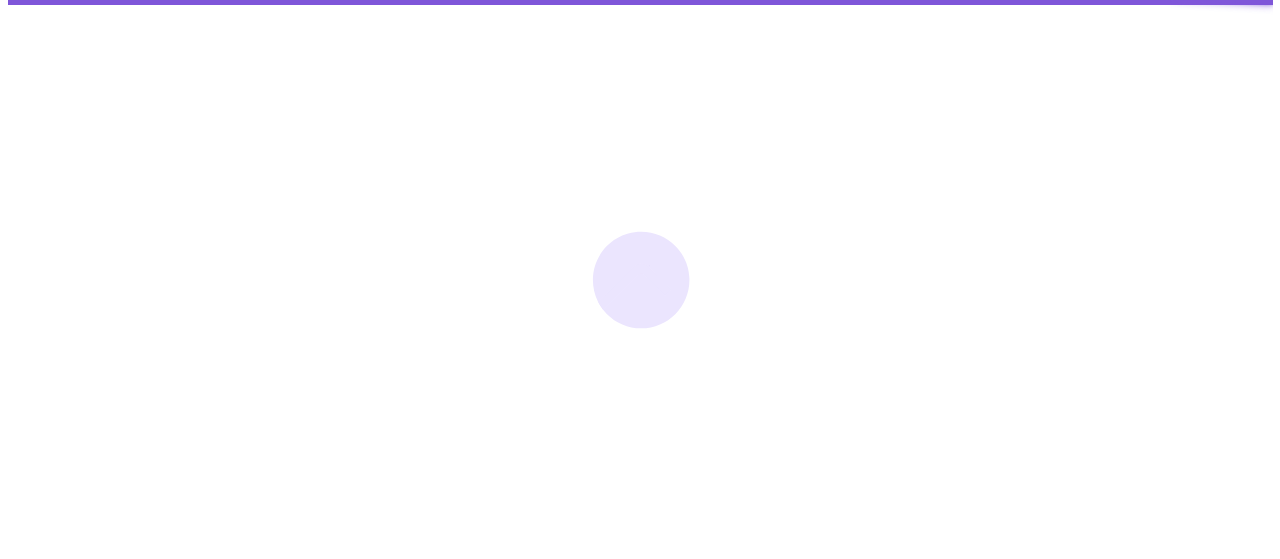 scroll, scrollTop: 0, scrollLeft: 0, axis: both 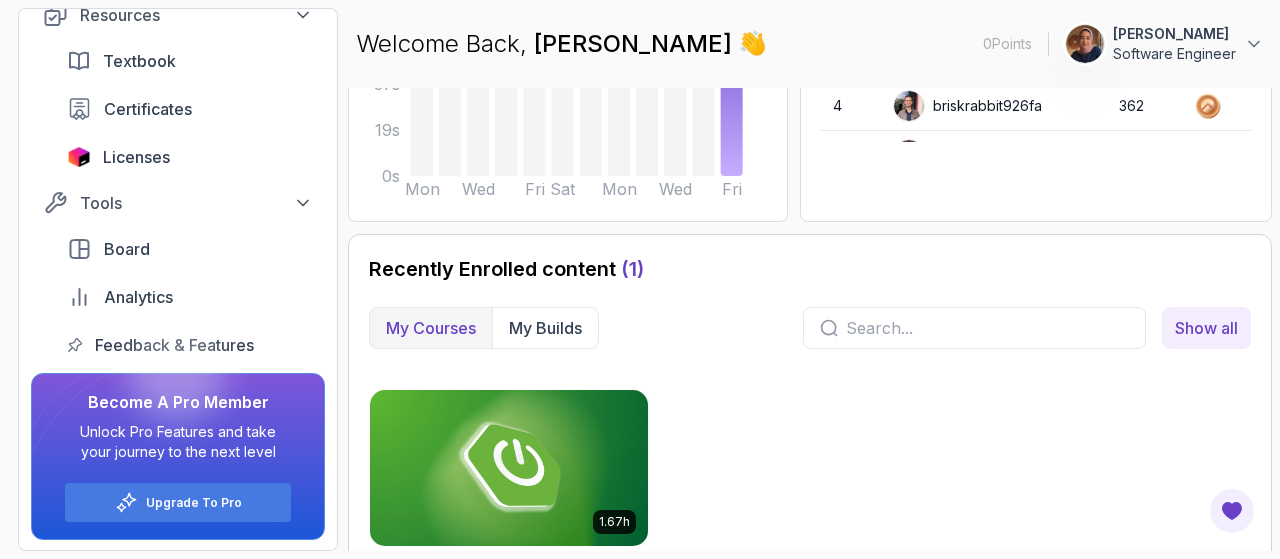 click at bounding box center (987, 328) 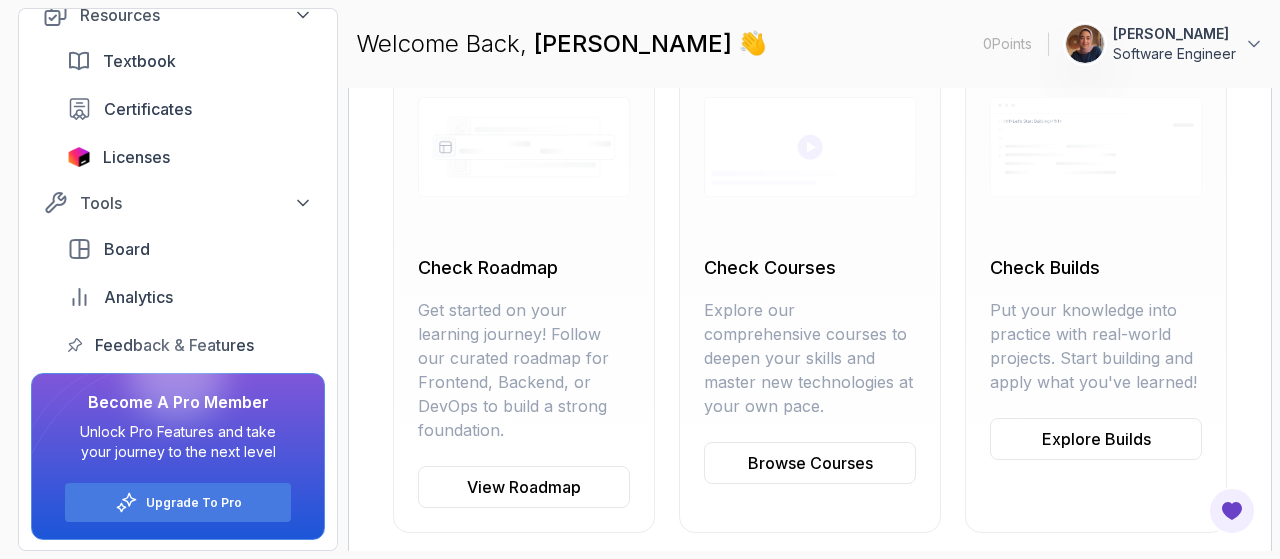 scroll, scrollTop: 0, scrollLeft: 0, axis: both 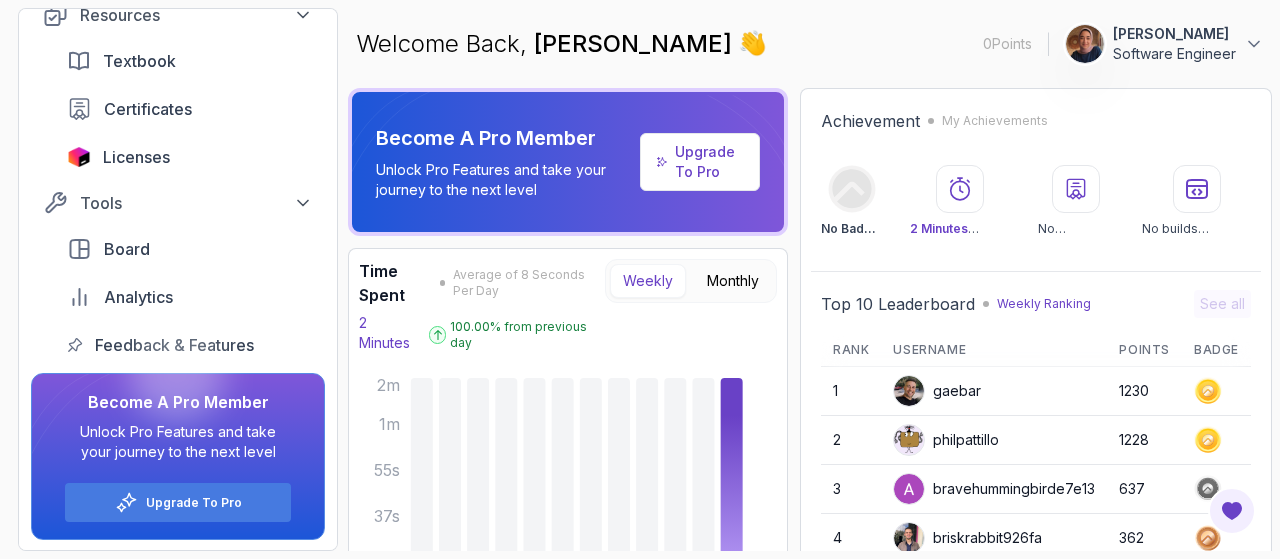 click on "Software Engineer" at bounding box center (1174, 54) 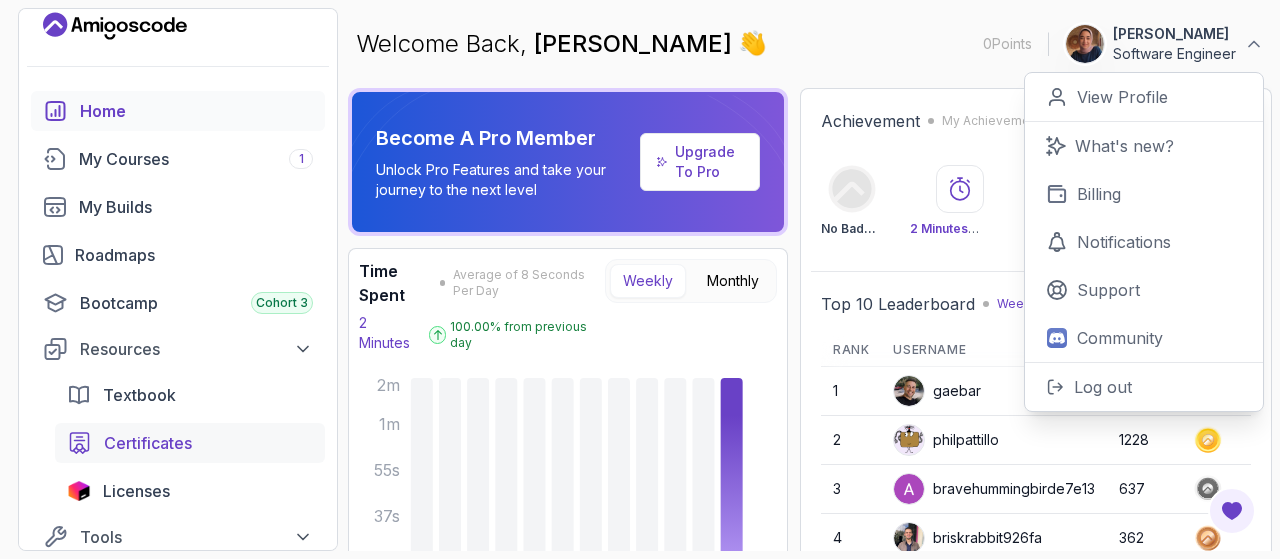 scroll, scrollTop: 0, scrollLeft: 0, axis: both 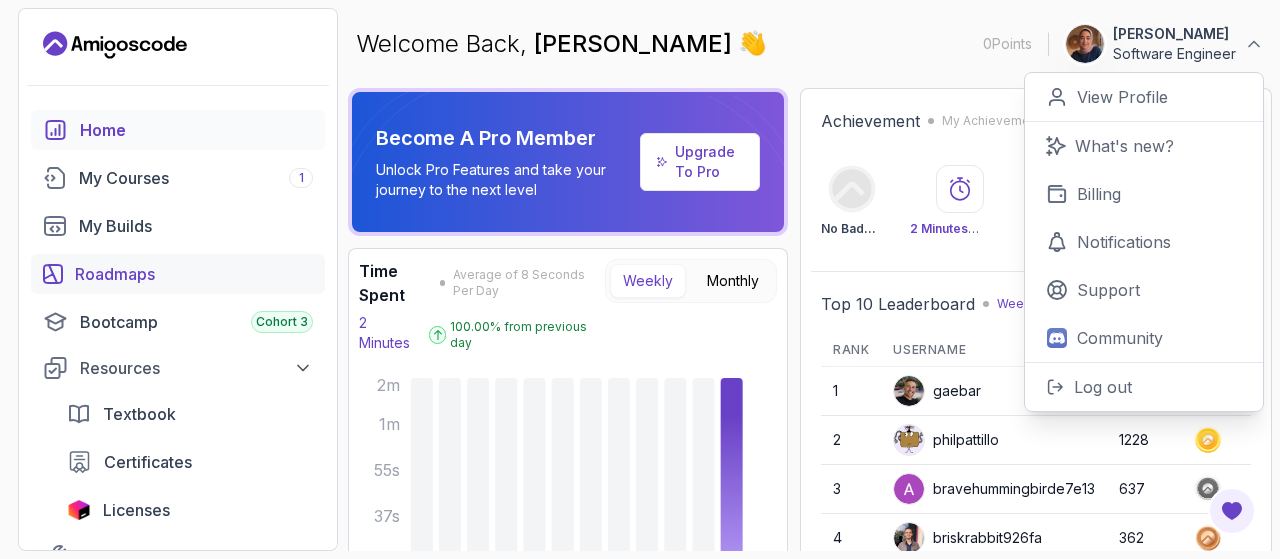 click on "Roadmaps" at bounding box center [194, 274] 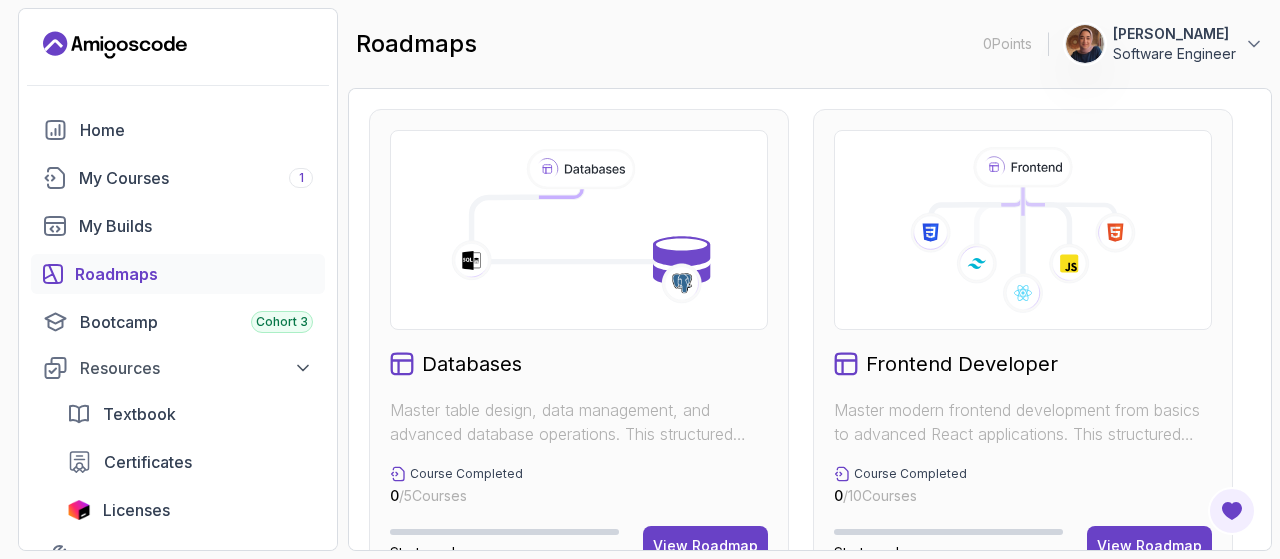 scroll, scrollTop: 152, scrollLeft: 0, axis: vertical 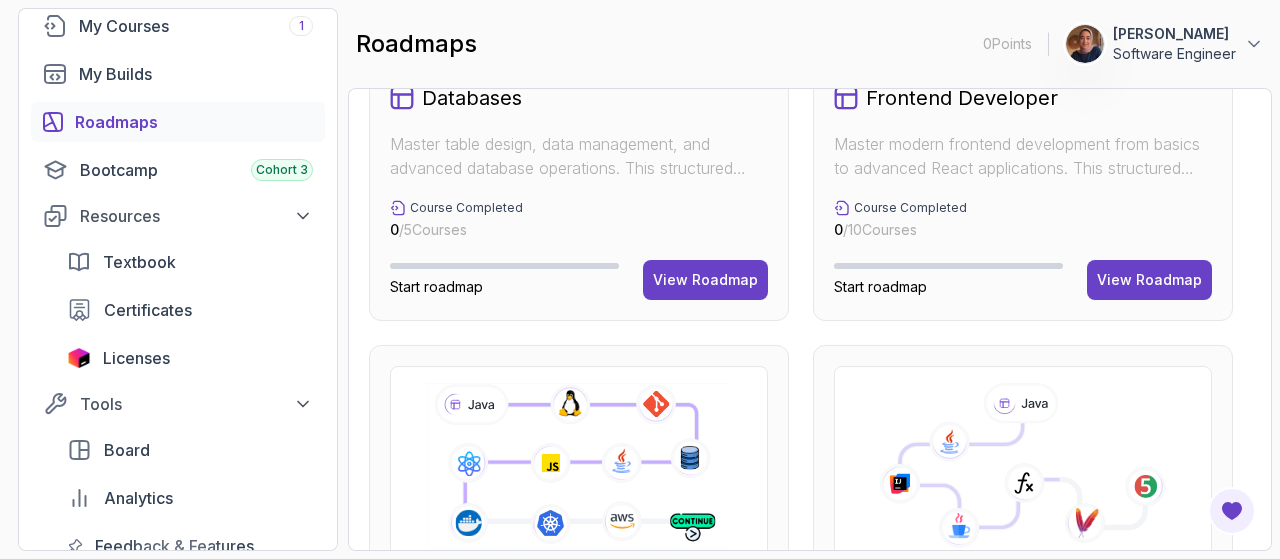 click on "Master table design, data management, and advanced database operations. This structured learning path will take you from database fundamentals to advanced SQL queries." at bounding box center (579, 156) 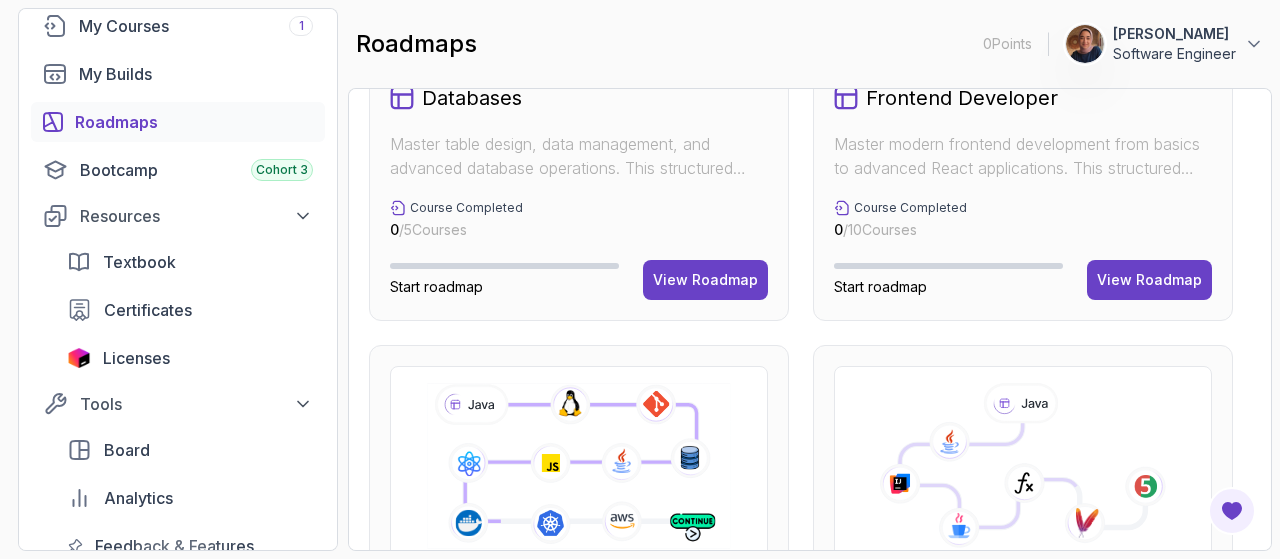 click on "Master table design, data management, and advanced database operations. This structured learning path will take you from database fundamentals to advanced SQL queries." at bounding box center (579, 156) 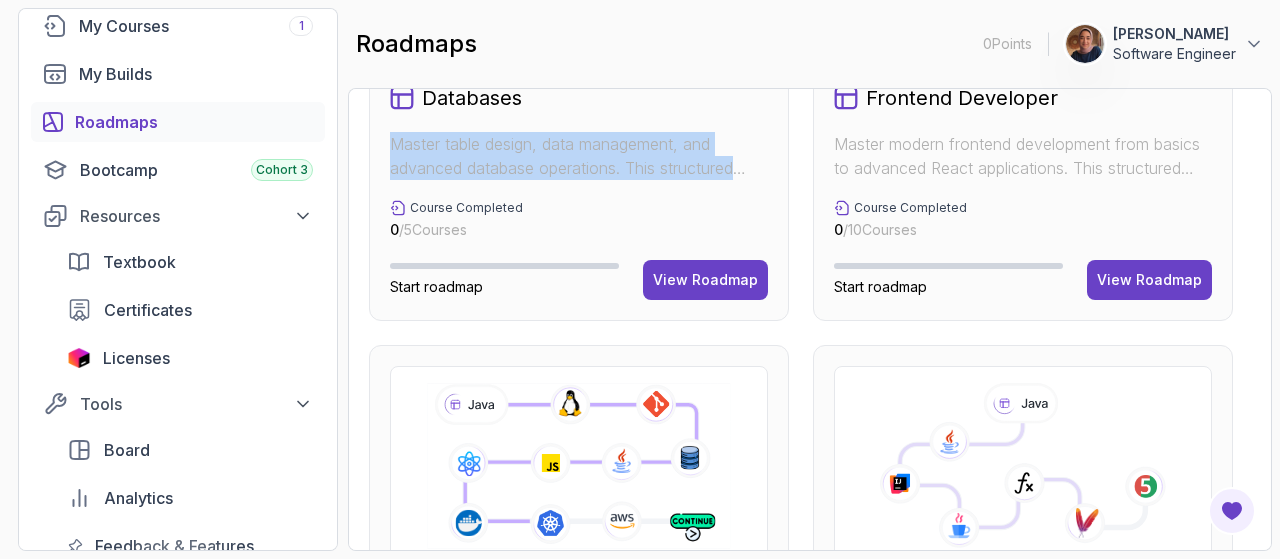 click on "Master table design, data management, and advanced database operations. This structured learning path will take you from database fundamentals to advanced SQL queries." at bounding box center (579, 156) 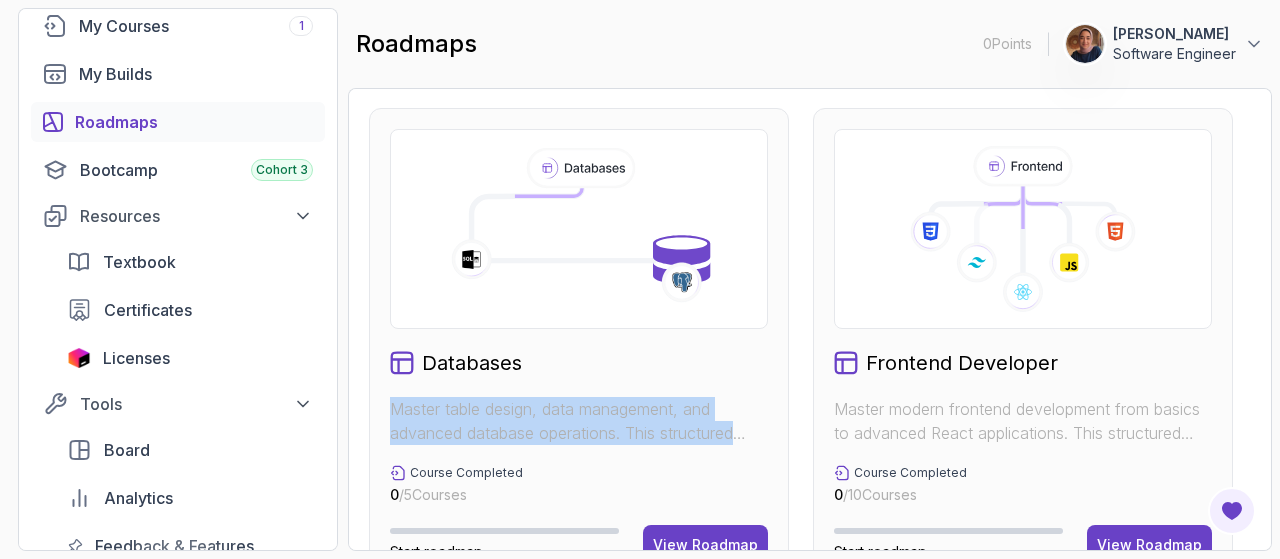 scroll, scrollTop: 254, scrollLeft: 0, axis: vertical 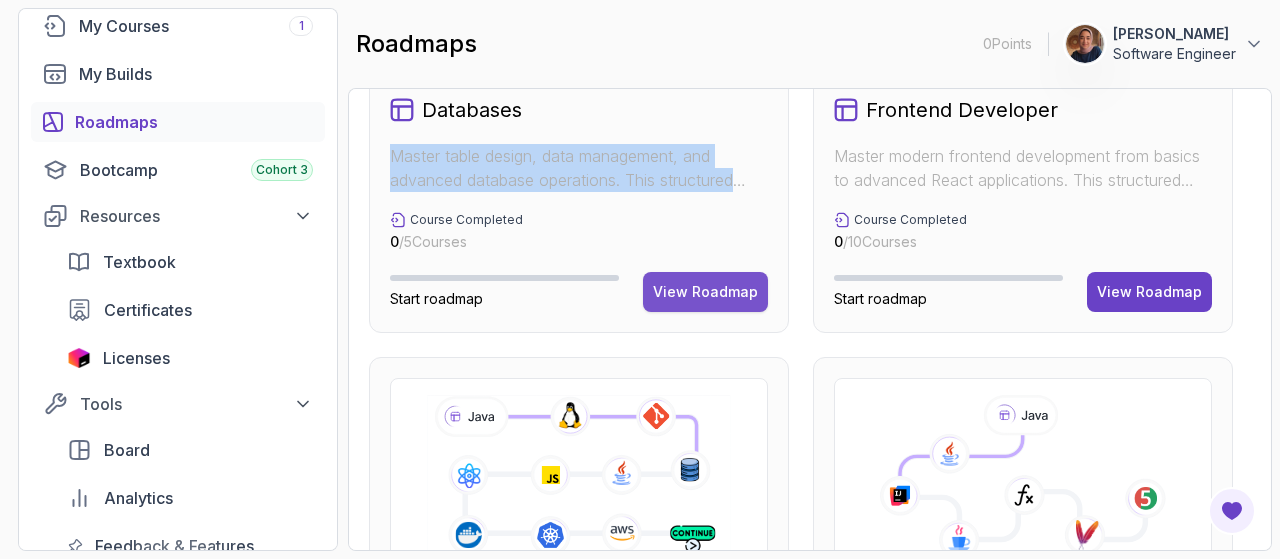 click on "View Roadmap" at bounding box center (705, 292) 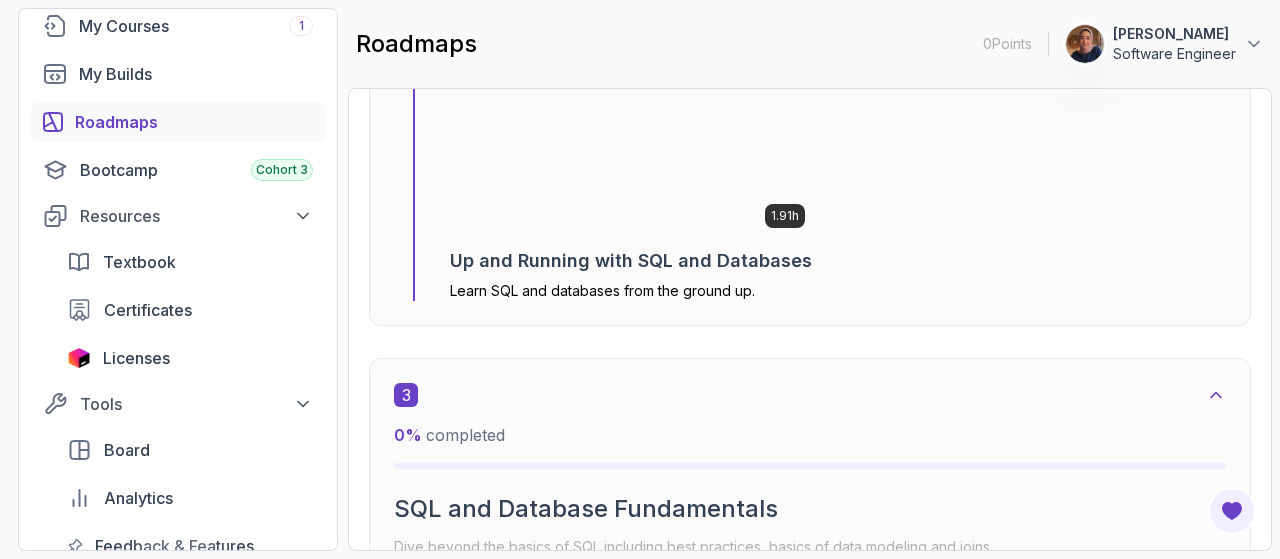 scroll, scrollTop: 1953, scrollLeft: 0, axis: vertical 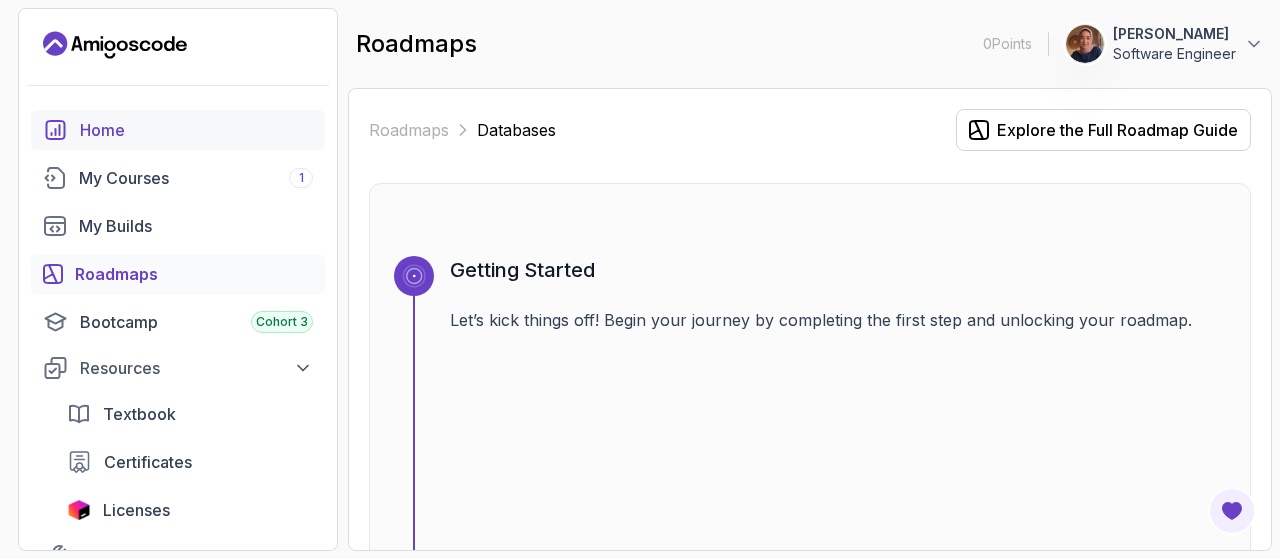 click on "Home" at bounding box center (196, 130) 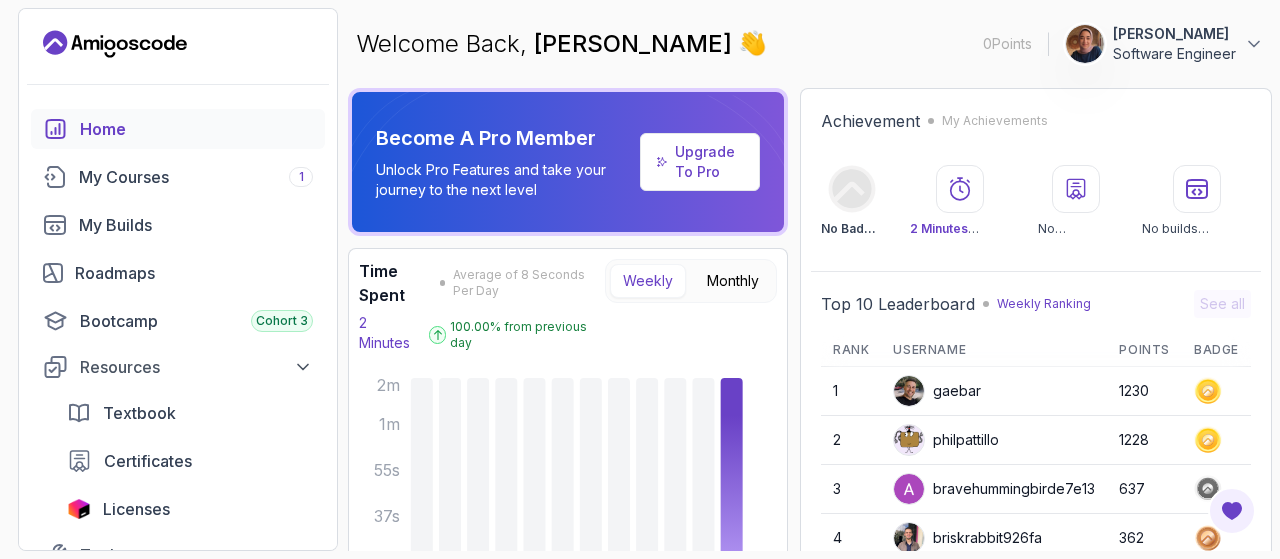 scroll, scrollTop: 0, scrollLeft: 0, axis: both 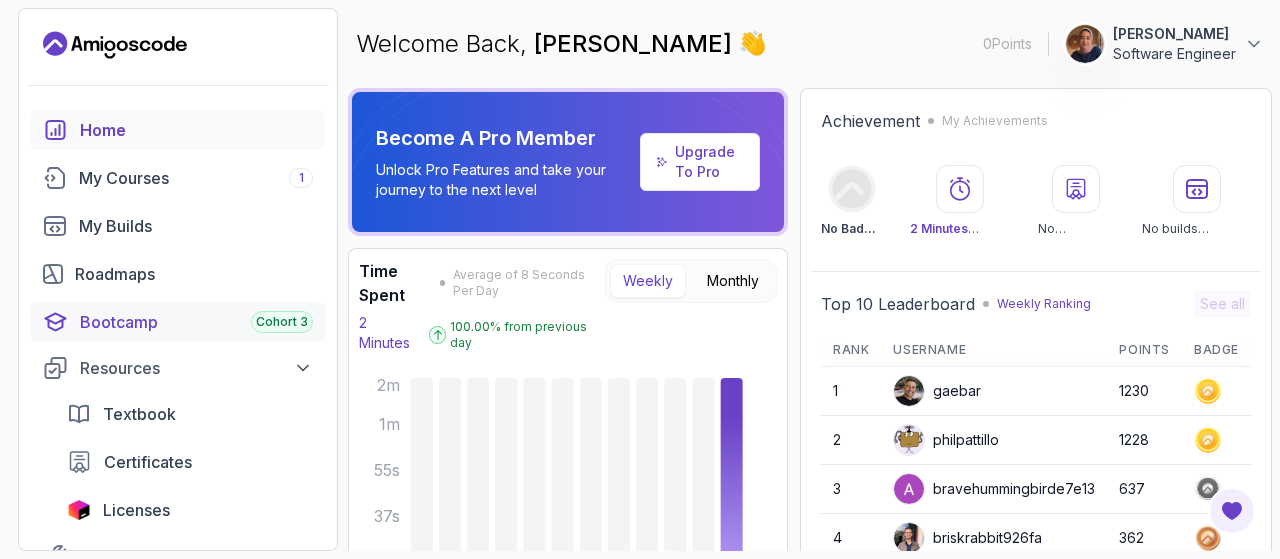 click on "Bootcamp Cohort 3" at bounding box center (196, 322) 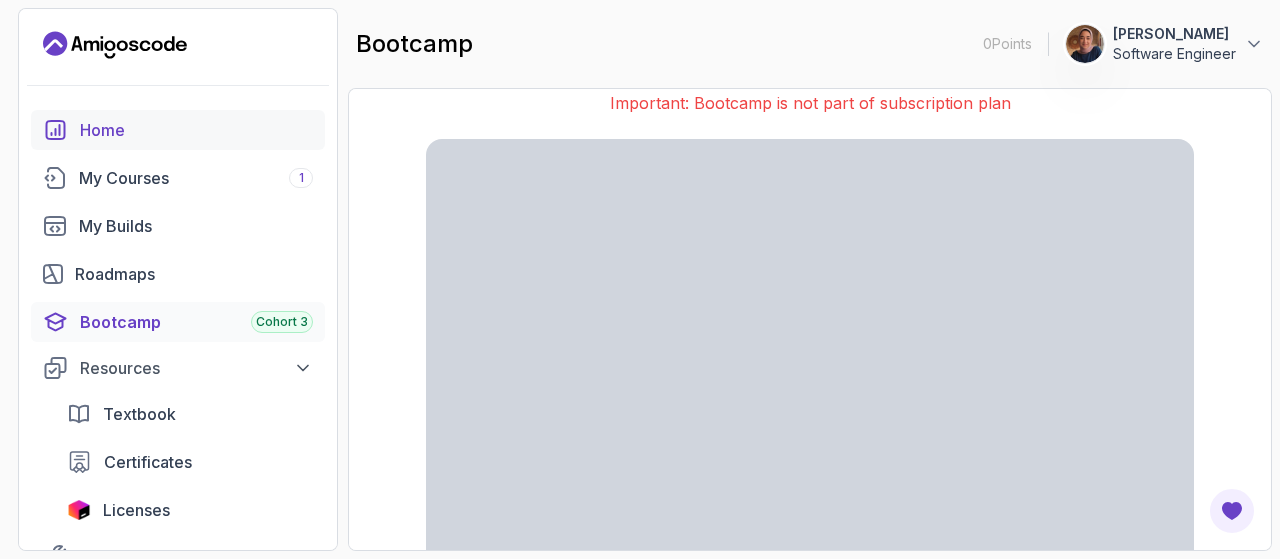 click on "Home" at bounding box center (196, 130) 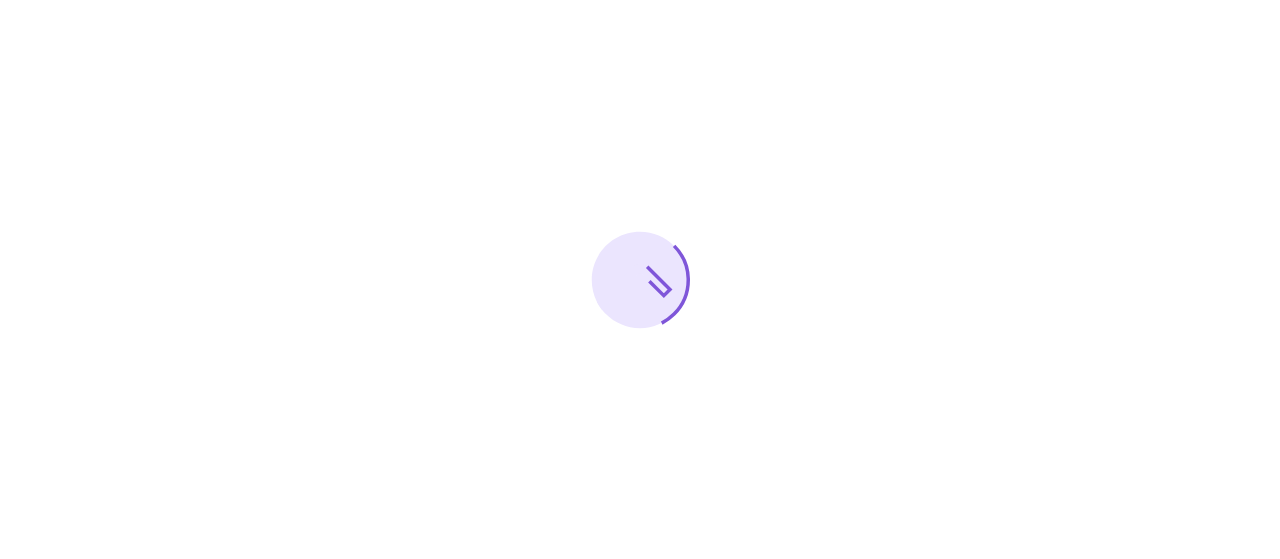 scroll, scrollTop: 0, scrollLeft: 0, axis: both 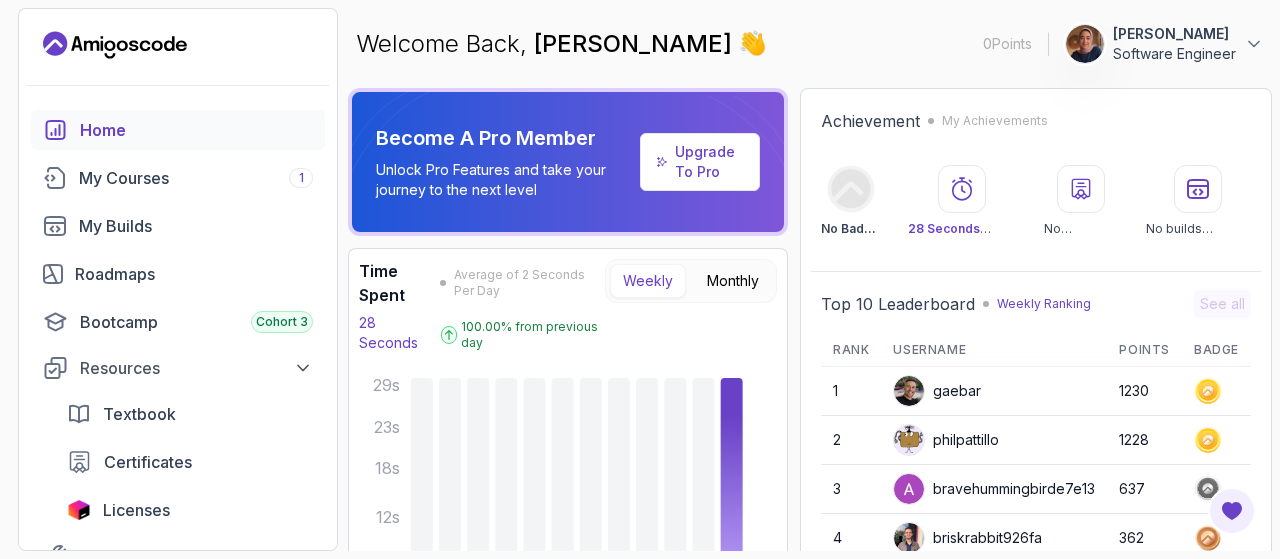 click 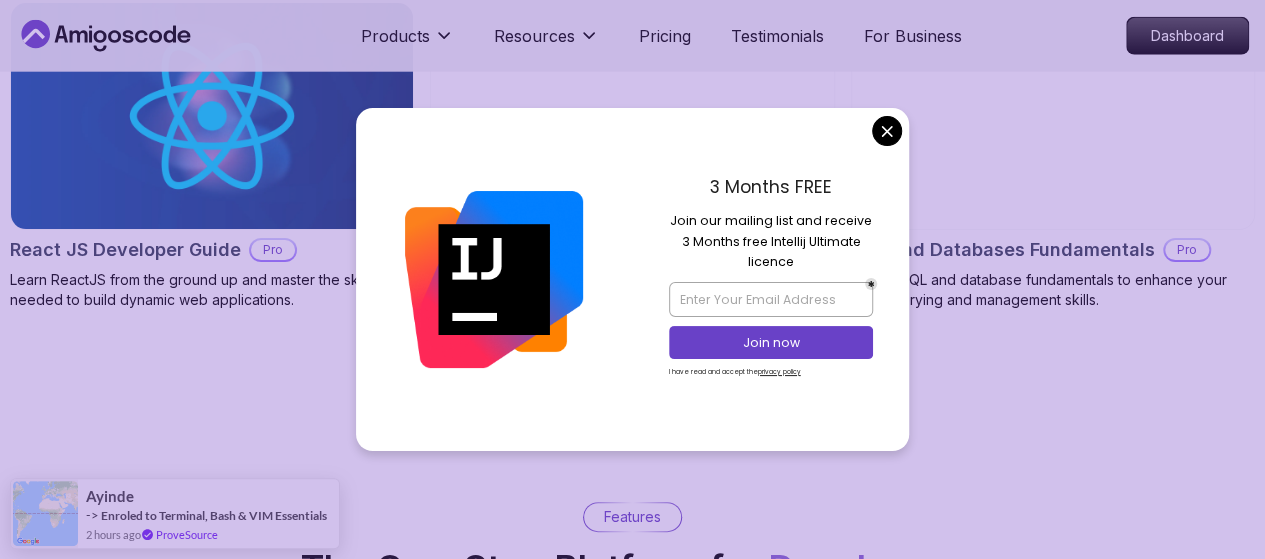 scroll, scrollTop: 2557, scrollLeft: 0, axis: vertical 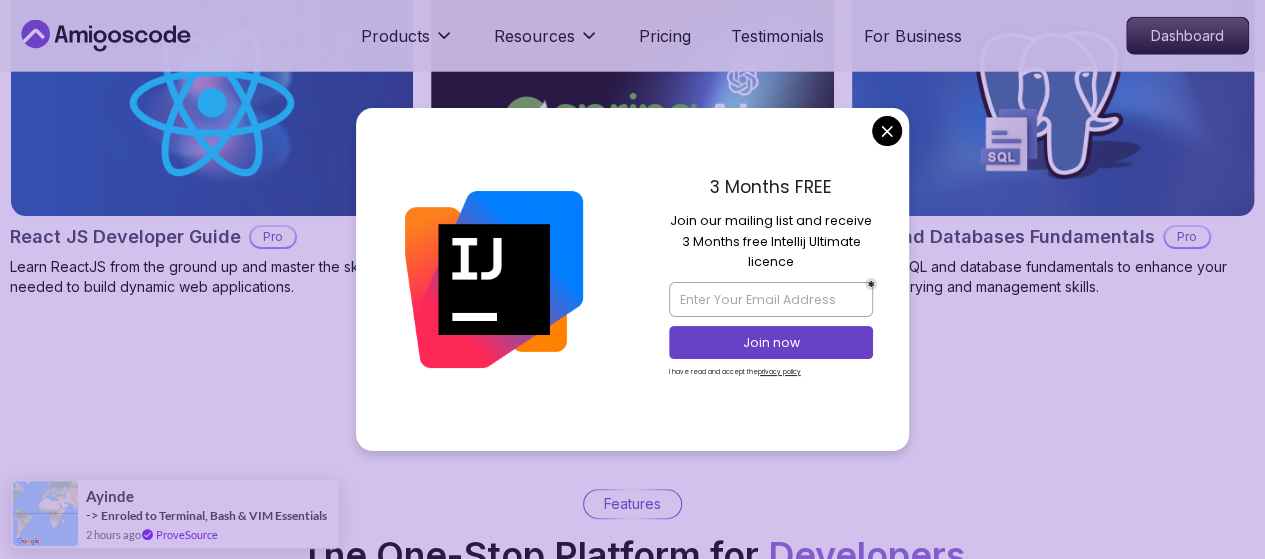 click on "Products Resources Pricing Testimonials For Business Dashboard Products Resources Pricing Testimonials For Business Dashboard Jogh Long Spring Developer Advocate "Amigoscode Does a pretty good job, and consistently too, covering Spring and for that, I'm very Appreciative" The One-Stop Platform for   Developers Get unlimited access to coding   courses ,   Quizzes ,   Builds  and   Tools . Start your journey or level up your career with Amigoscode [DATE]! Start for Free [URL][DOMAIN_NAME] OUR AMIGO STUDENTS WORK IN TOP COMPANIES Courses Builds Discover Amigoscode's Latest   Premium Courses! Get unlimited access to coding   courses ,   Quizzes ,   Builds  and   Tools . Start your journey or level up your career with Amigoscode [DATE]! Browse all  courses Advanced Spring Boot Pro Dive deep into Spring Boot with our advanced course, designed to take your skills from intermediate to expert level. NEW Spring Boot for Beginners Java for Developers Pro React JS Developer Guide Pro Spring AI Pro Pro     ," at bounding box center [632, 3702] 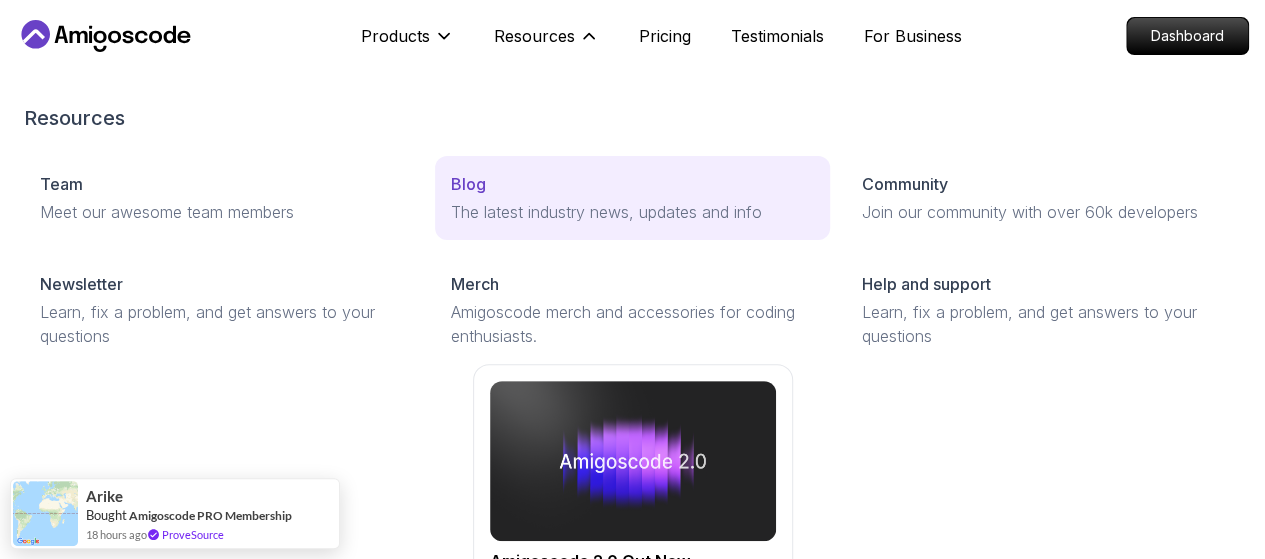 scroll, scrollTop: 0, scrollLeft: 0, axis: both 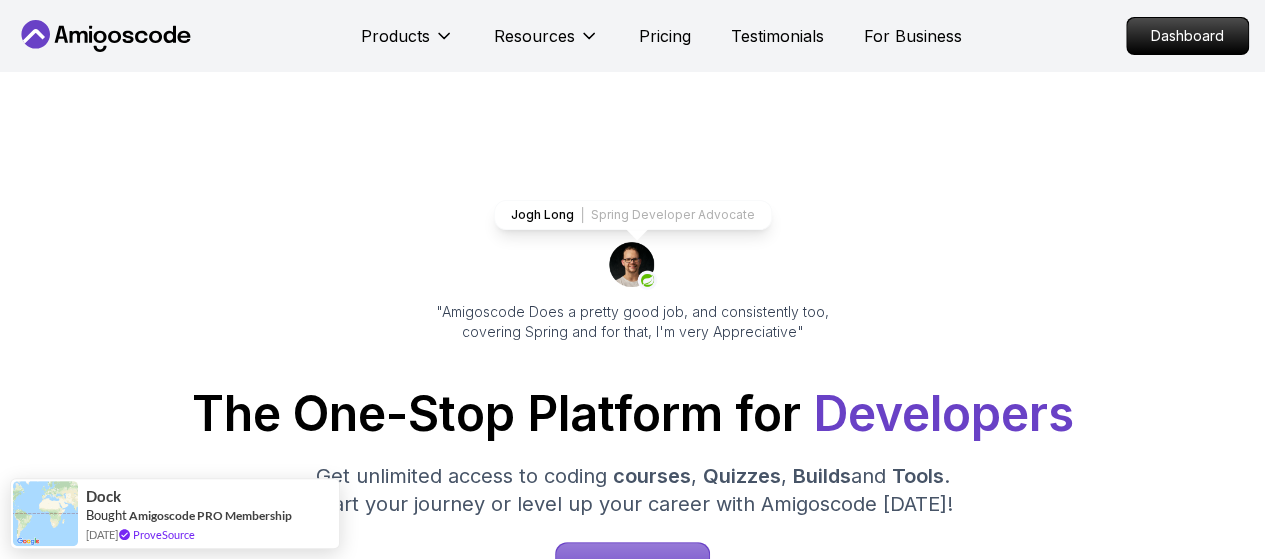click on "Products Resources Pricing Testimonials For Business" at bounding box center (661, 36) 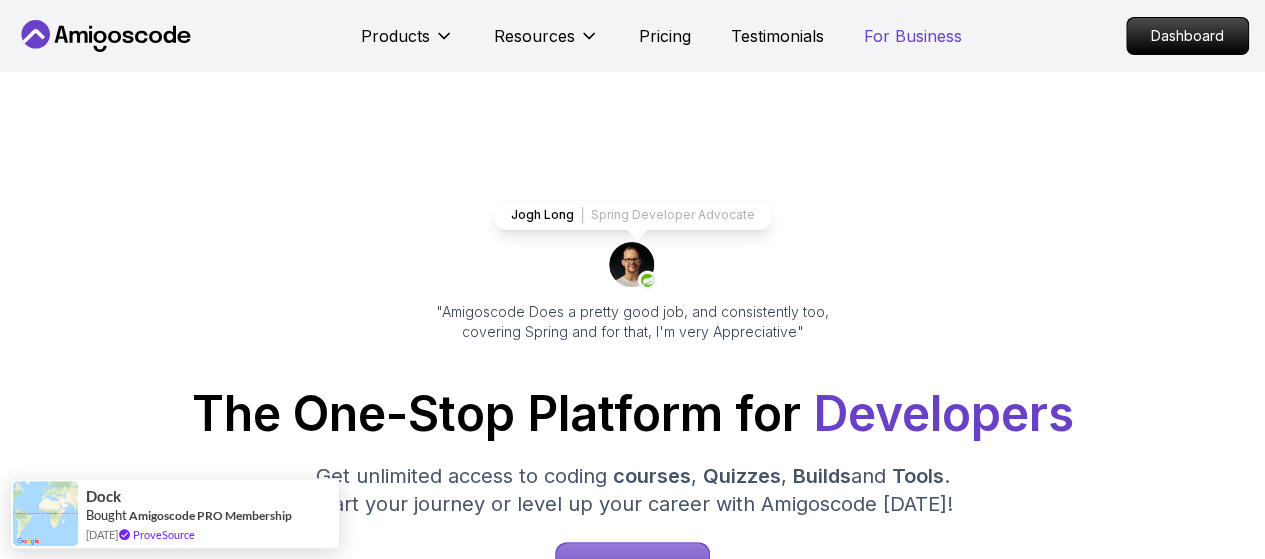 click on "For Business" at bounding box center [913, 36] 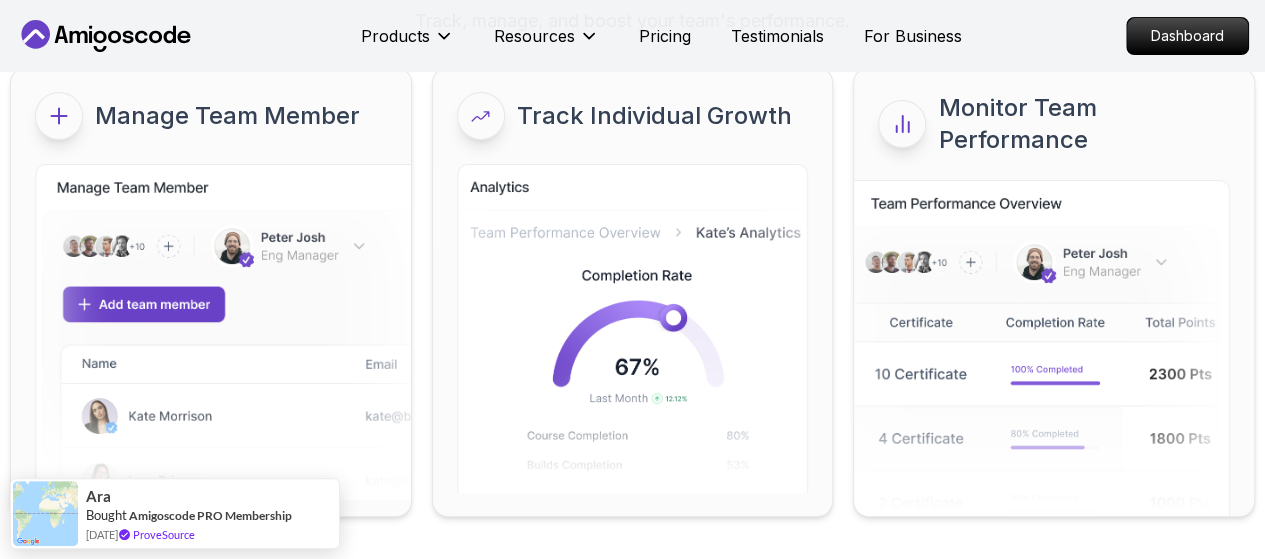 scroll, scrollTop: 0, scrollLeft: 0, axis: both 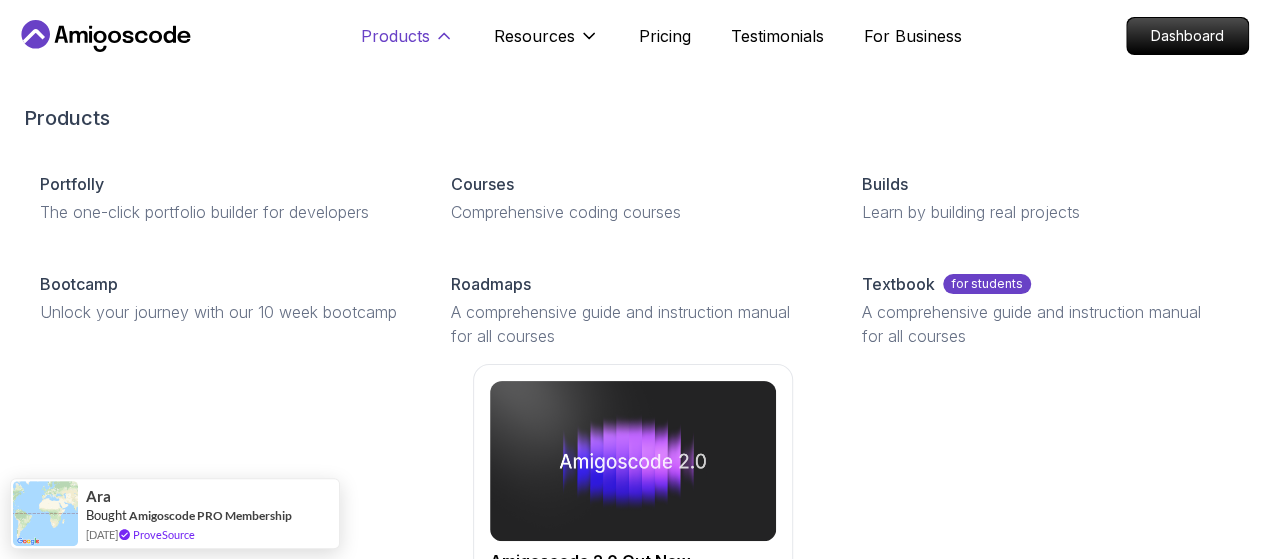 click on "Products" at bounding box center [407, 44] 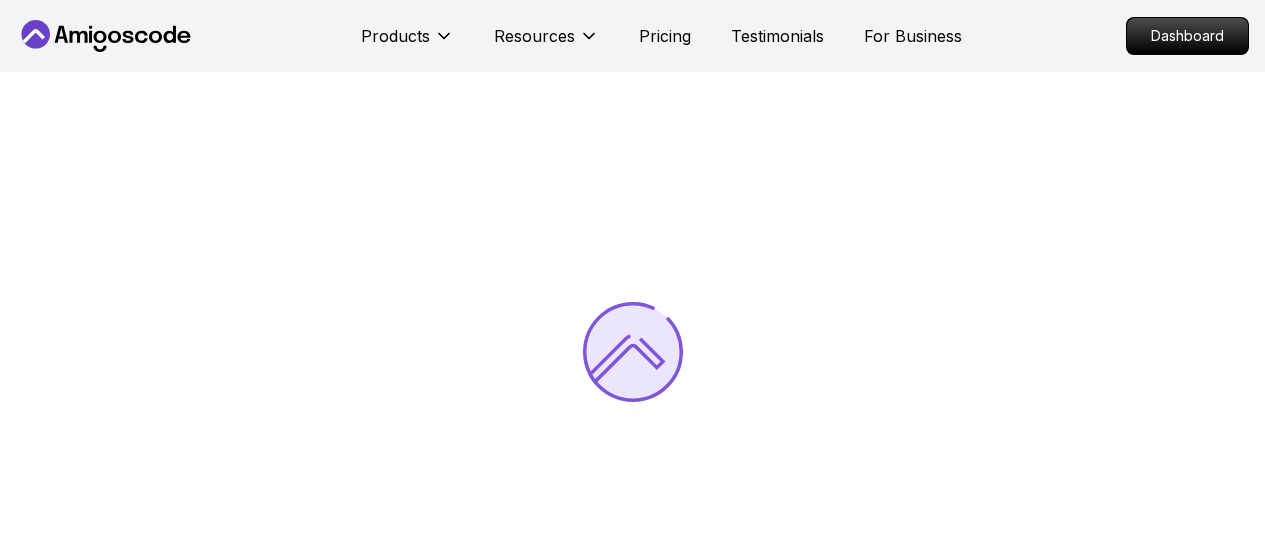 scroll, scrollTop: 0, scrollLeft: 0, axis: both 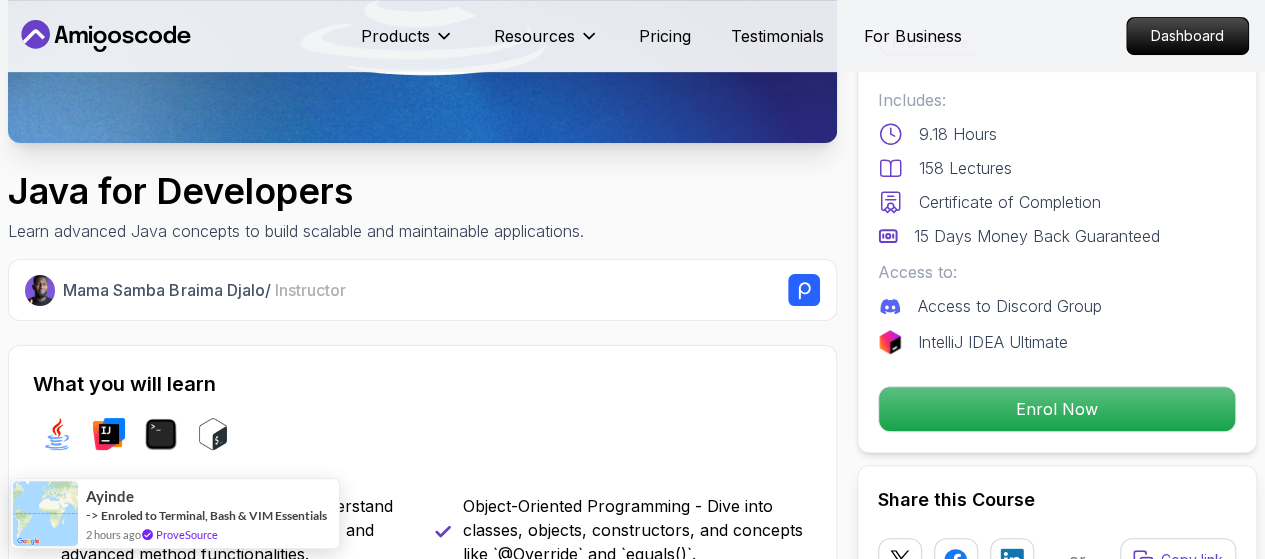 click on "Products Resources Pricing Testimonials For Business Dashboard Products Resources Pricing Testimonials For Business Dashboard Java for Developers Learn advanced Java concepts to build scalable and maintainable applications. Mama Samba Braima Djalo  /   Instructor Pro Course Includes: 9.18 Hours 158 Lectures Certificate of Completion 15 Days Money Back Guaranteed Access to: Access to Discord Group IntelliJ IDEA Ultimate Enrol Now Share this Course or Copy link Got a Team of 5 or More? With one subscription, give your entire team access to all courses and features. Check our Business Plan Mama Samba Braima Djalo  /   Instructor What you will learn java intellij terminal bash Advanced Language Features - Understand access modifiers, the static keyword, and advanced method functionalities. Object-Oriented Programming - Dive into classes, objects, constructors, and concepts like `@Override` and `equals()`. Working with Files - Read, write, and manage files using modern Java techniques like try-with-resources." at bounding box center [632, 4842] 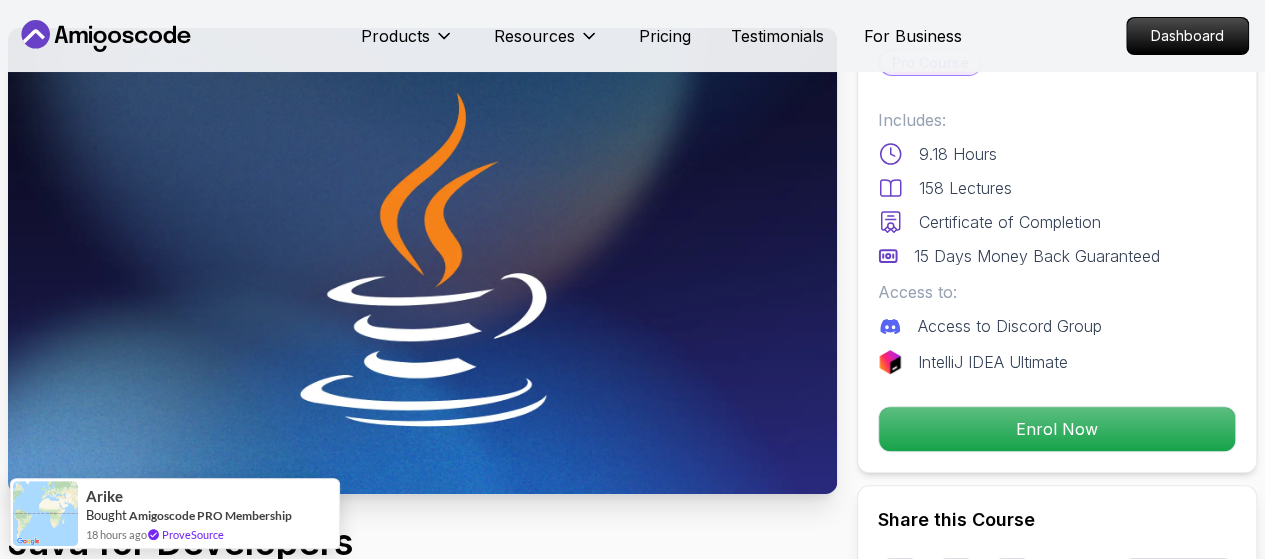 scroll, scrollTop: 82, scrollLeft: 0, axis: vertical 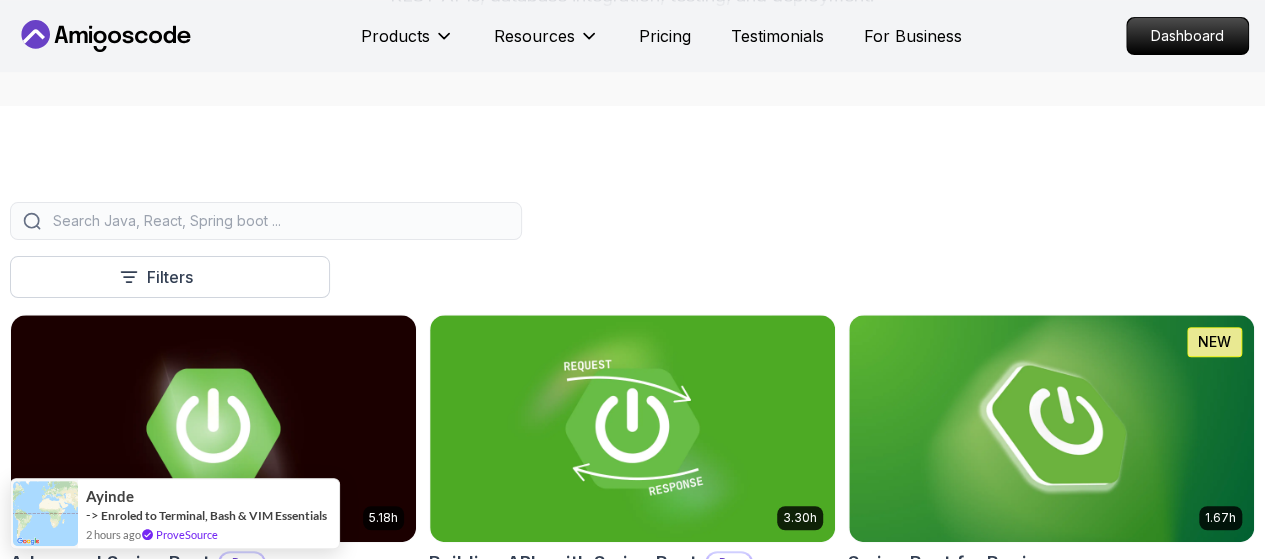 click at bounding box center (279, 221) 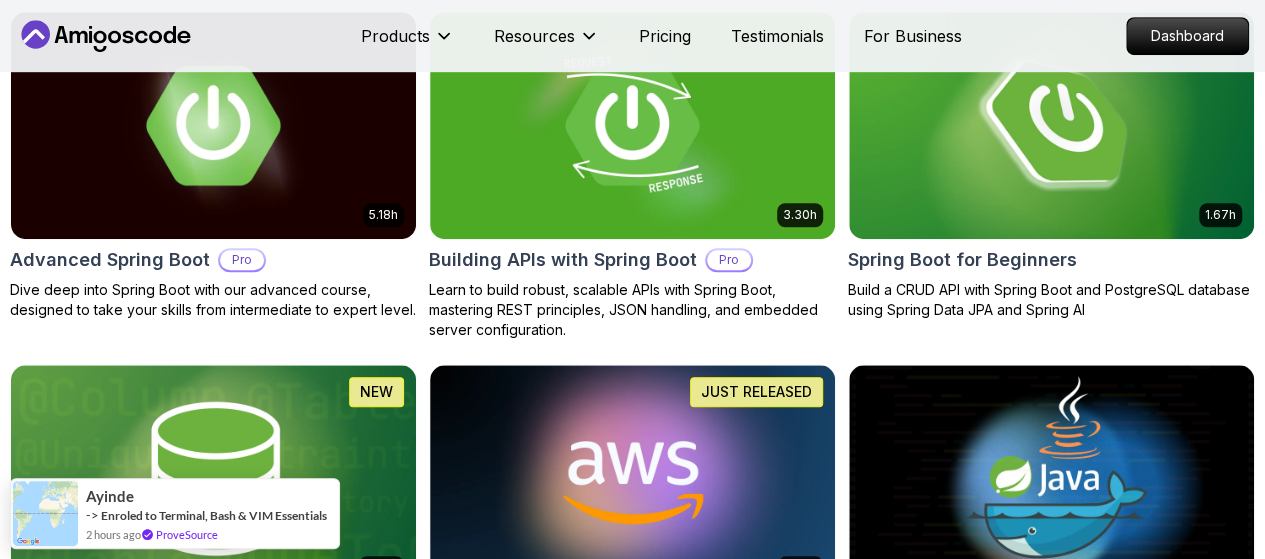 scroll, scrollTop: 624, scrollLeft: 0, axis: vertical 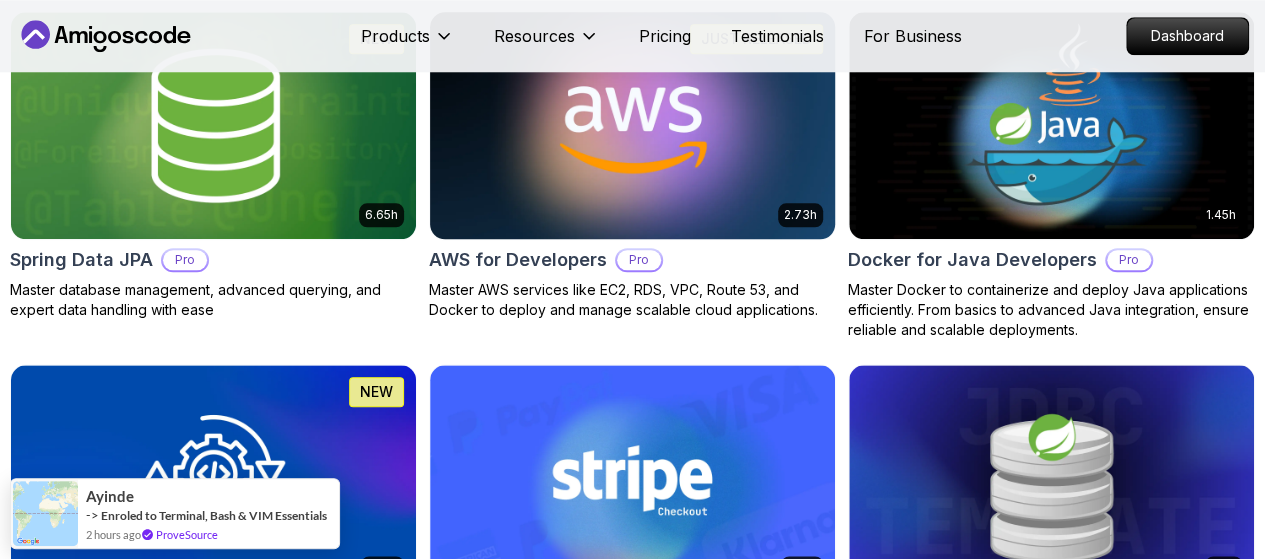 click on "Products Resources Pricing Testimonials For Business Dashboard Products Resources Pricing Testimonials For Business Dashboard spring-boot Spring Boot Courses for Building Scalable Java Applications Learn to build production-grade Java applications using Spring Boot. Includes REST APIs, database integration, testing, and deployment. Filters Filters Type Course Build Price Pro Free Instructors [PERSON_NAME] [PERSON_NAME] Duration 0-1 Hour 1-3 Hours +3 Hours Track Front End Back End Dev Ops Full Stack Level Junior Mid-level Senior 5.18h Advanced Spring Boot Pro Dive deep into Spring Boot with our advanced course, designed to take your skills from intermediate to expert level. 3.30h Building APIs with Spring Boot Pro Learn to build robust, scalable APIs with Spring Boot, mastering REST principles, JSON handling, and embedded server configuration. 1.67h NEW Spring Boot for Beginners Build a CRUD API with Spring Boot and PostgreSQL database using Spring Data JPA and Spring AI 6.65h NEW Spring Data JPA Pro 2.73h Pro" at bounding box center (632, 867) 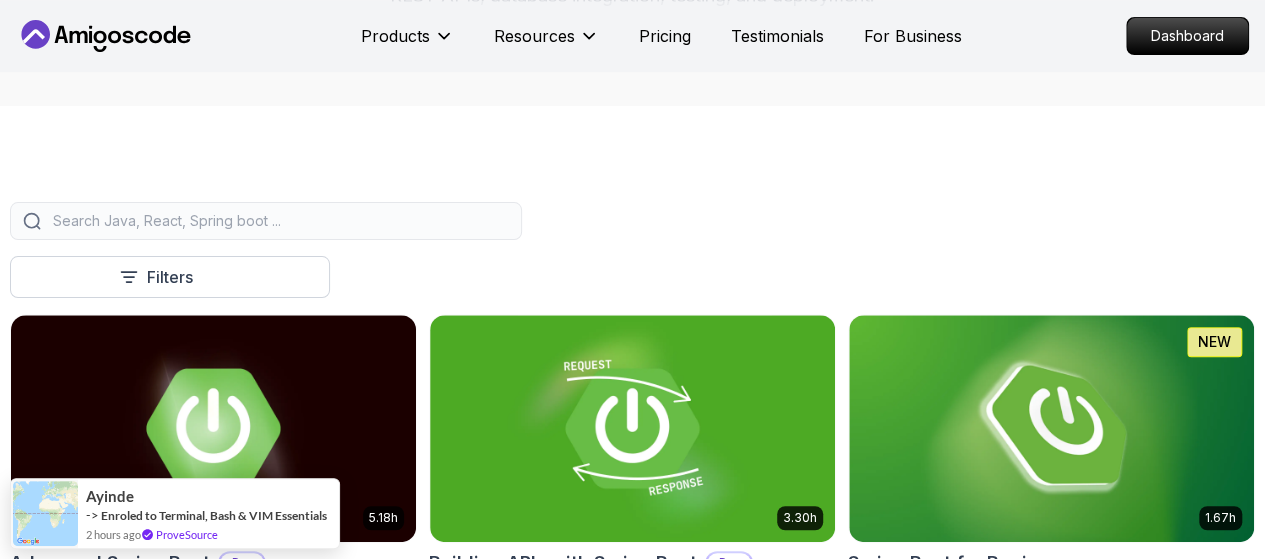 scroll, scrollTop: 317, scrollLeft: 0, axis: vertical 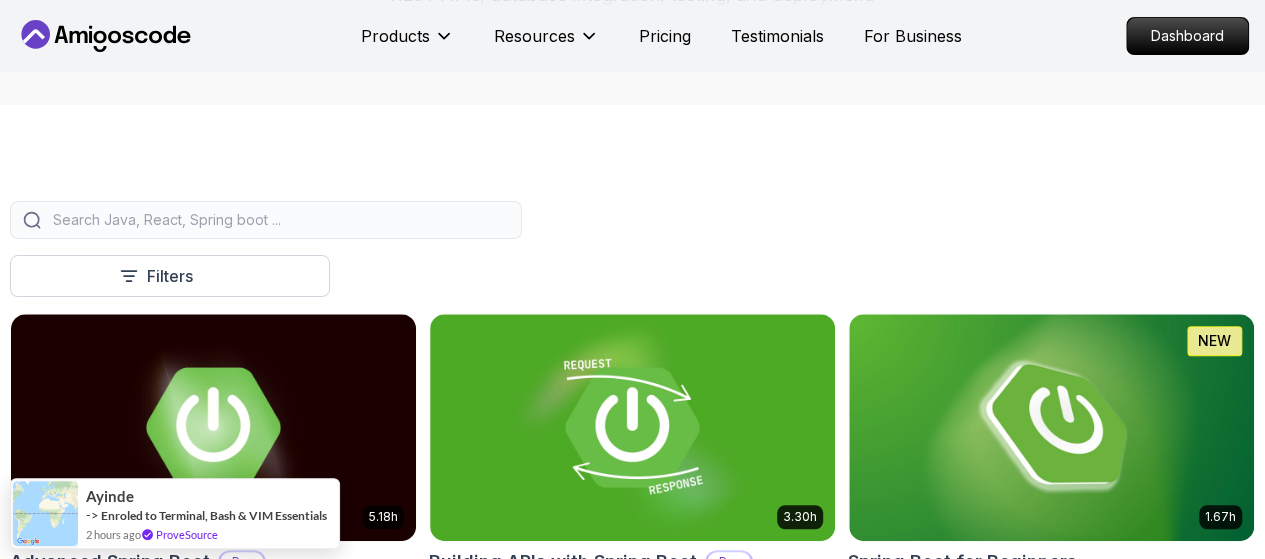click at bounding box center (279, 220) 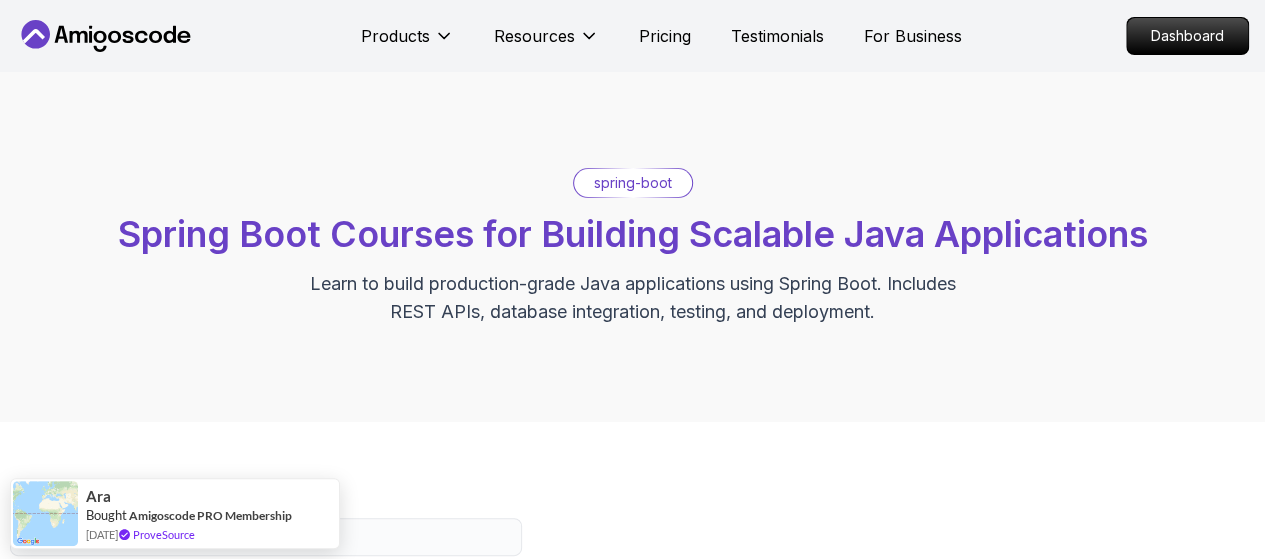 scroll, scrollTop: 304, scrollLeft: 0, axis: vertical 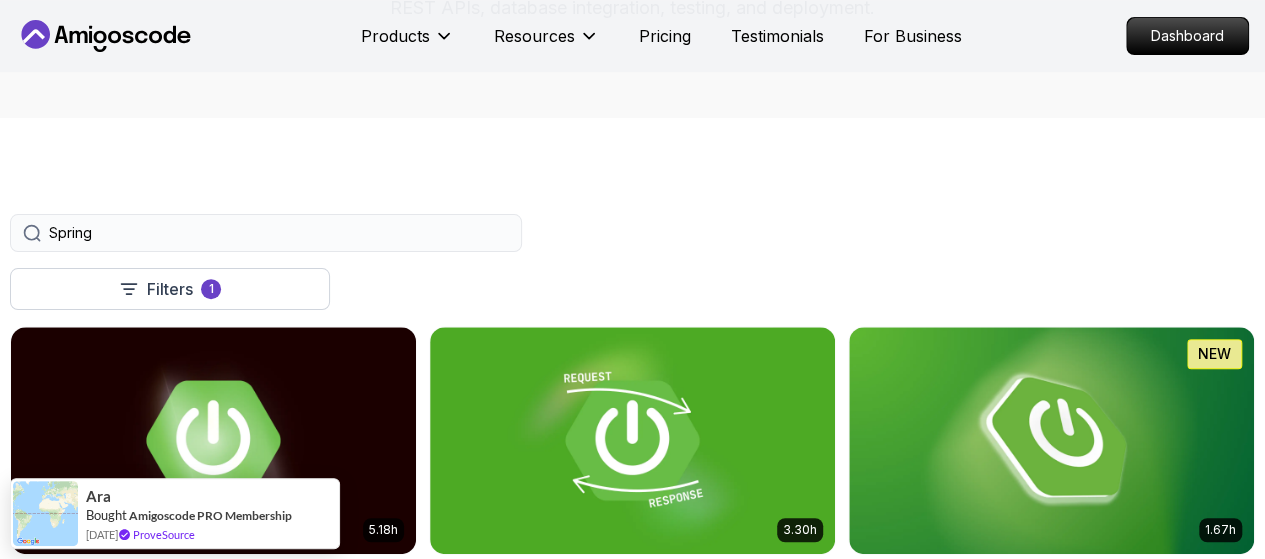 click on "Spring" at bounding box center (266, 233) 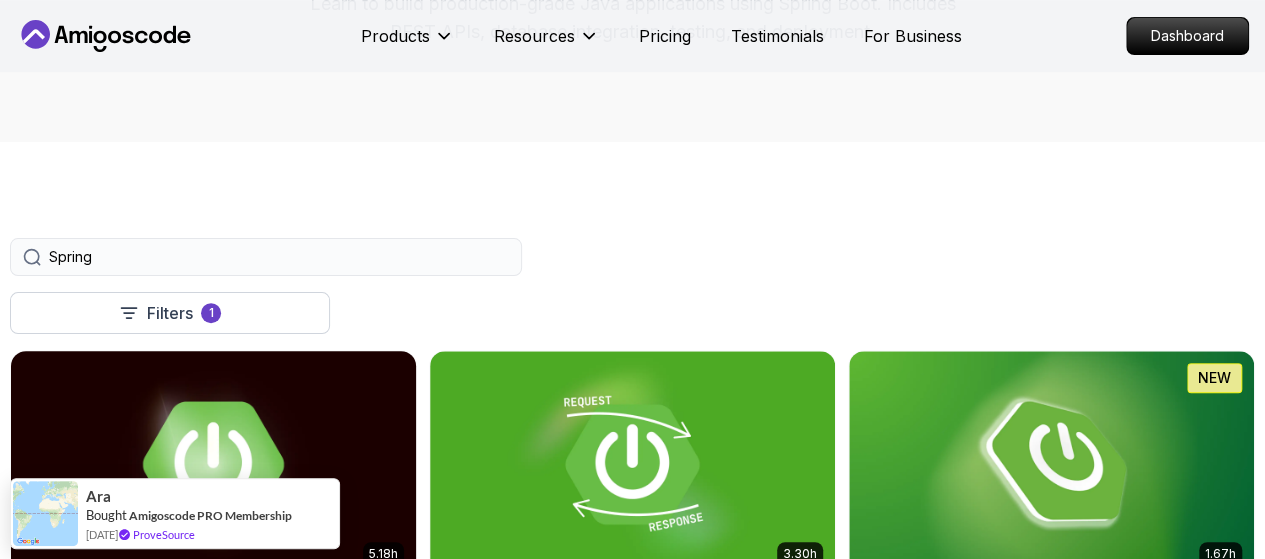 scroll, scrollTop: 278, scrollLeft: 0, axis: vertical 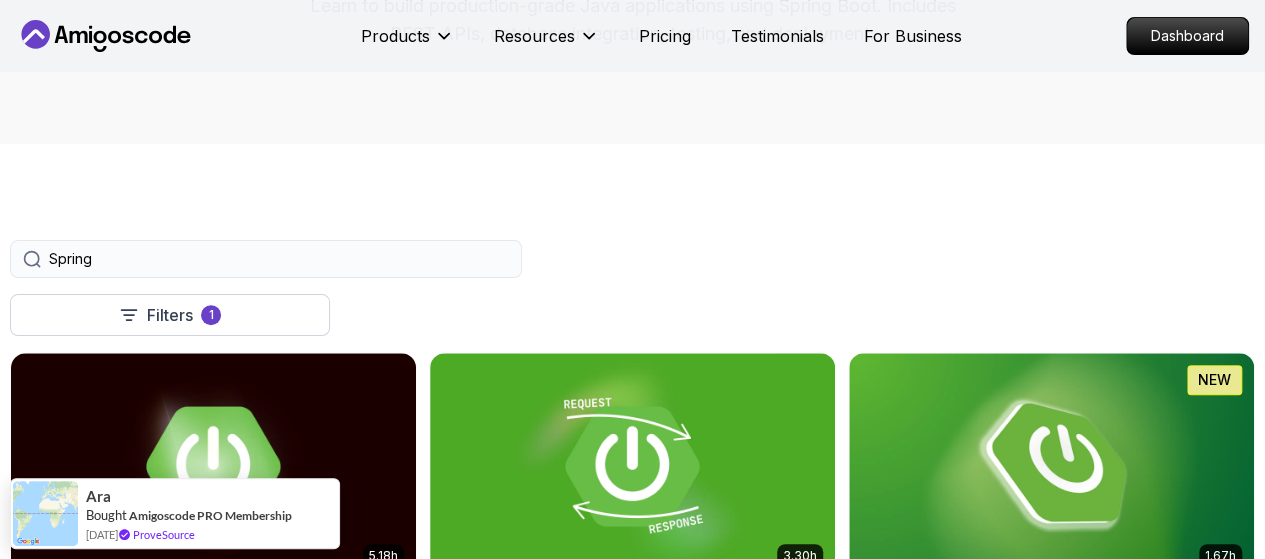 click on "Spring" at bounding box center (279, 259) 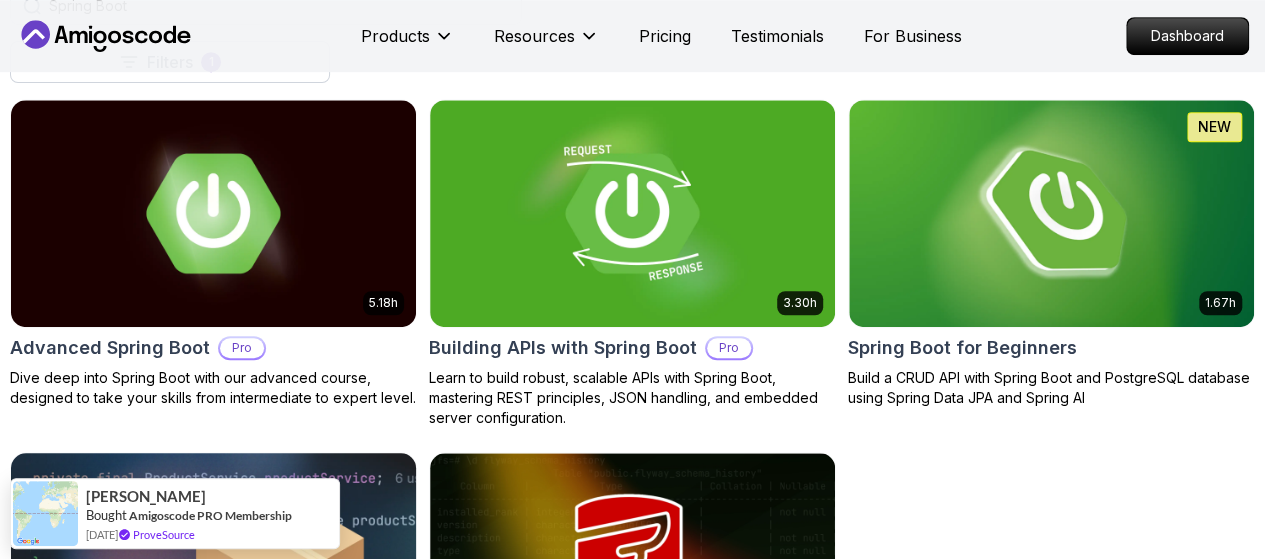 scroll, scrollTop: 750, scrollLeft: 0, axis: vertical 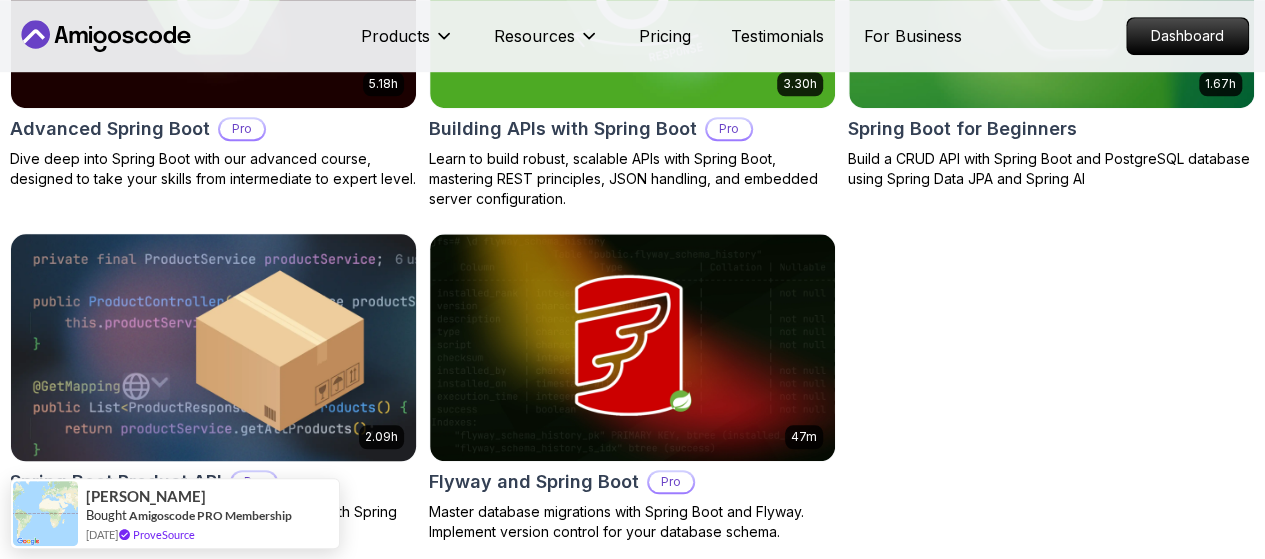 type on "Spring Boot" 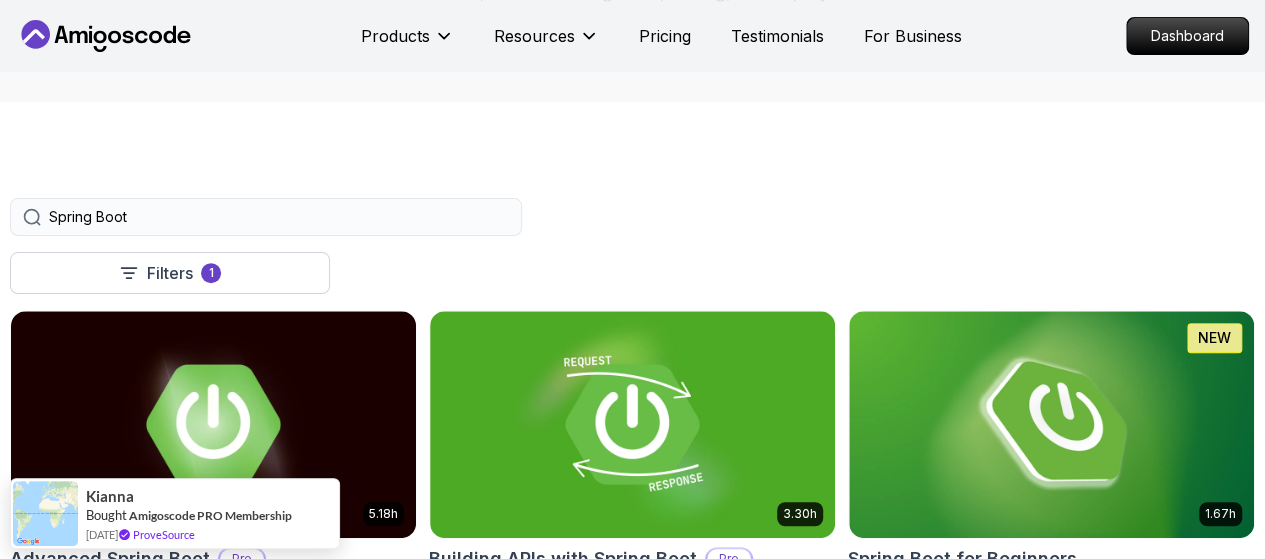 scroll, scrollTop: 309, scrollLeft: 0, axis: vertical 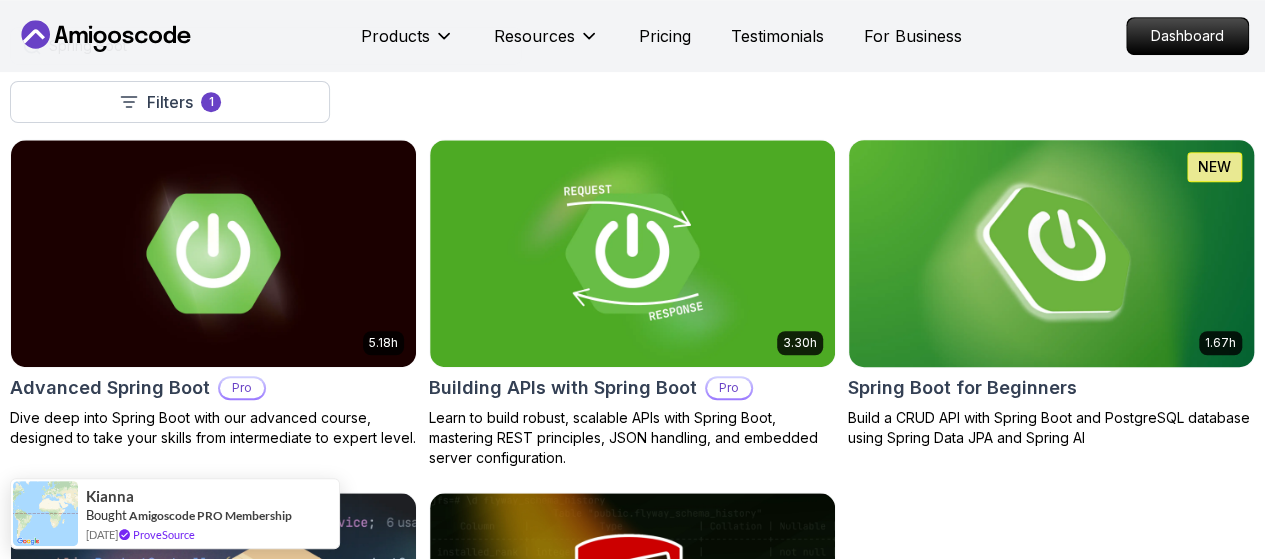 click at bounding box center (1051, 253) 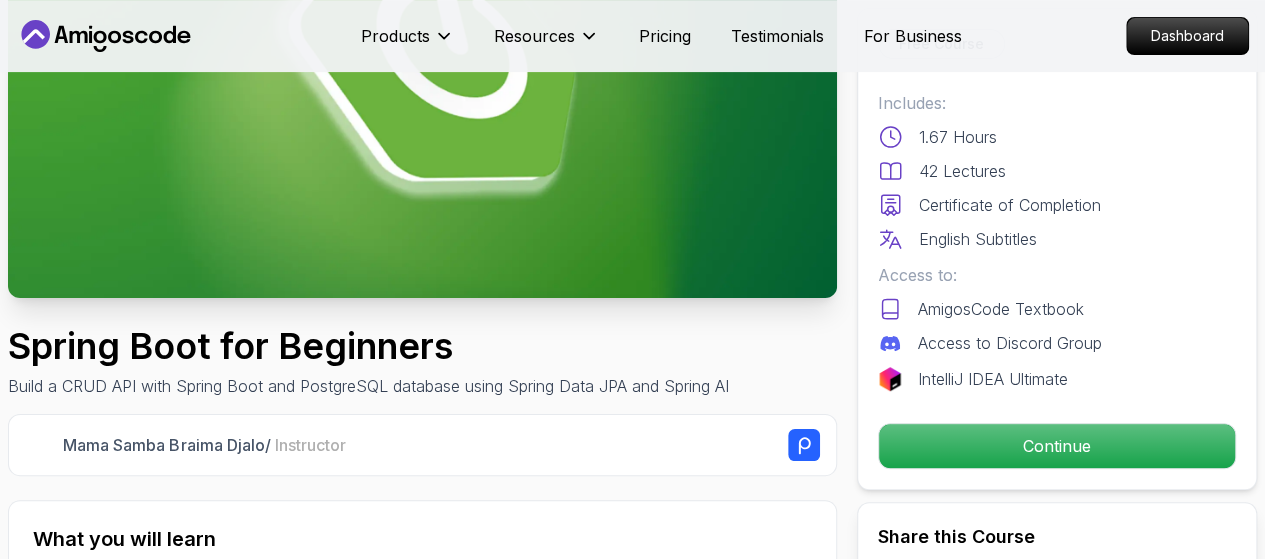 scroll, scrollTop: 291, scrollLeft: 0, axis: vertical 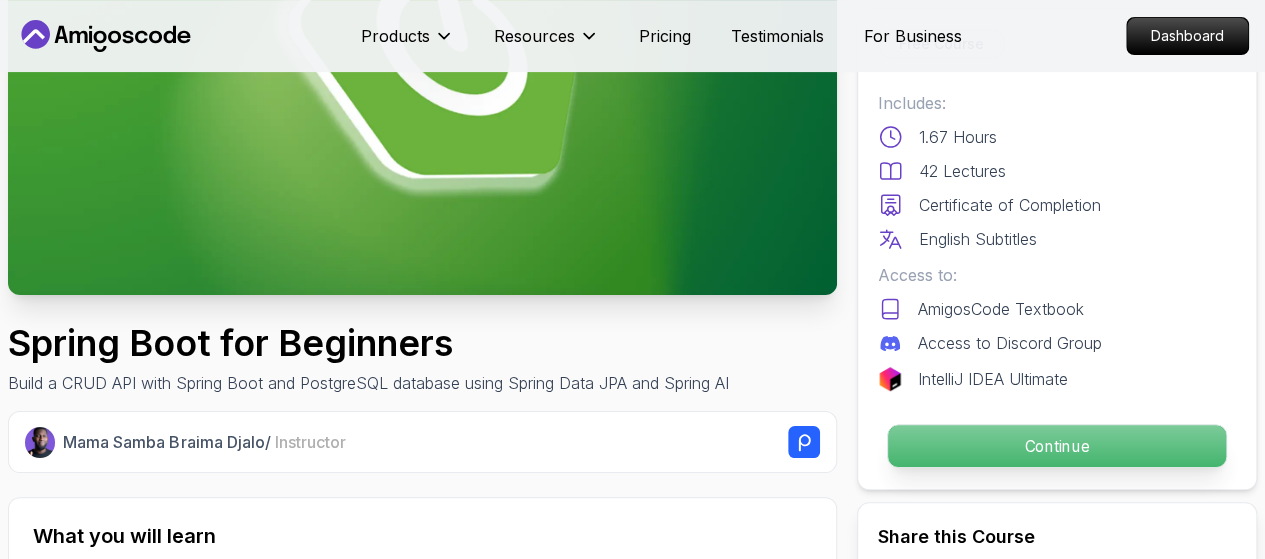 click on "Continue" at bounding box center [1057, 446] 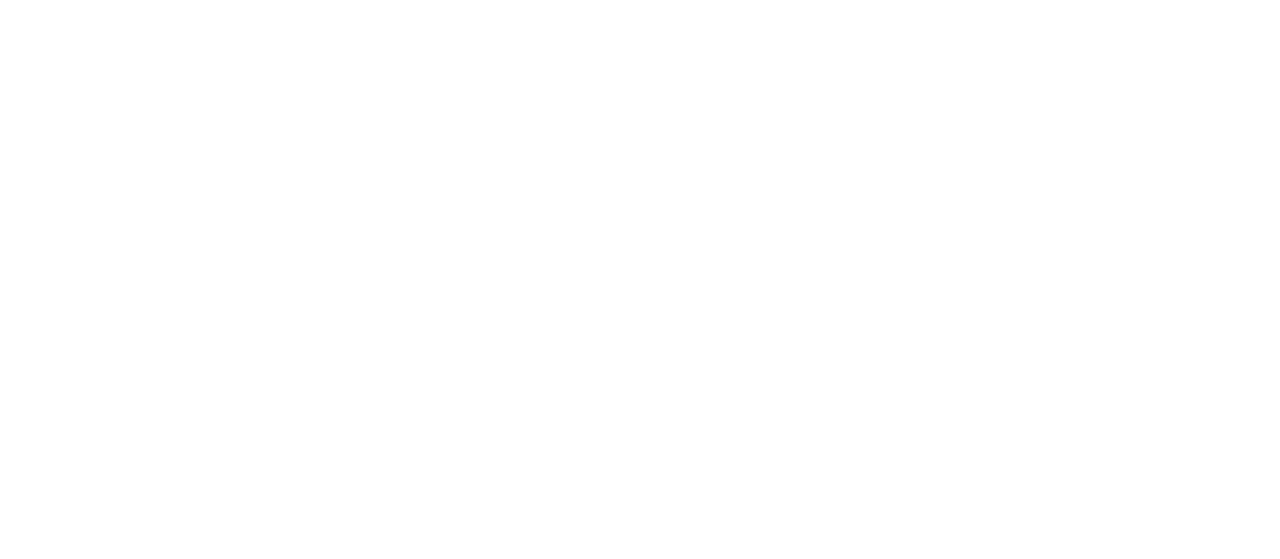 scroll, scrollTop: 0, scrollLeft: 0, axis: both 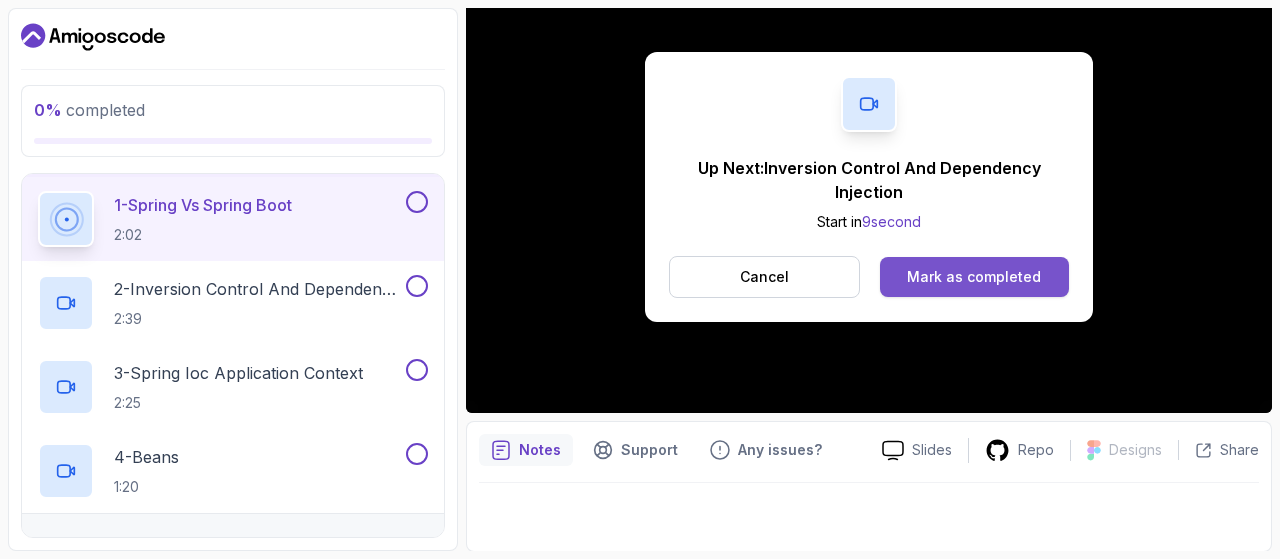click on "Mark as completed" at bounding box center (974, 277) 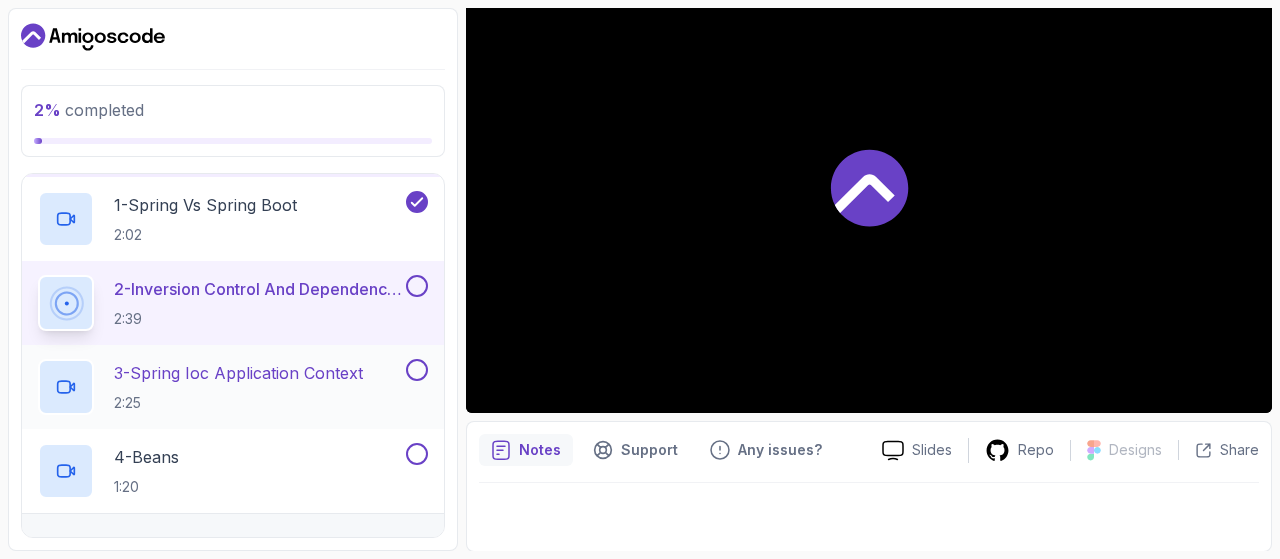 scroll, scrollTop: 0, scrollLeft: 0, axis: both 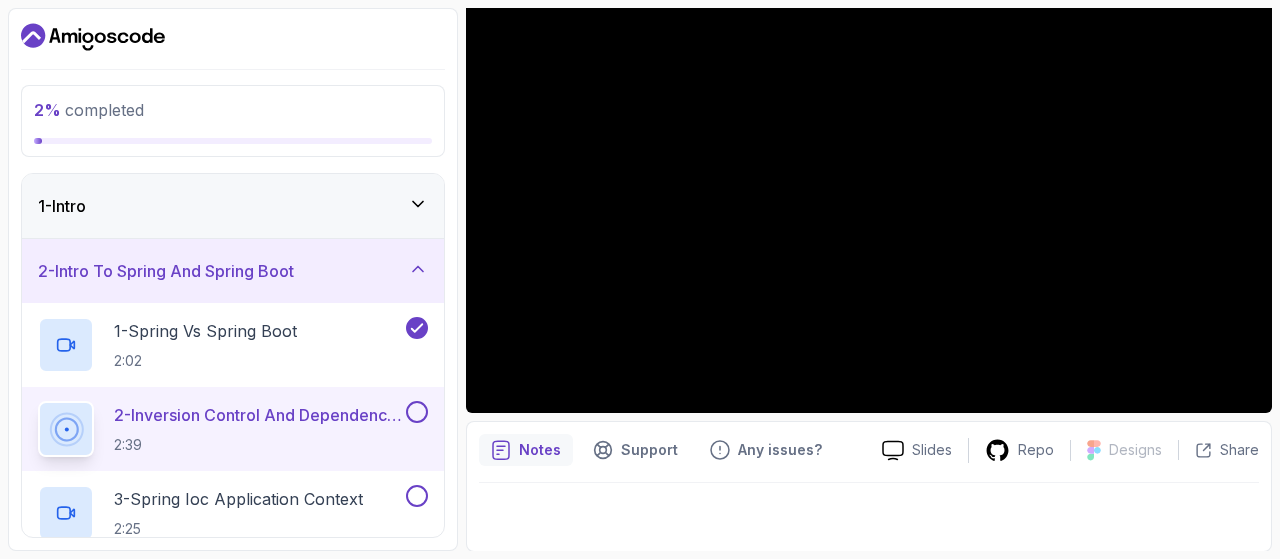 click on "1  -  Intro" at bounding box center [233, 206] 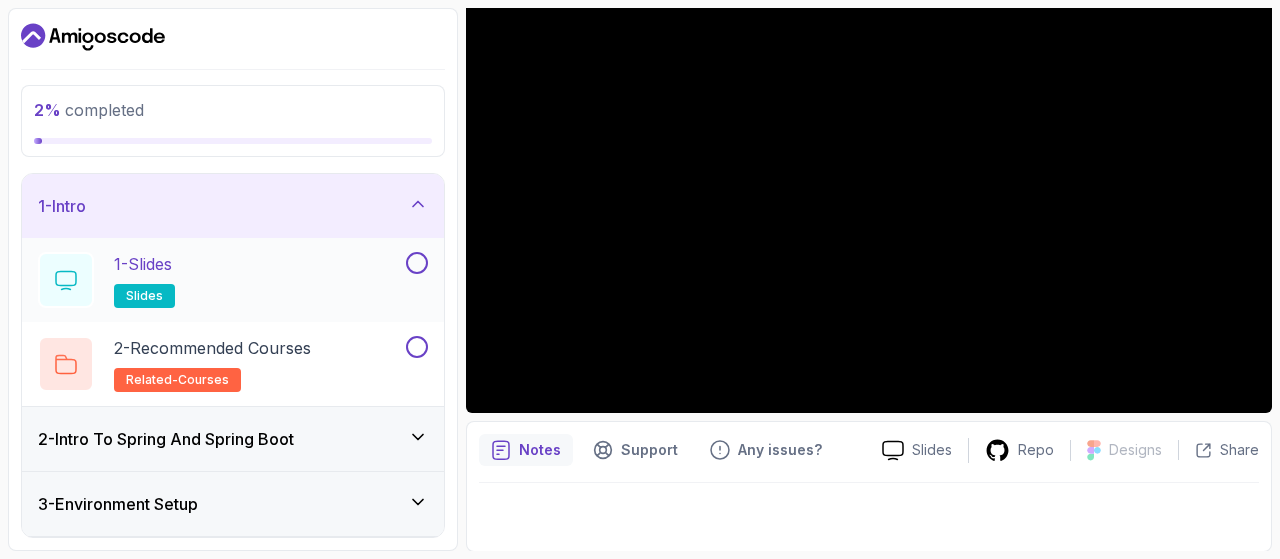 click at bounding box center (417, 263) 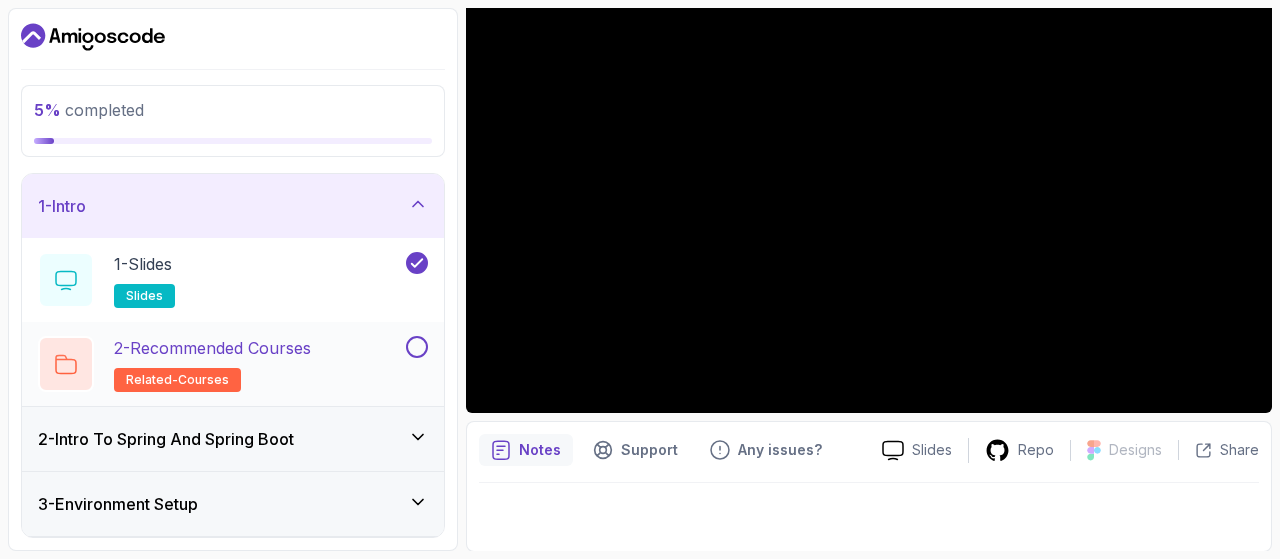 click at bounding box center [417, 347] 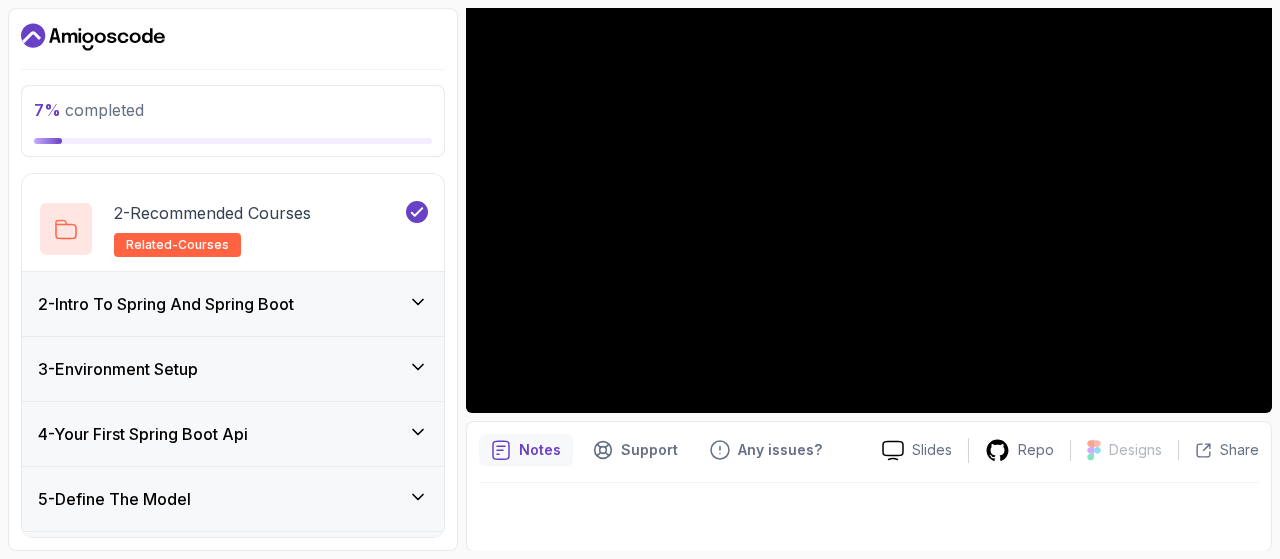 scroll, scrollTop: 138, scrollLeft: 0, axis: vertical 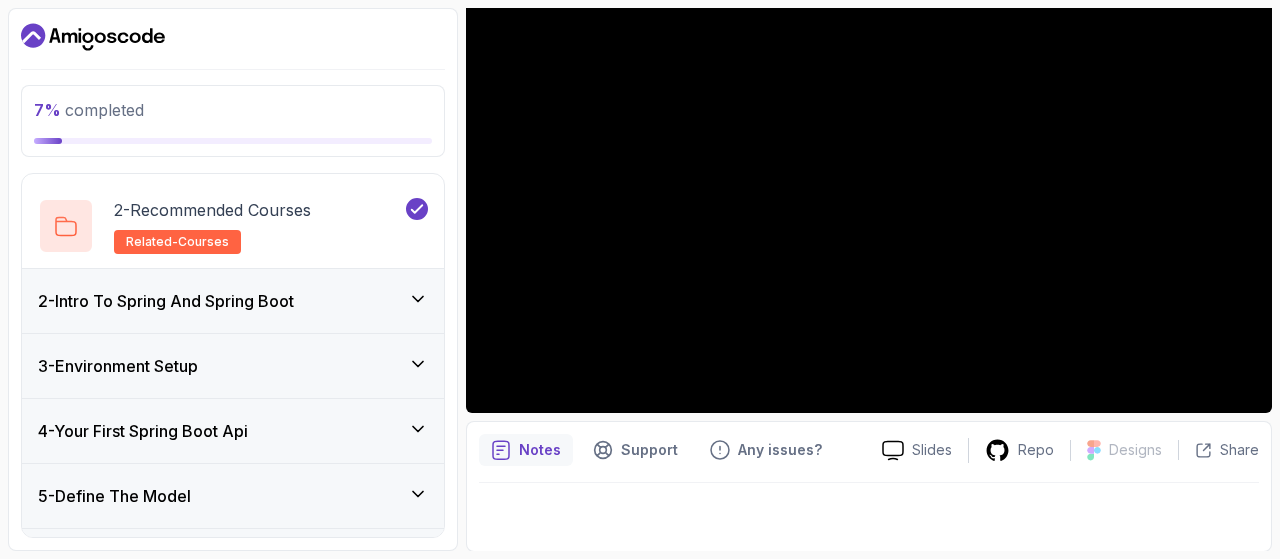 click 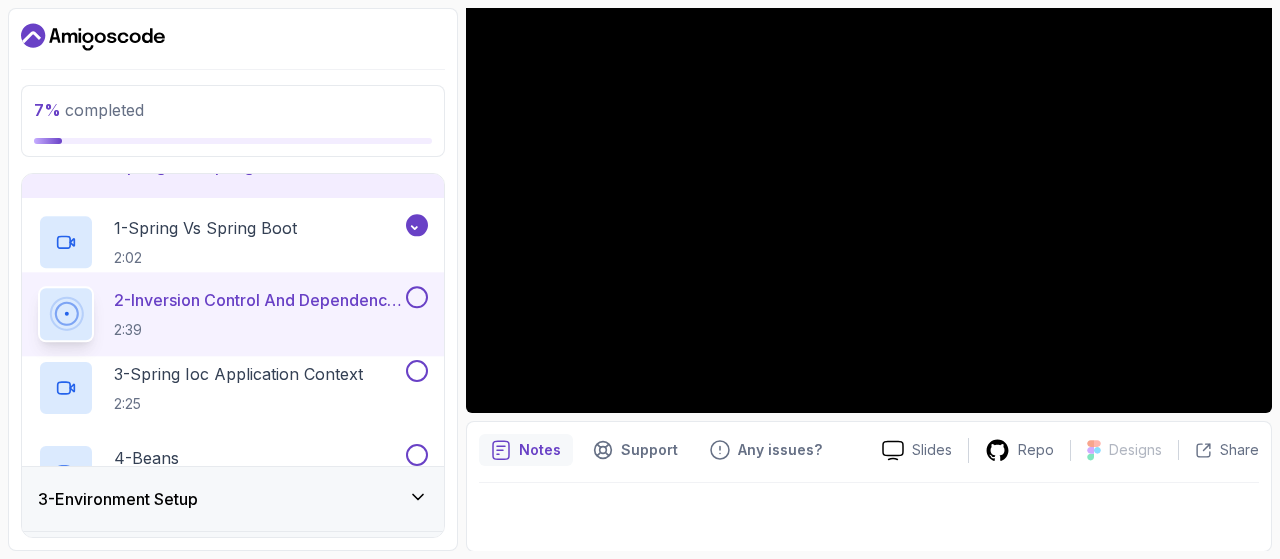 scroll, scrollTop: 84, scrollLeft: 0, axis: vertical 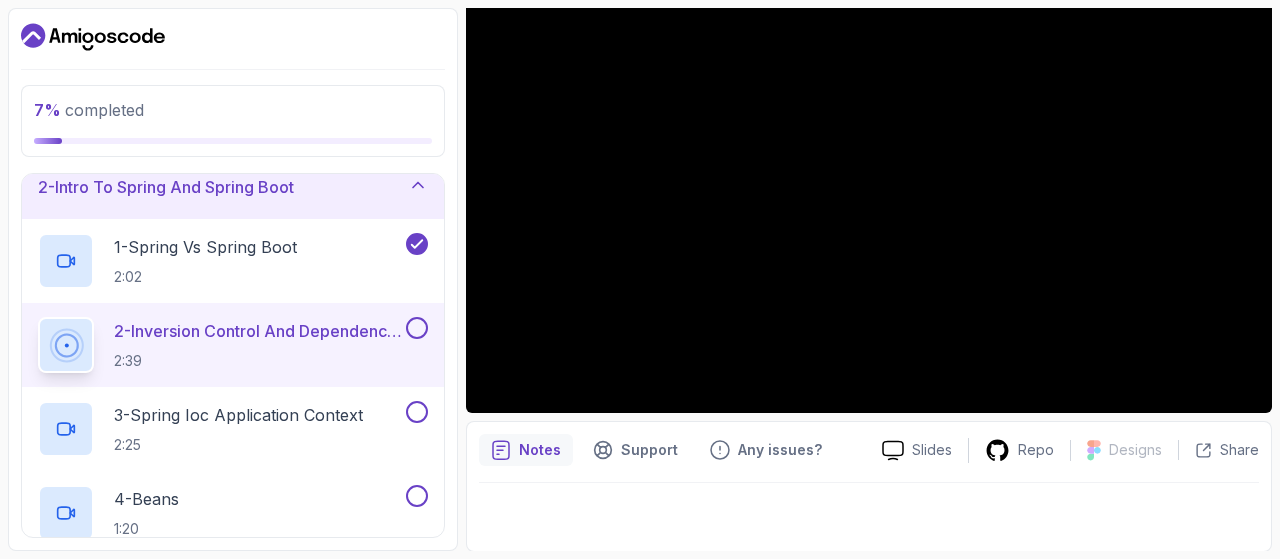 click at bounding box center (417, 328) 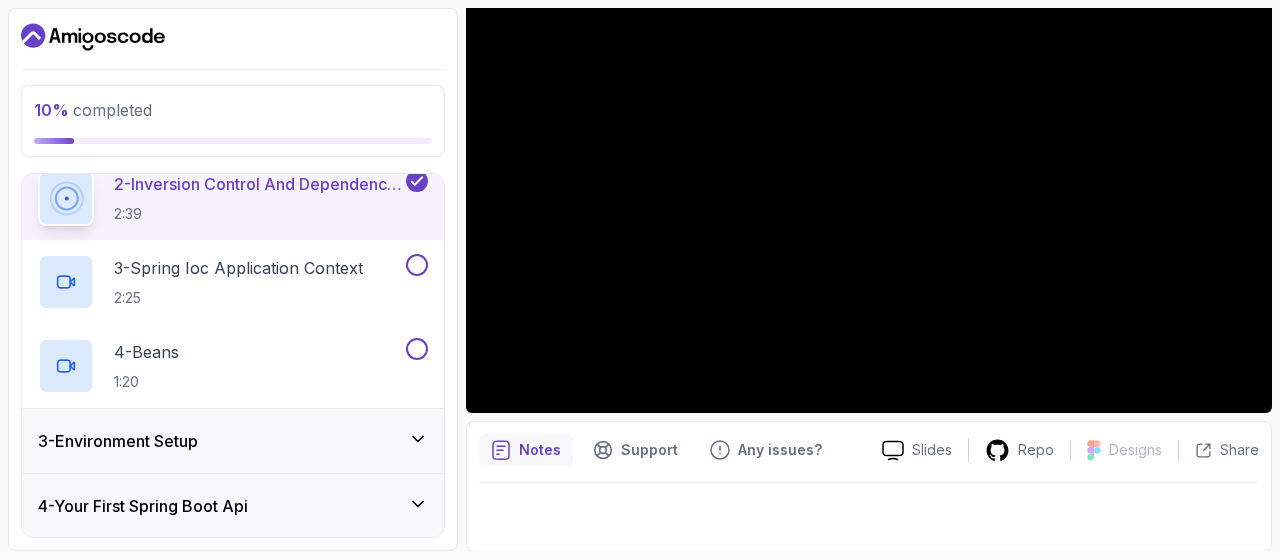 scroll, scrollTop: 234, scrollLeft: 0, axis: vertical 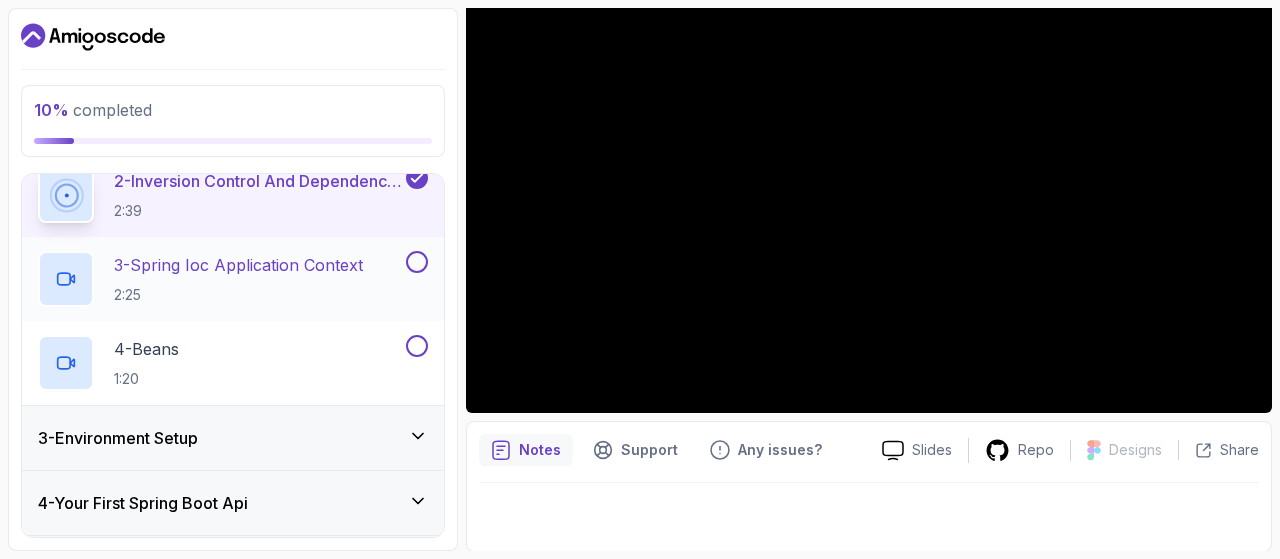 click at bounding box center (417, 262) 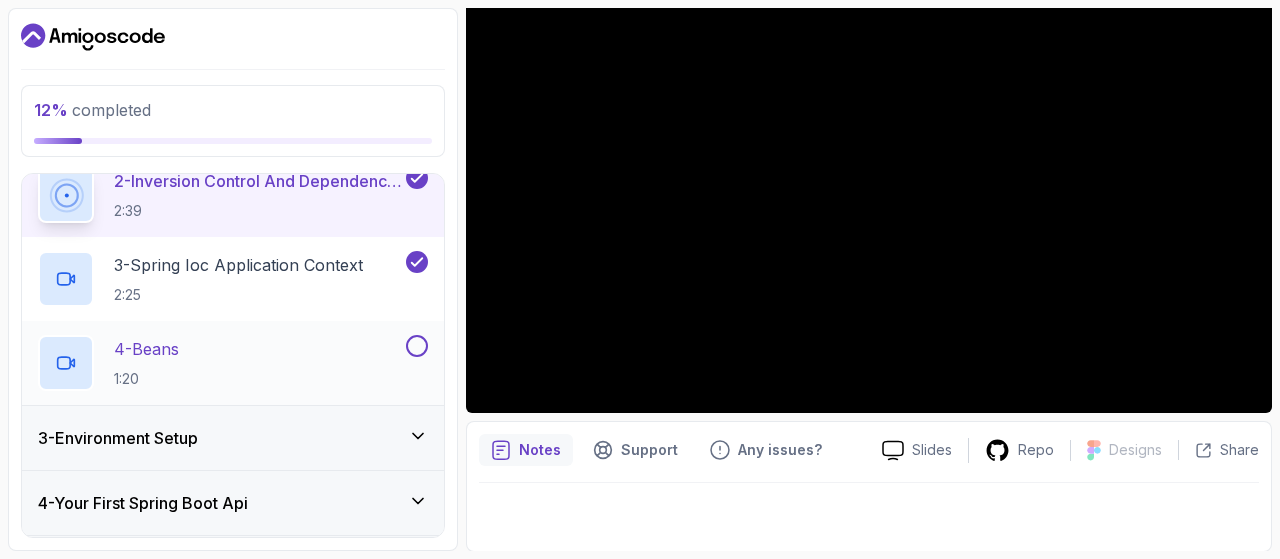 click at bounding box center [417, 346] 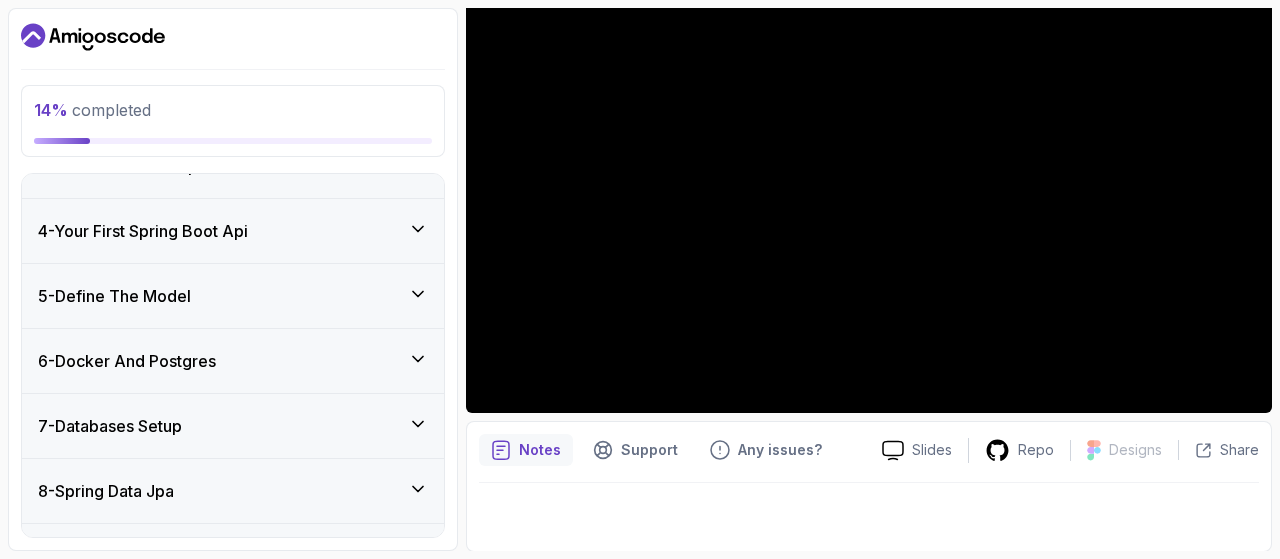 scroll, scrollTop: 432, scrollLeft: 0, axis: vertical 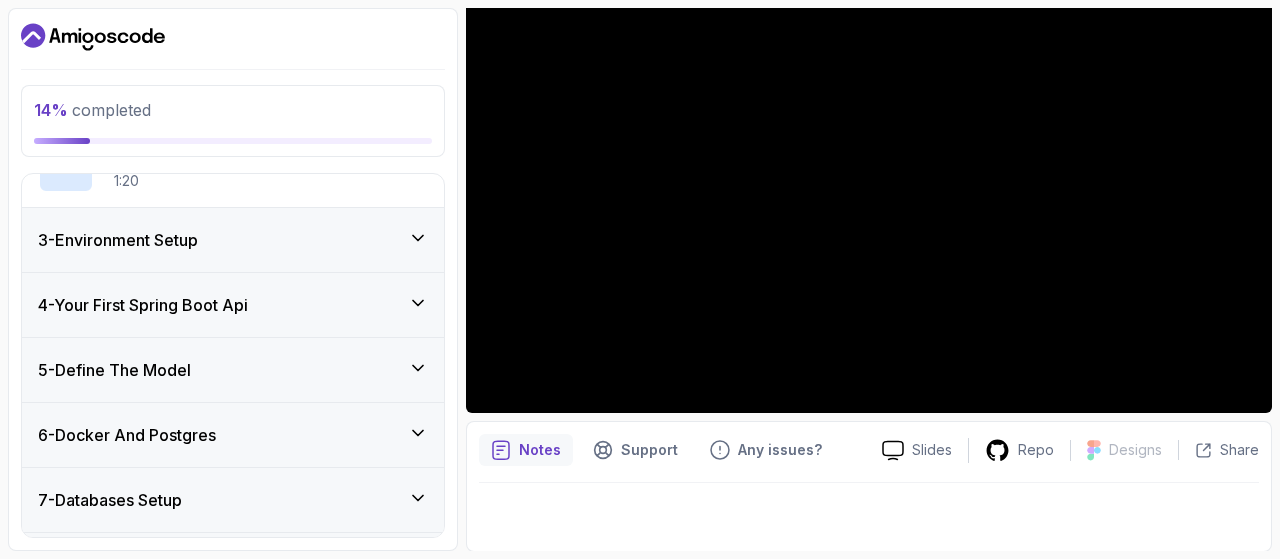 click on "3  -  Environment Setup" at bounding box center [233, 240] 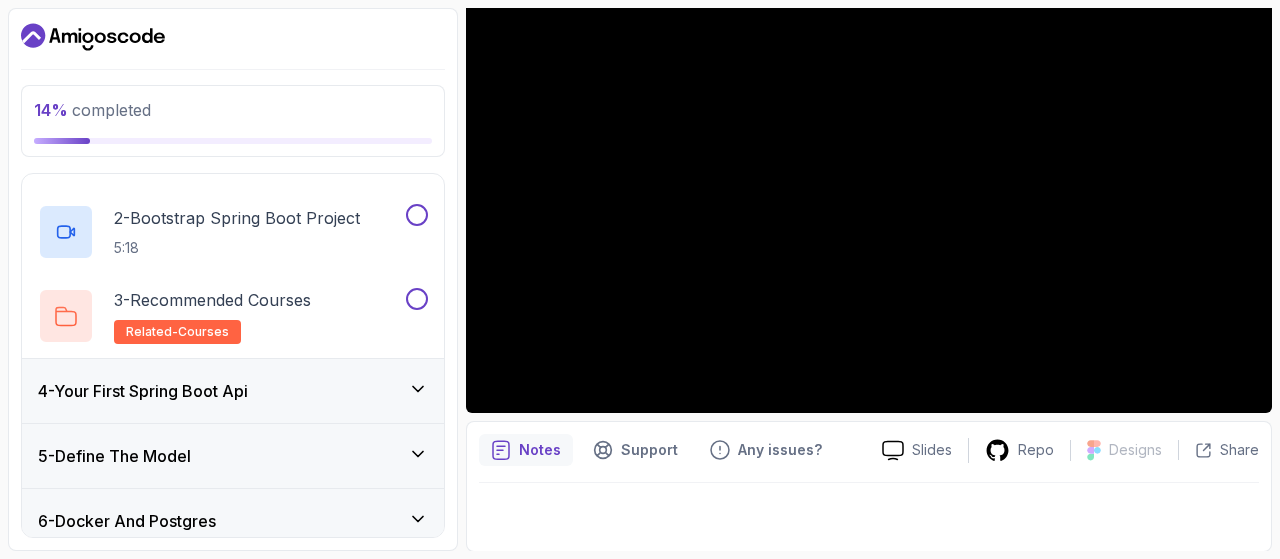 scroll, scrollTop: 262, scrollLeft: 0, axis: vertical 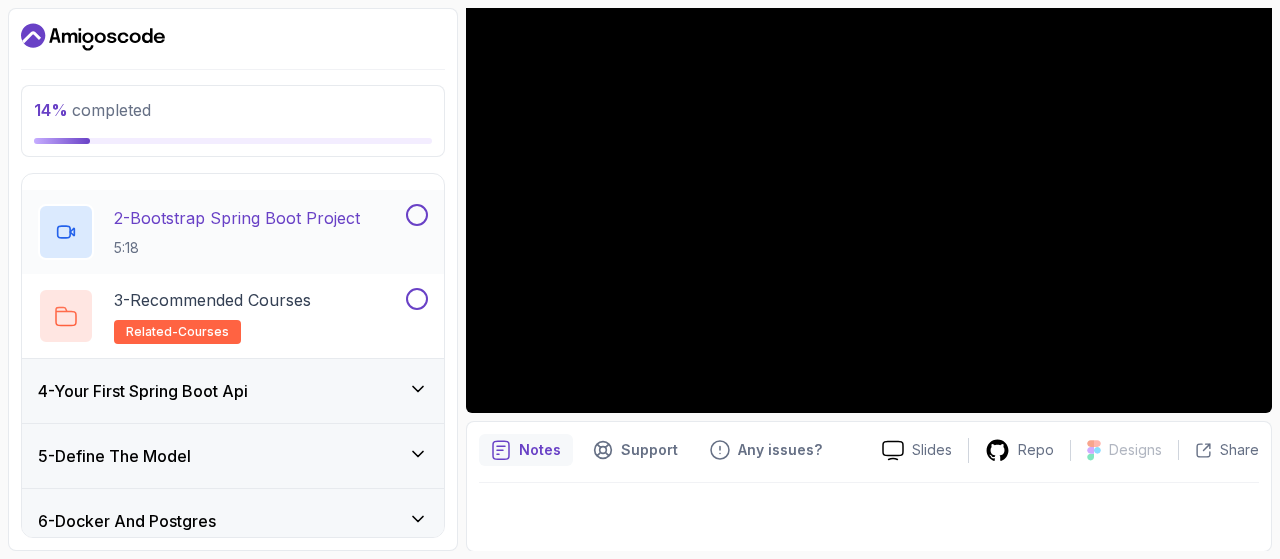 click on "2  -  Bootstrap Spring Boot Project 5:18" at bounding box center [233, 232] 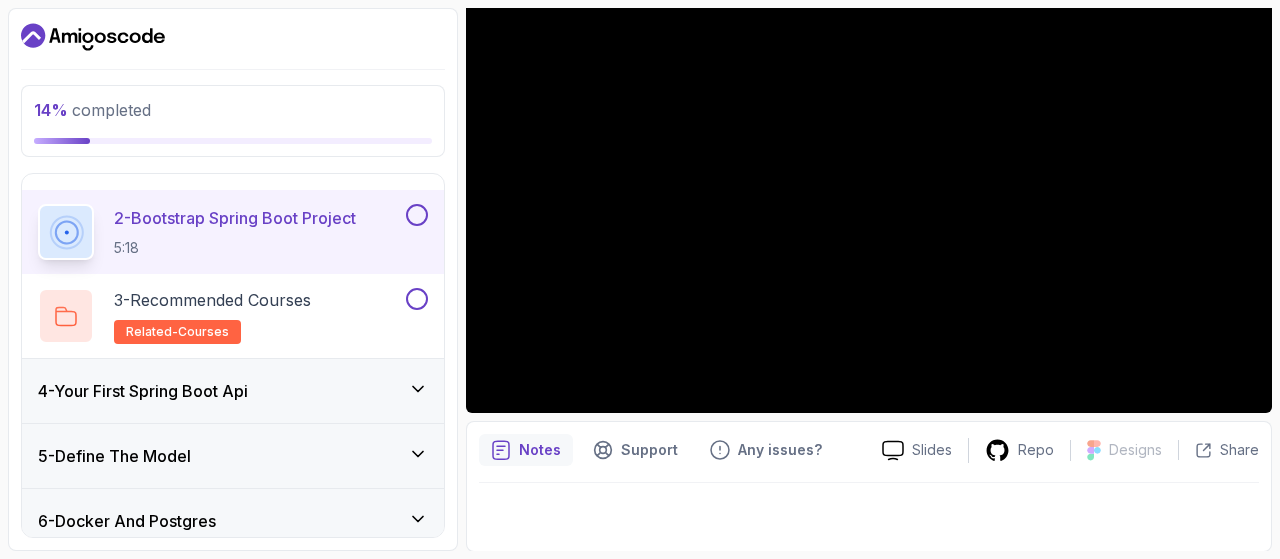 click at bounding box center [417, 215] 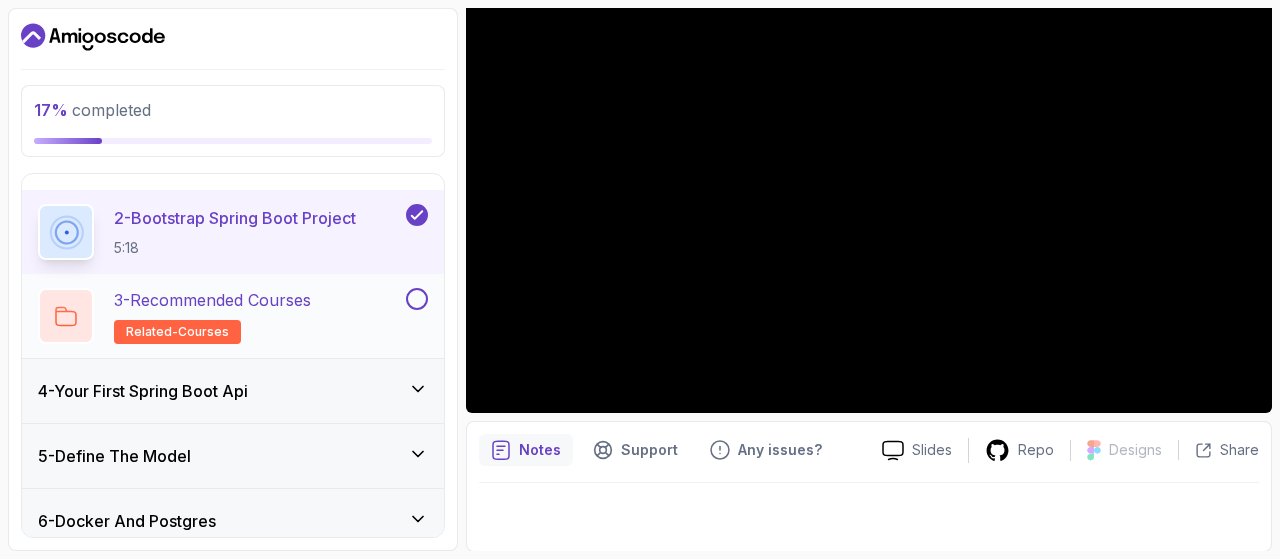 click at bounding box center (417, 299) 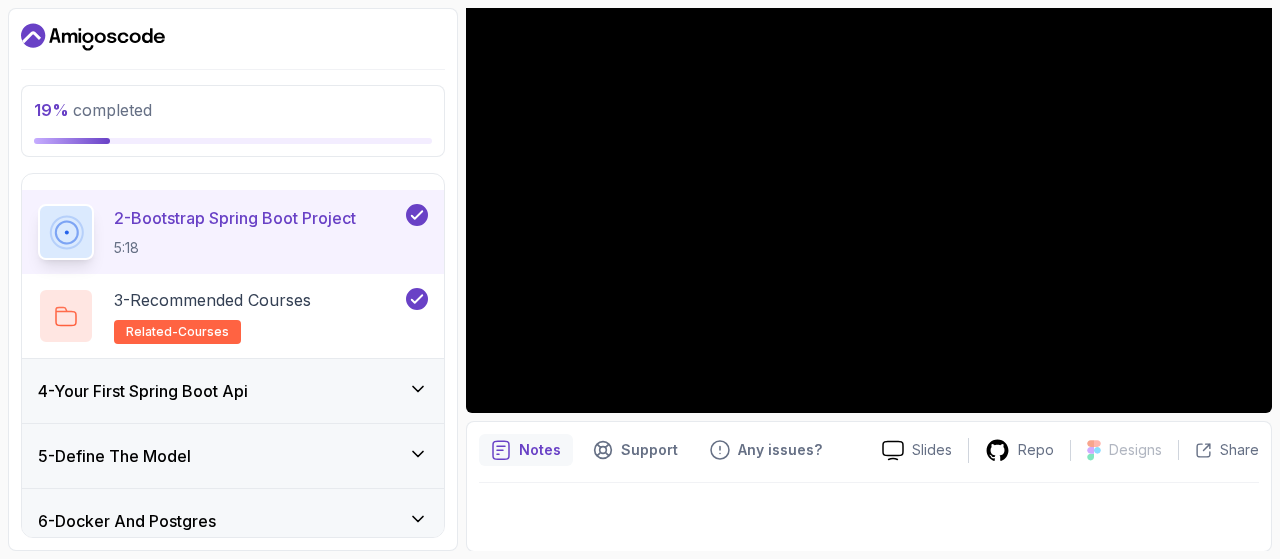 click on "4  -  Your First Spring Boot Api" at bounding box center (233, 391) 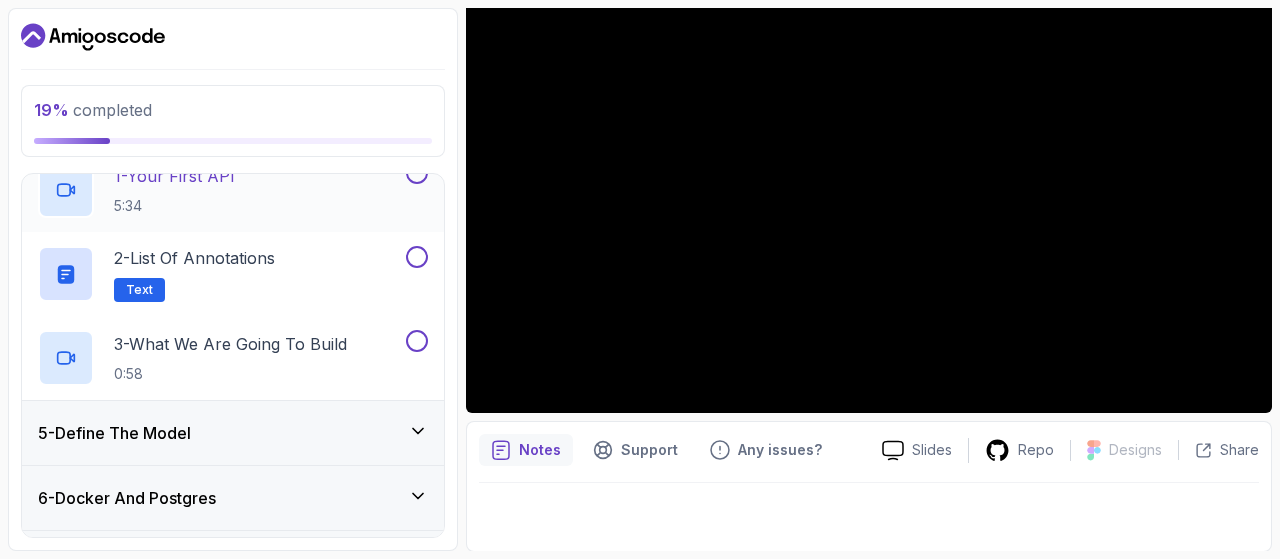 scroll, scrollTop: 240, scrollLeft: 0, axis: vertical 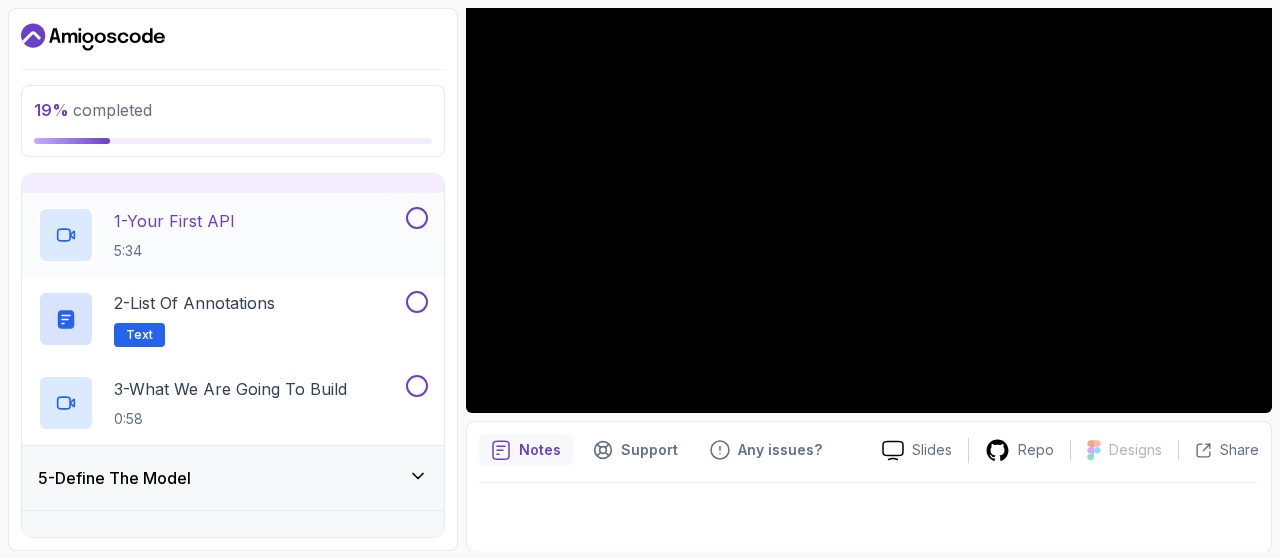 click at bounding box center (417, 218) 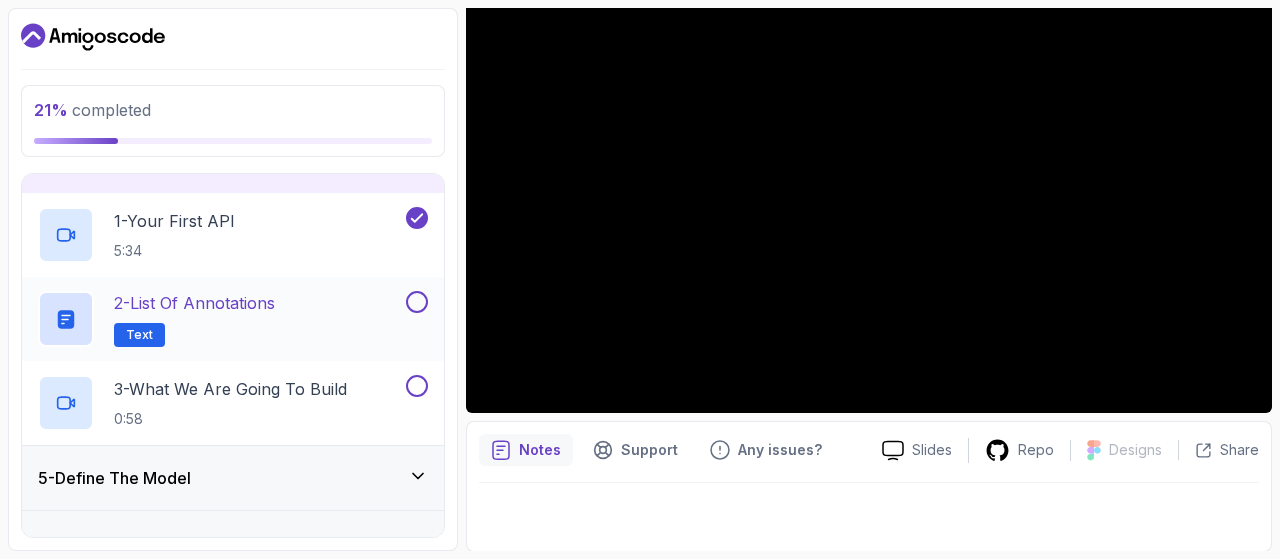 click at bounding box center (417, 302) 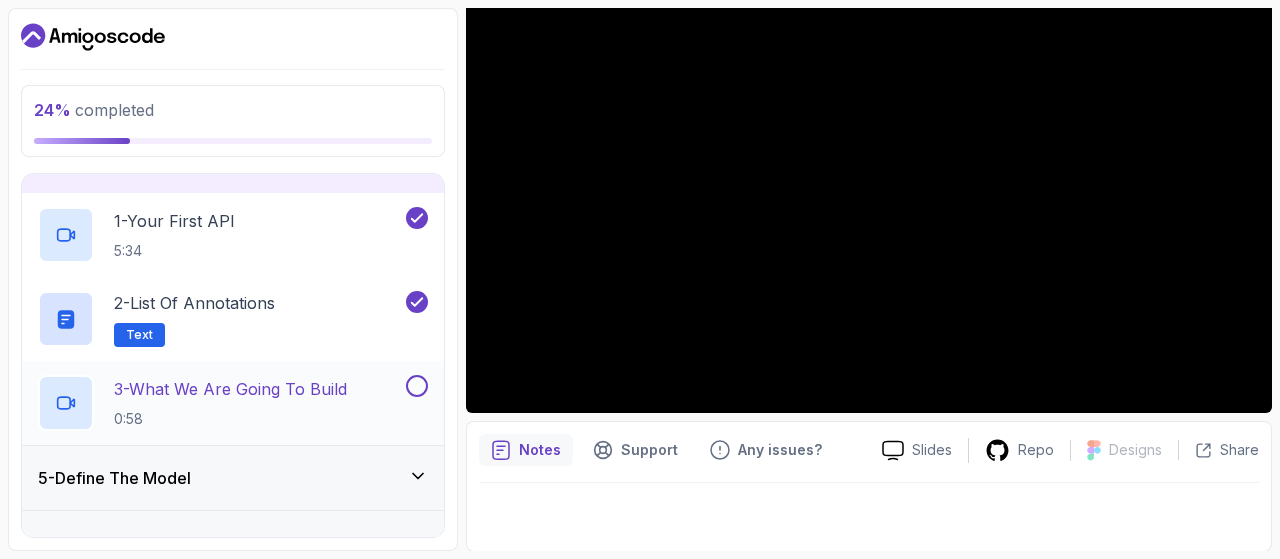 click at bounding box center (417, 386) 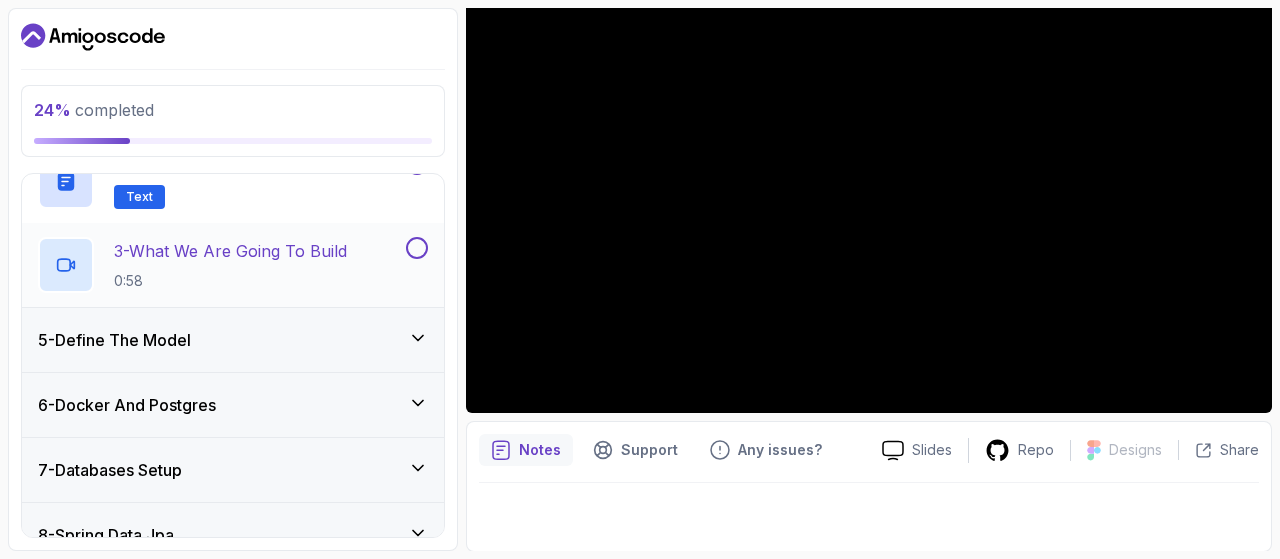 scroll, scrollTop: 382, scrollLeft: 0, axis: vertical 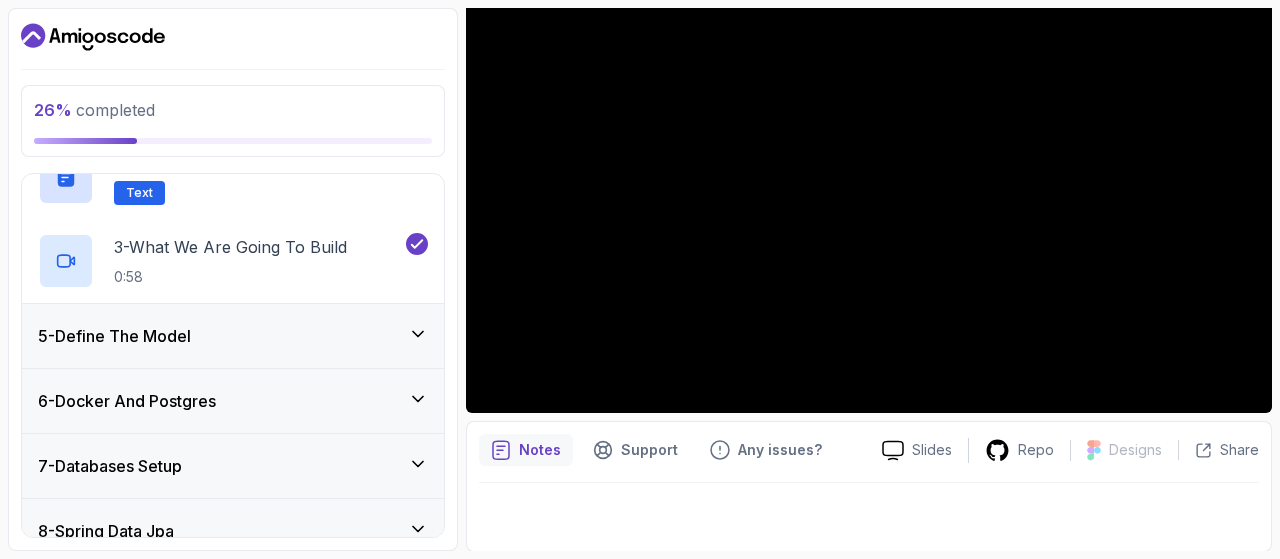 click 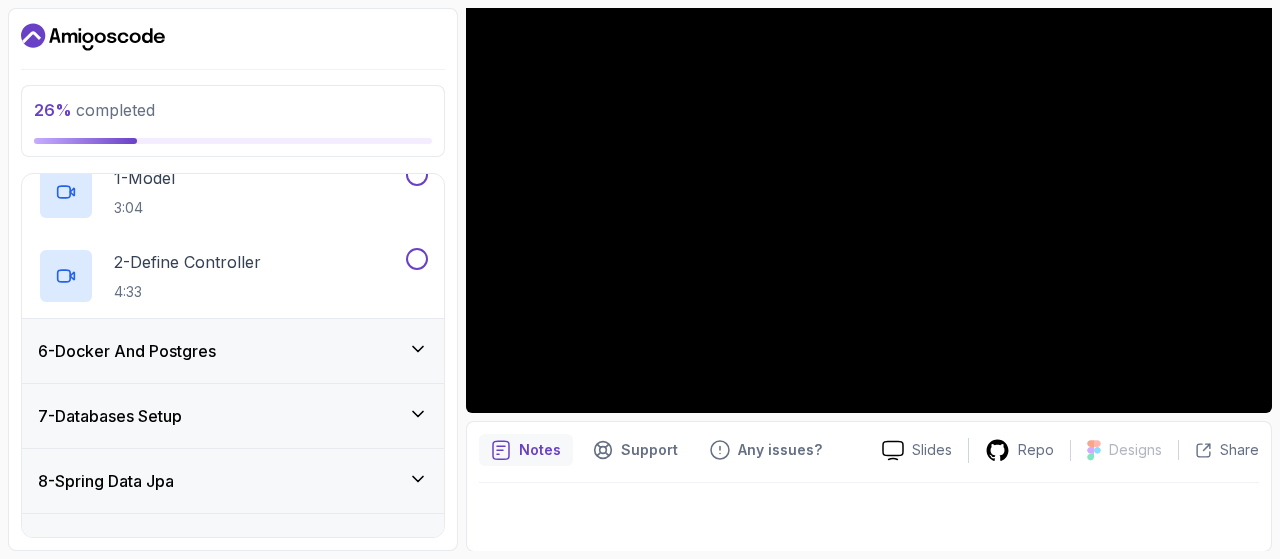scroll, scrollTop: 306, scrollLeft: 0, axis: vertical 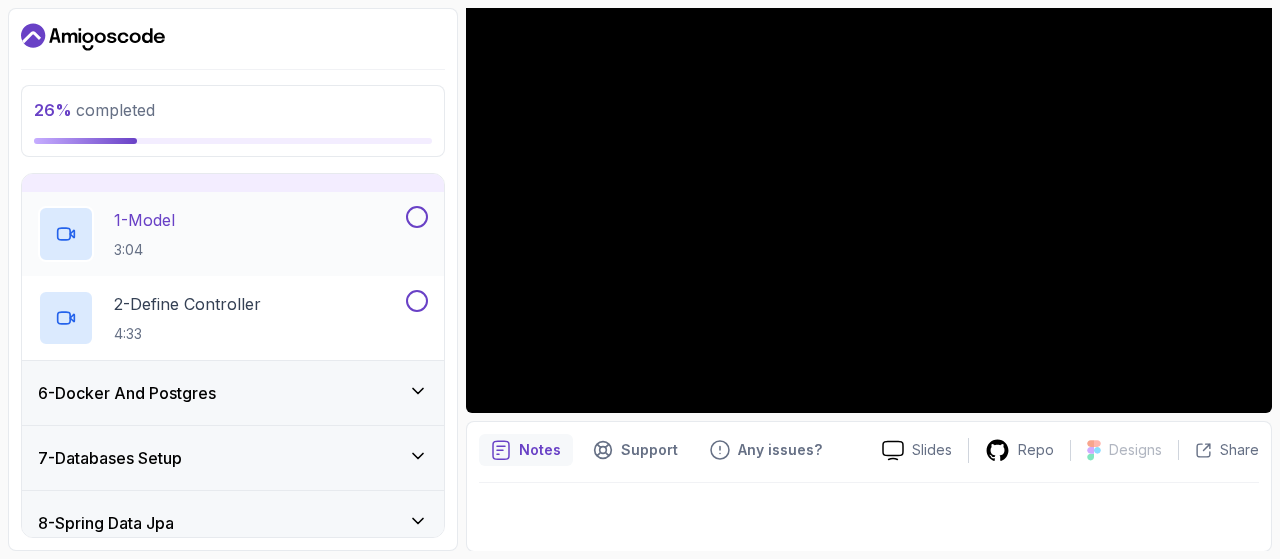 click at bounding box center [415, 217] 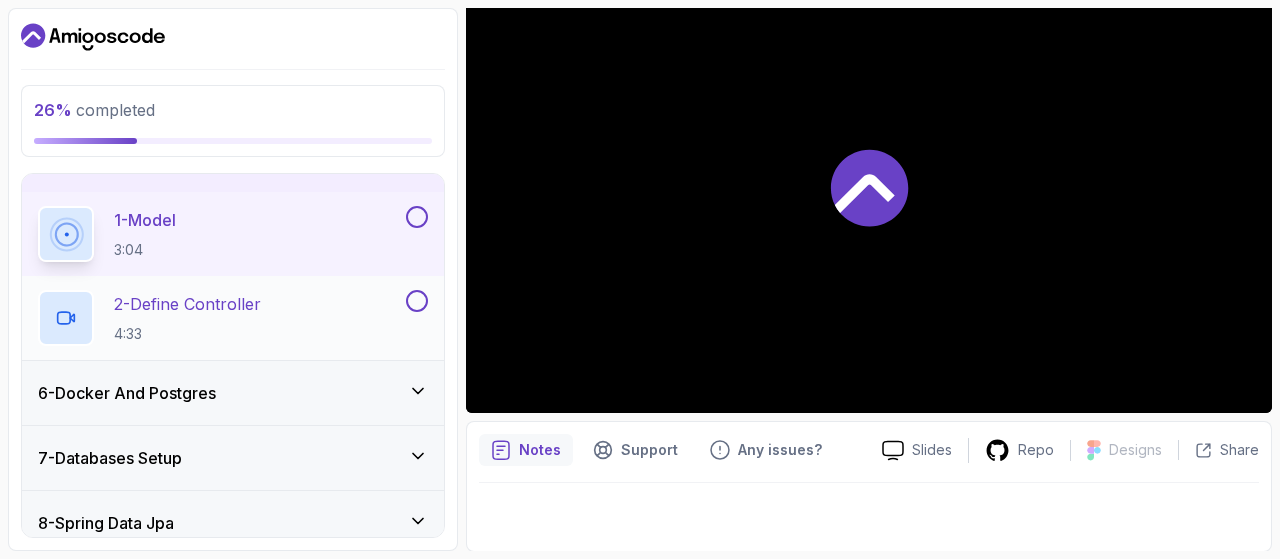 click at bounding box center (417, 301) 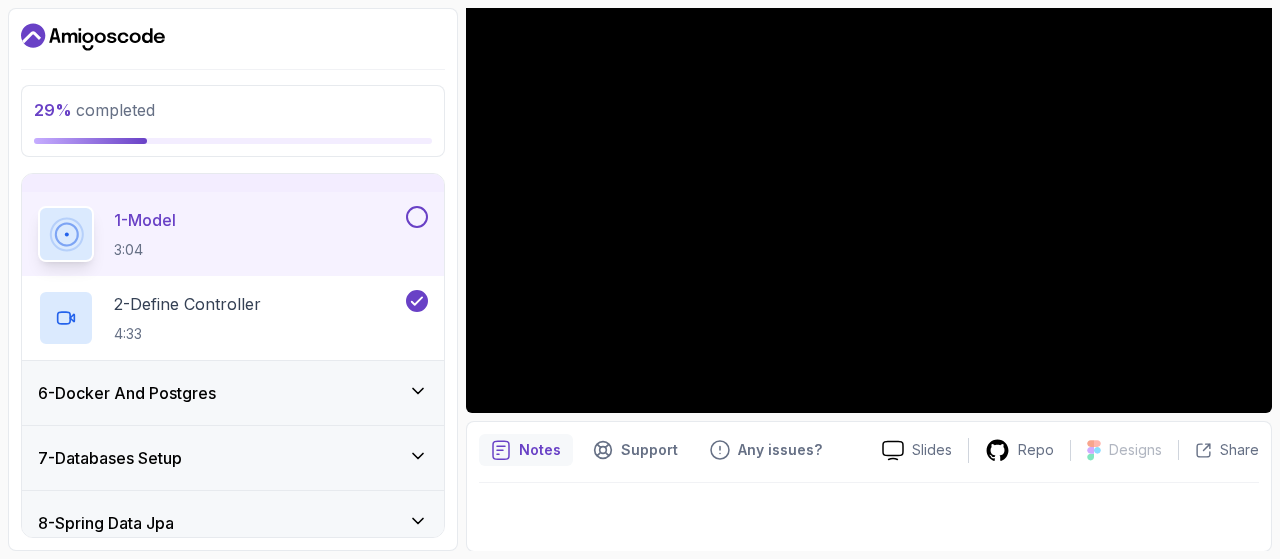 click at bounding box center [417, 217] 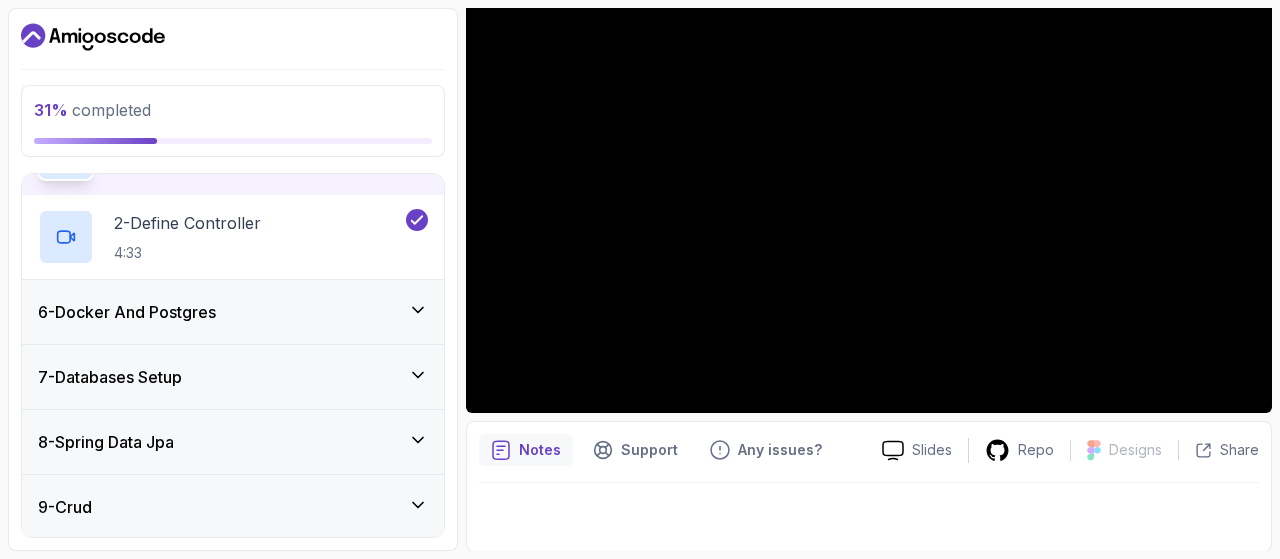 scroll, scrollTop: 400, scrollLeft: 0, axis: vertical 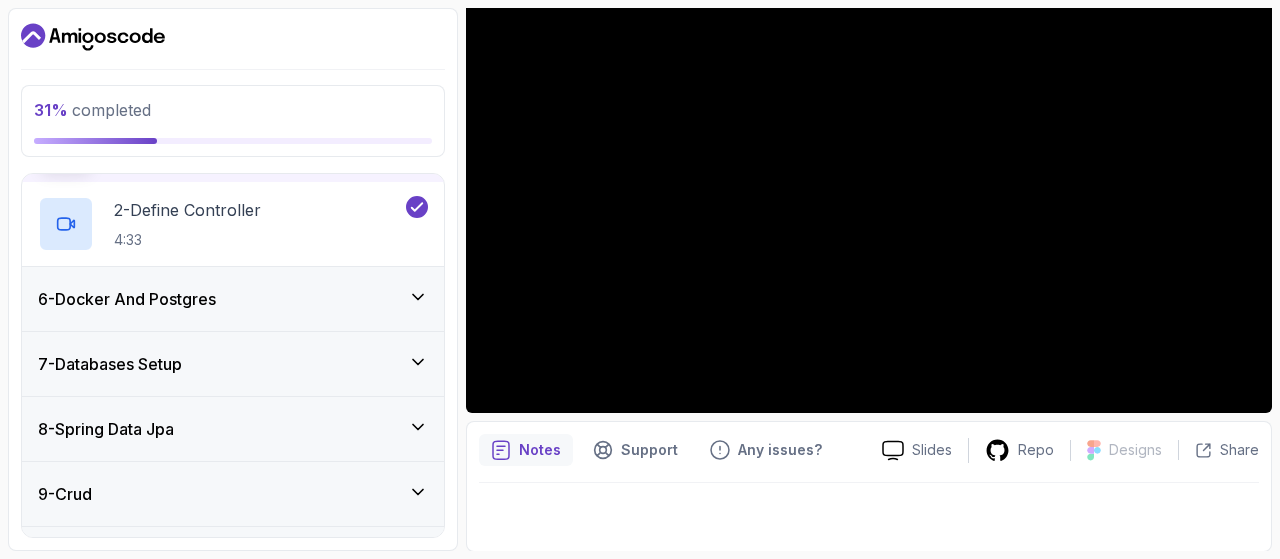 click on "6  -  Docker And Postgres" at bounding box center (233, 299) 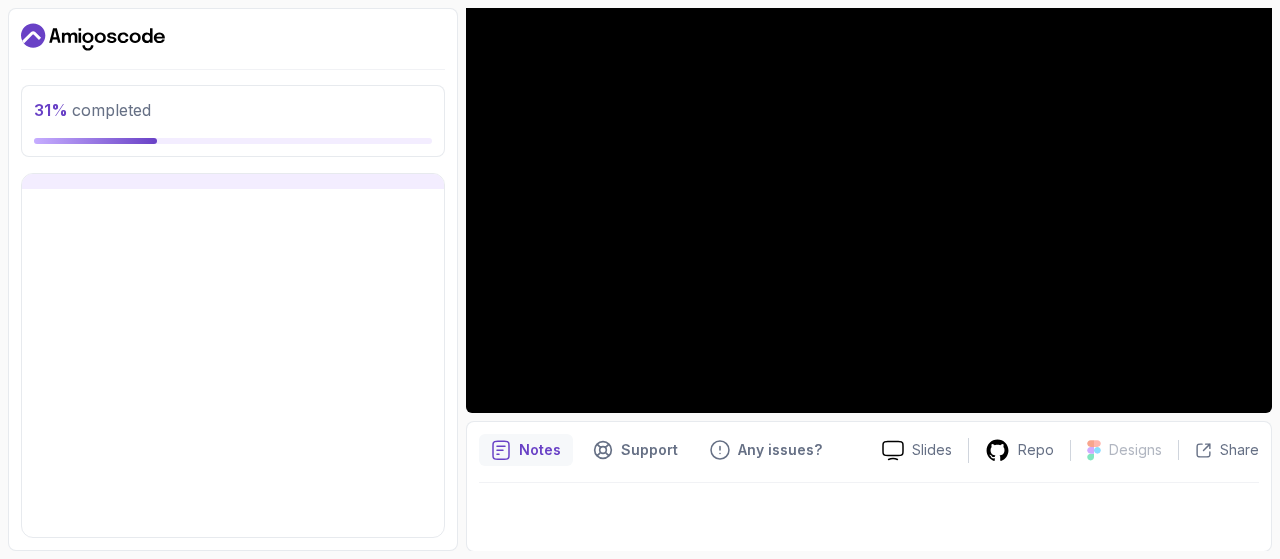 scroll, scrollTop: 342, scrollLeft: 0, axis: vertical 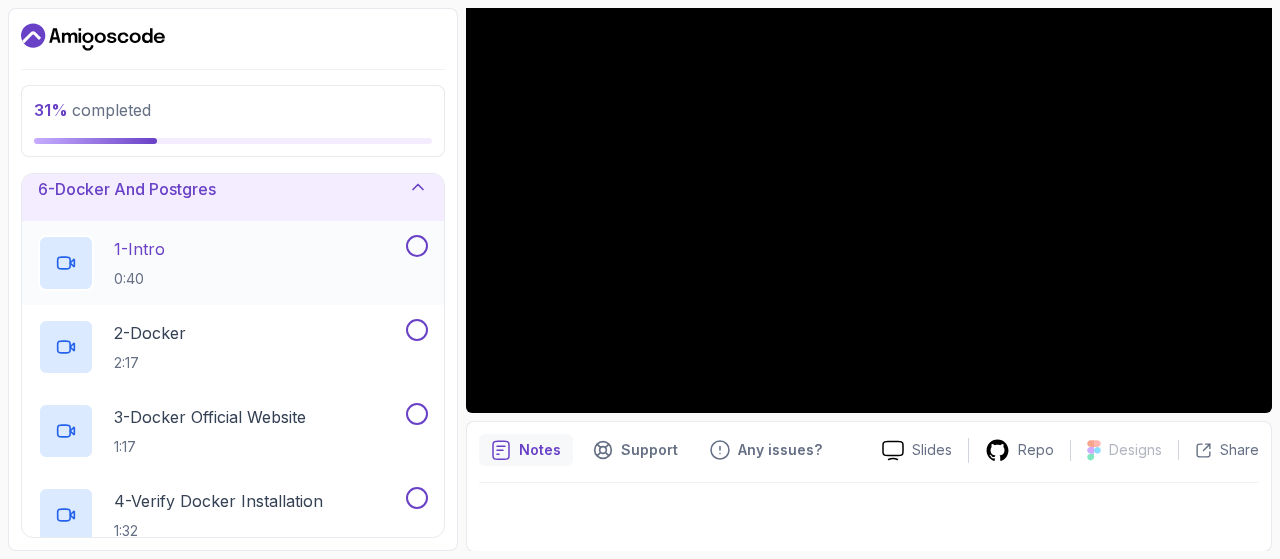 click at bounding box center (417, 246) 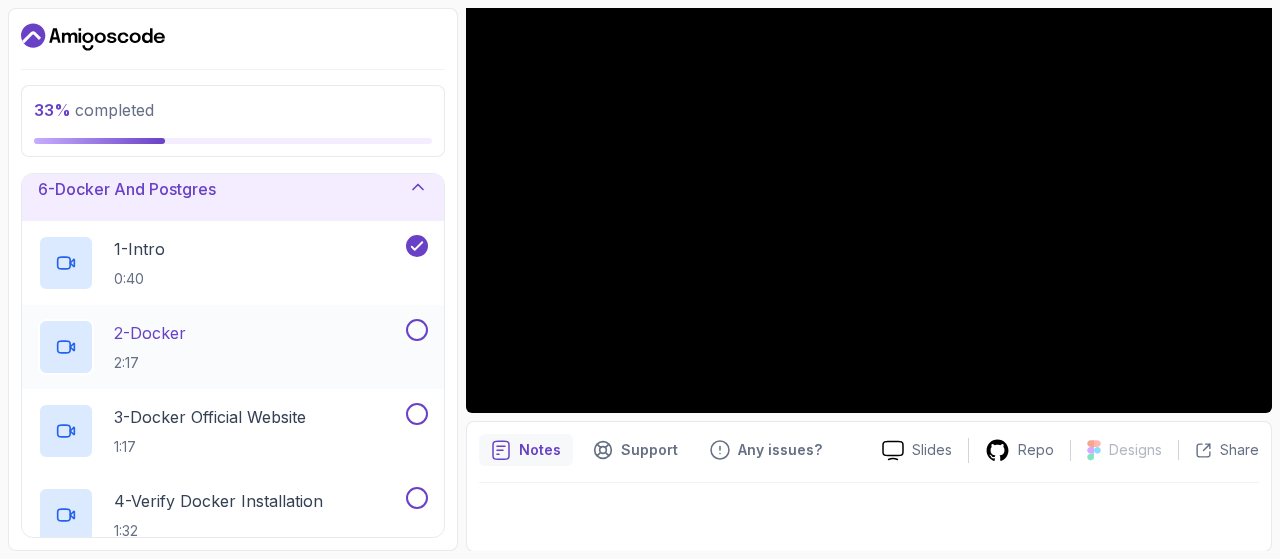 click at bounding box center (417, 330) 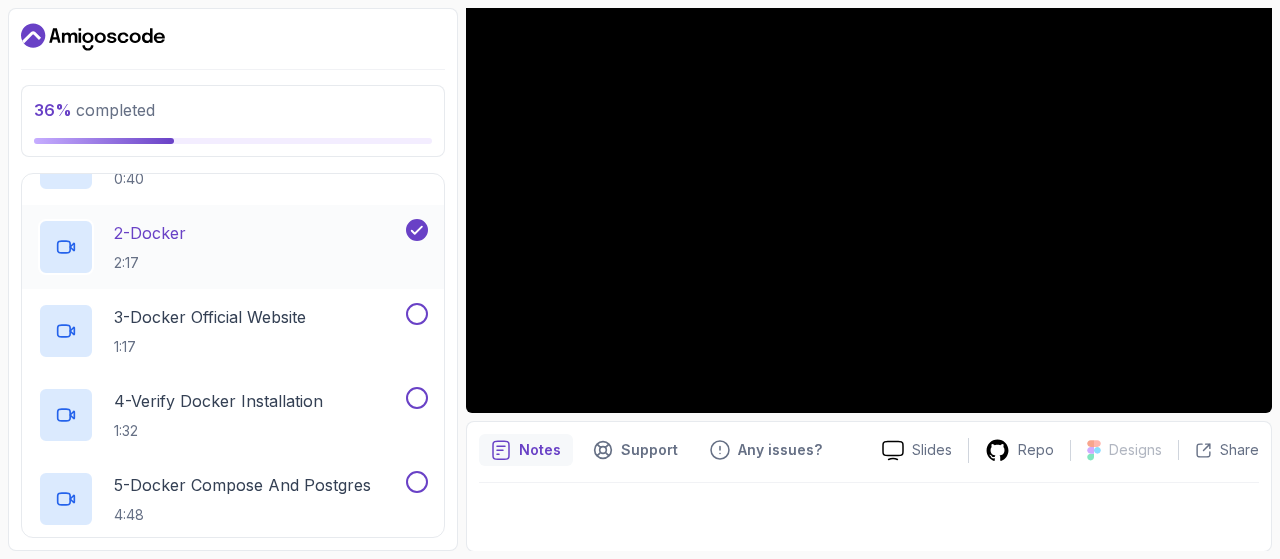 scroll, scrollTop: 455, scrollLeft: 0, axis: vertical 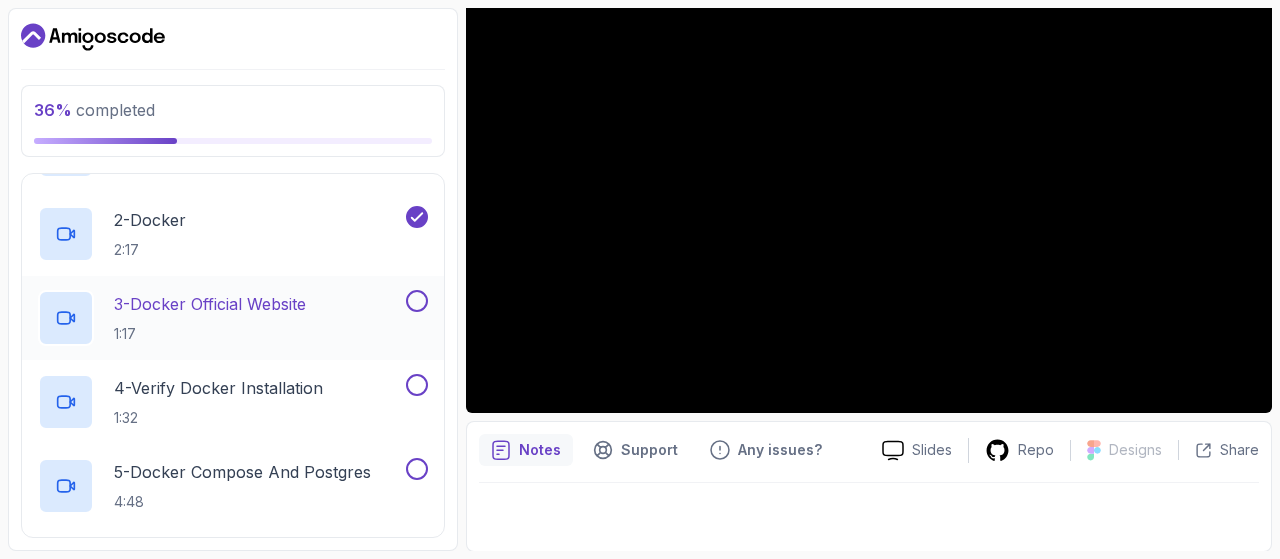 click at bounding box center [417, 301] 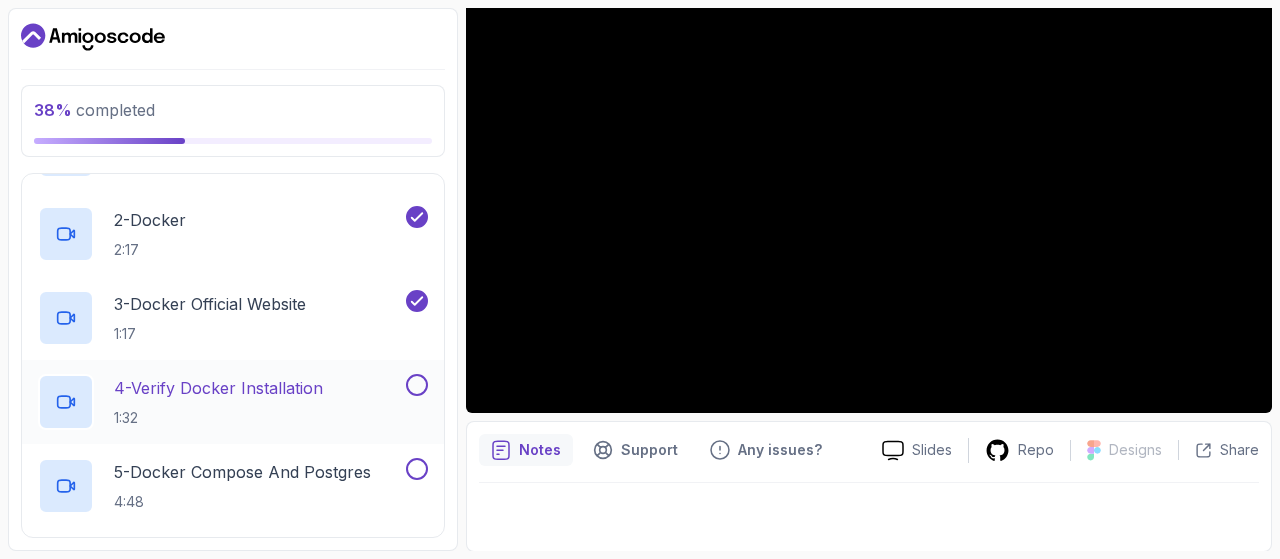 click at bounding box center (417, 385) 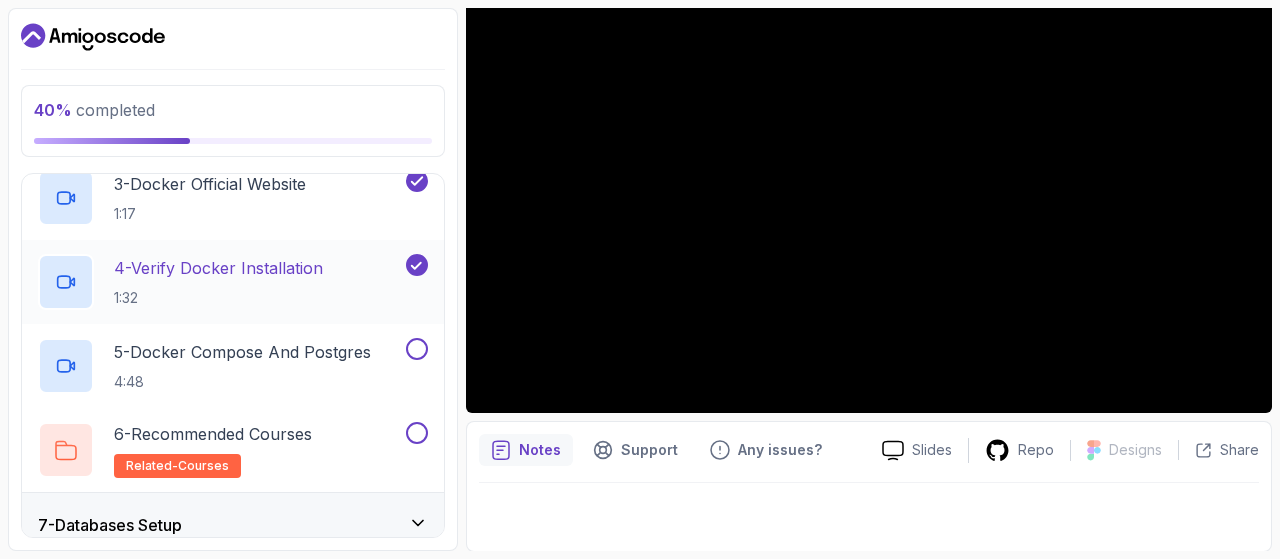 scroll, scrollTop: 607, scrollLeft: 0, axis: vertical 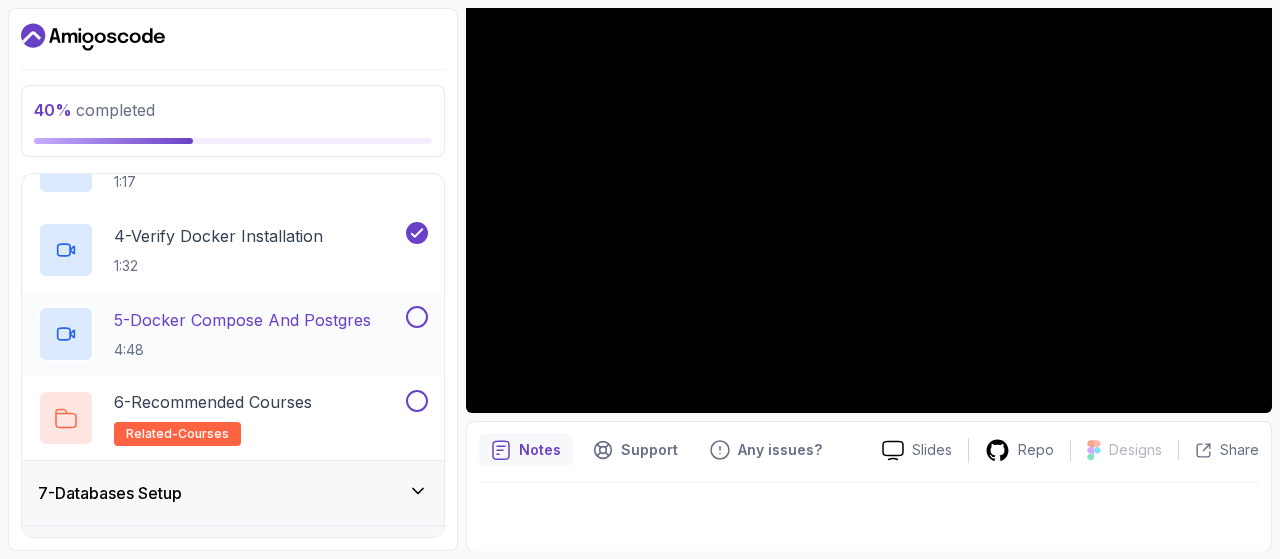 click at bounding box center [417, 317] 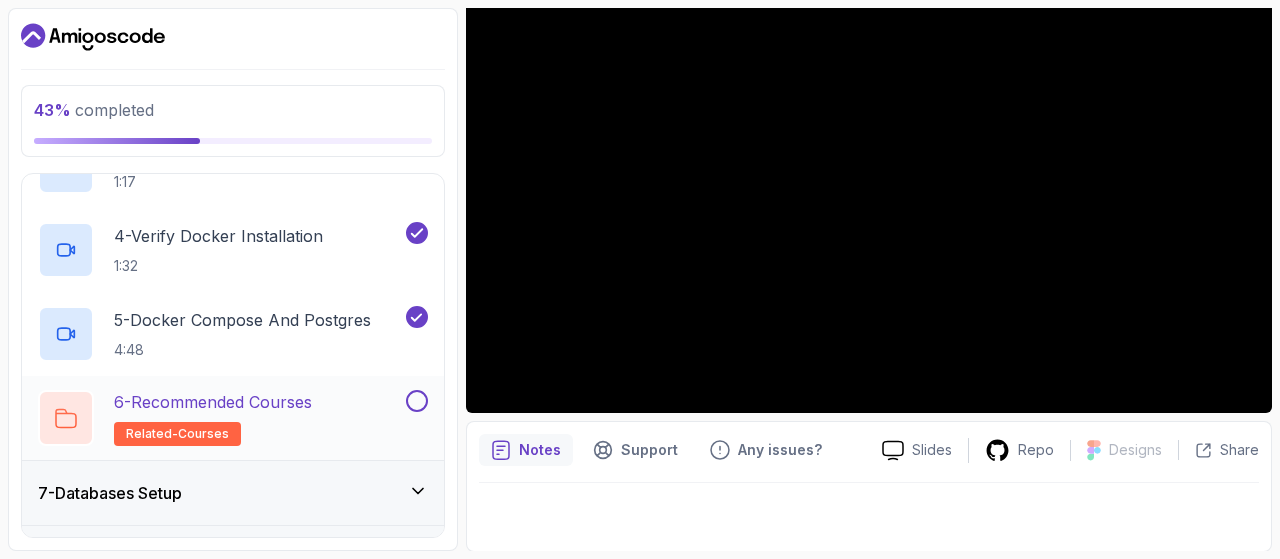 click at bounding box center (417, 401) 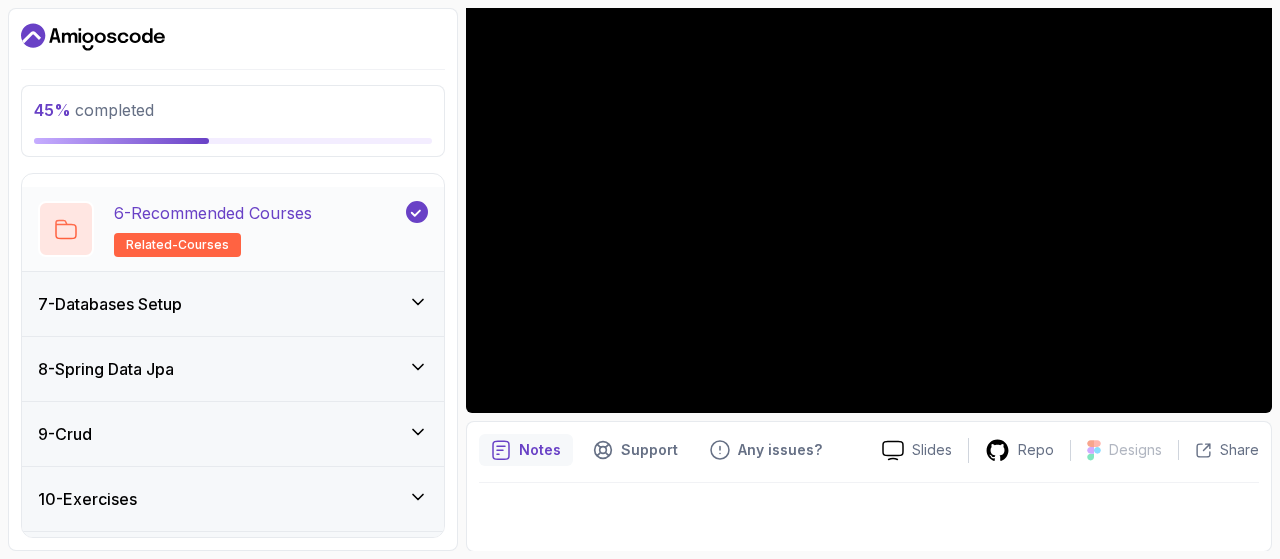 scroll, scrollTop: 801, scrollLeft: 0, axis: vertical 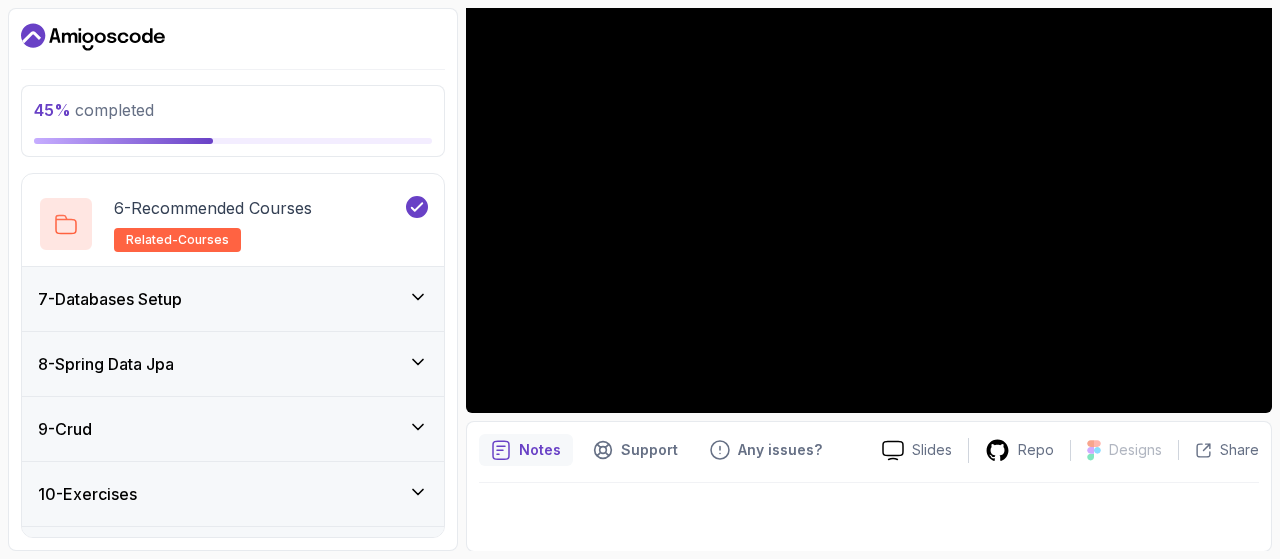 click on "7  -  Databases Setup" at bounding box center (233, 299) 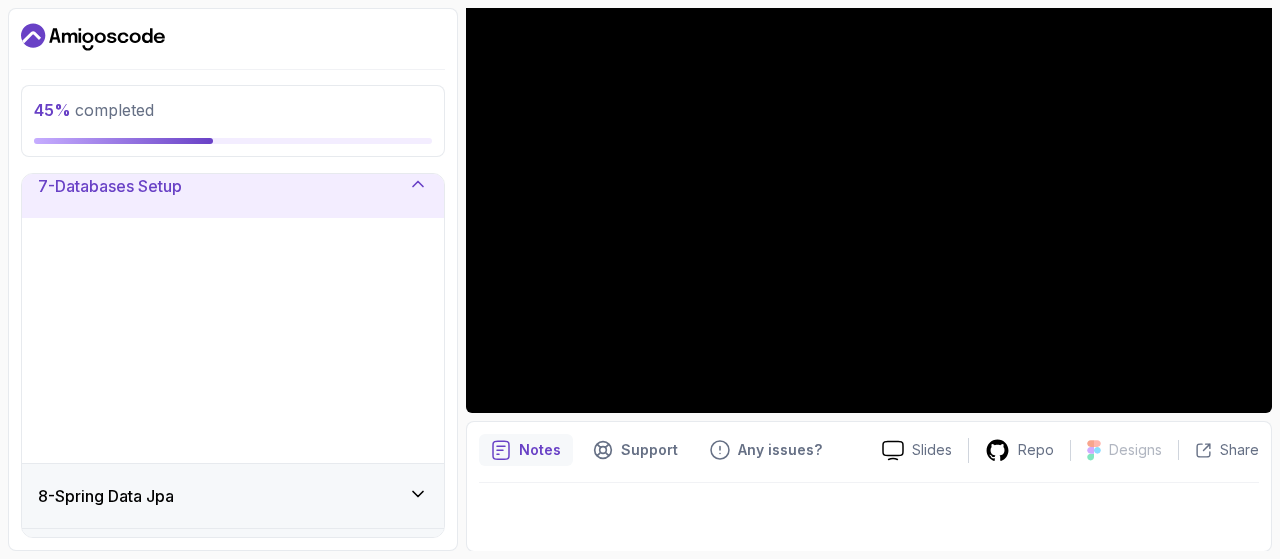 scroll, scrollTop: 410, scrollLeft: 0, axis: vertical 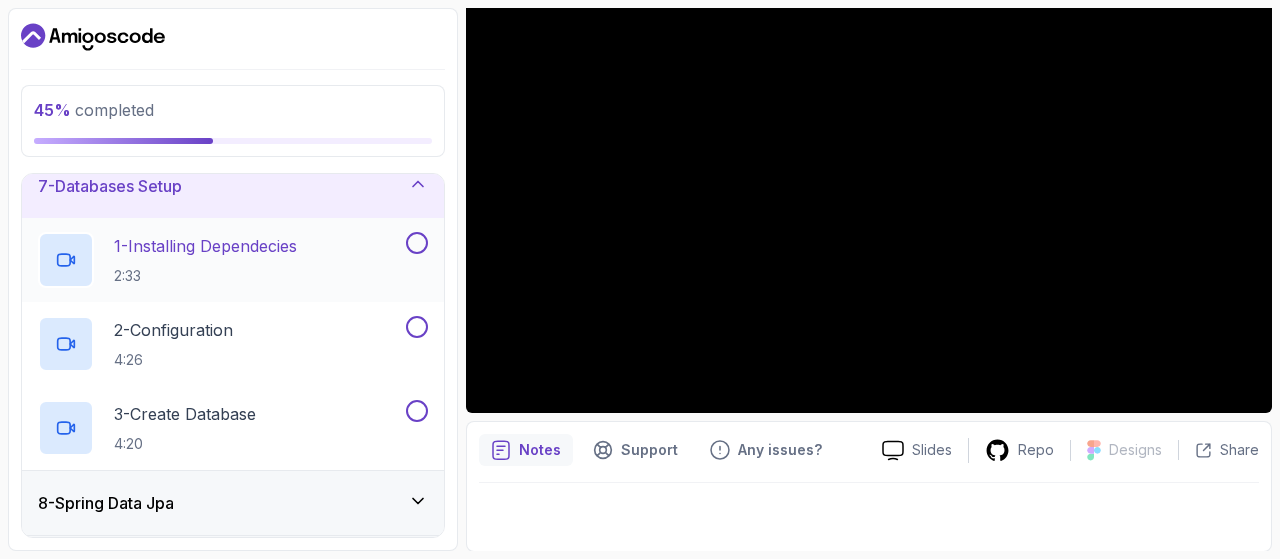 click at bounding box center [417, 243] 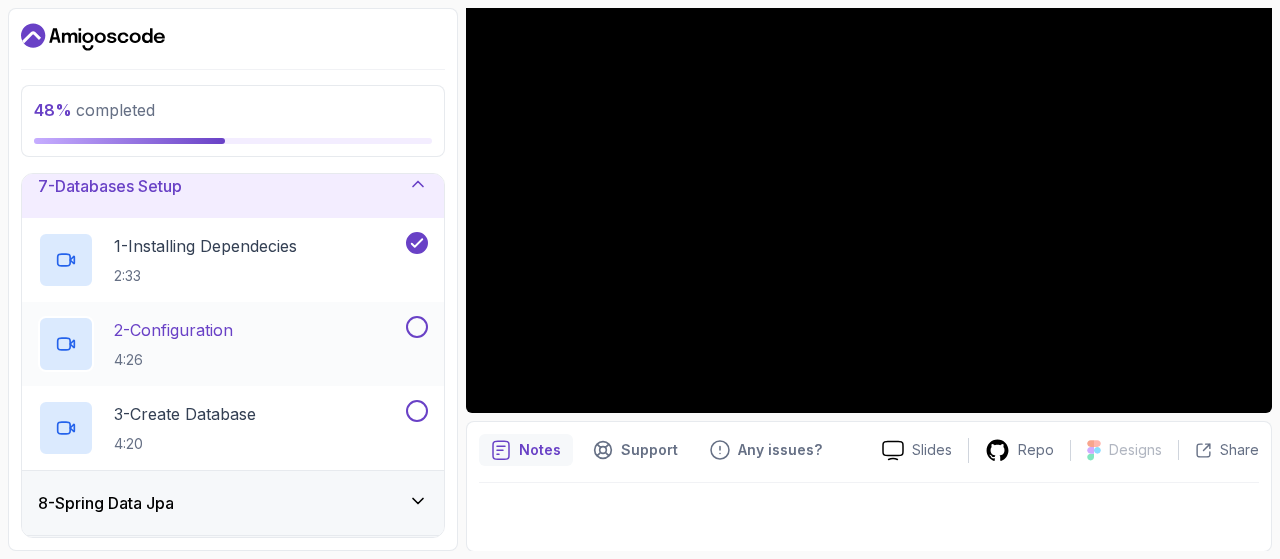 click at bounding box center [417, 327] 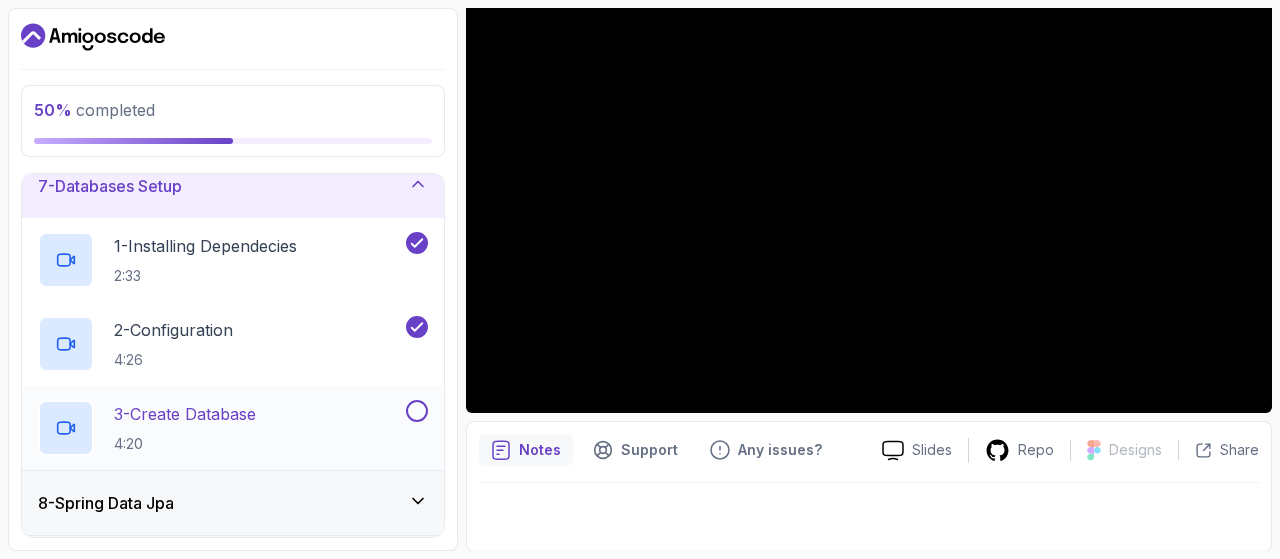 click at bounding box center [417, 411] 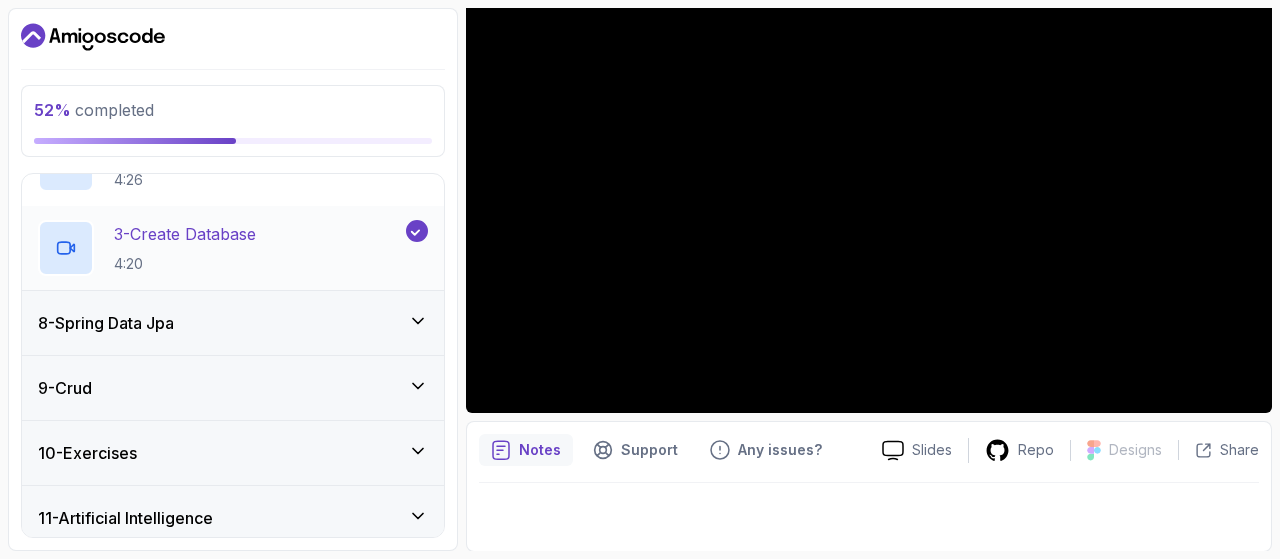scroll, scrollTop: 662, scrollLeft: 0, axis: vertical 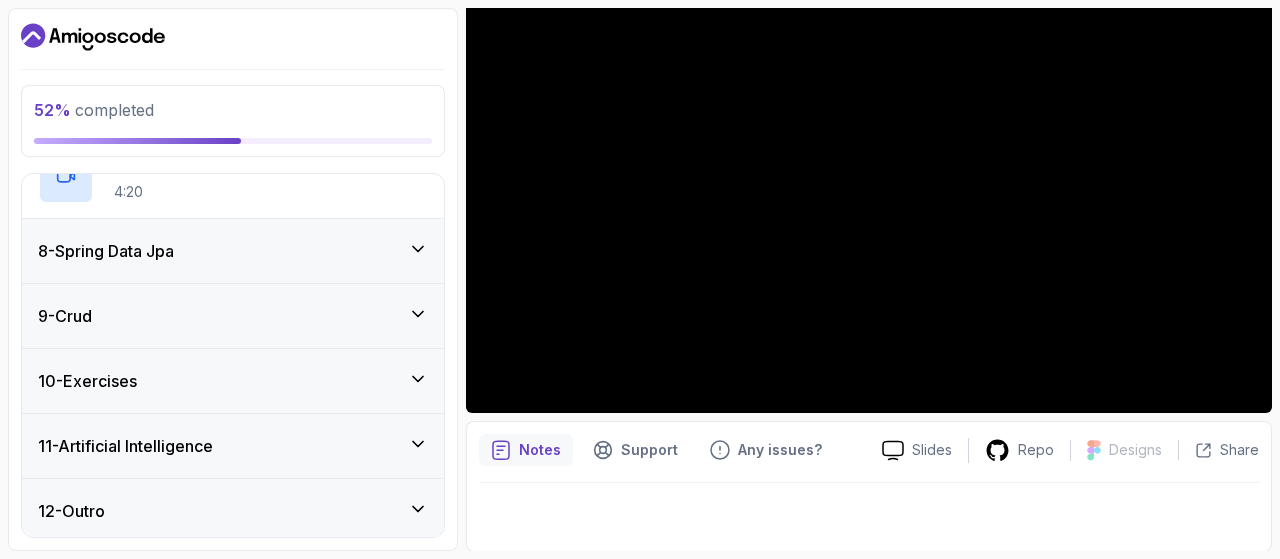 click on "8  -  Spring Data Jpa" at bounding box center (233, 251) 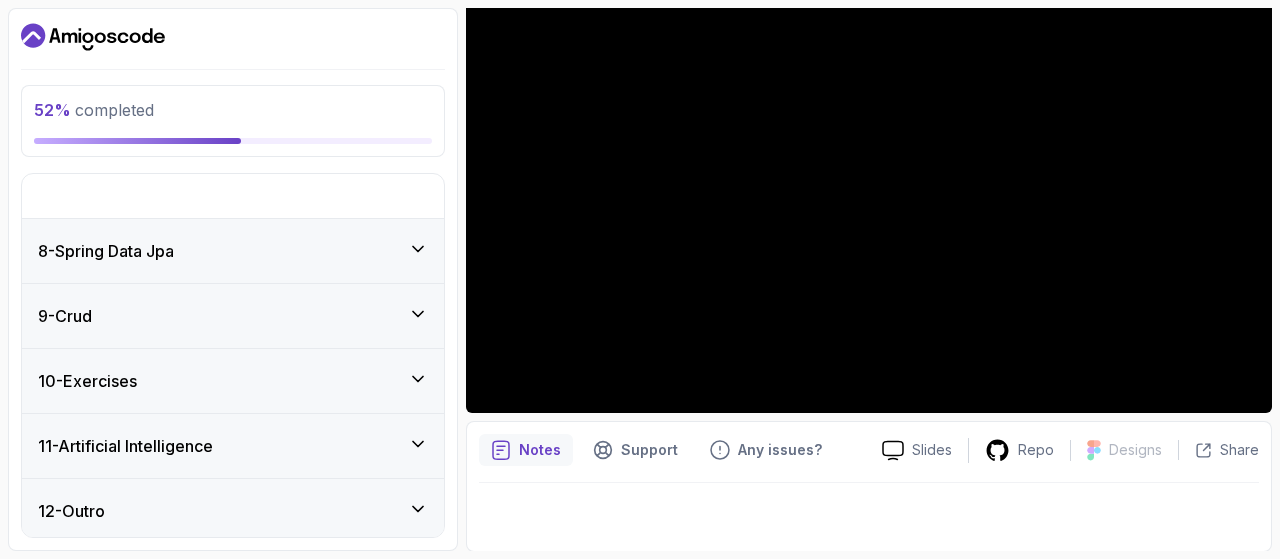 scroll, scrollTop: 410, scrollLeft: 0, axis: vertical 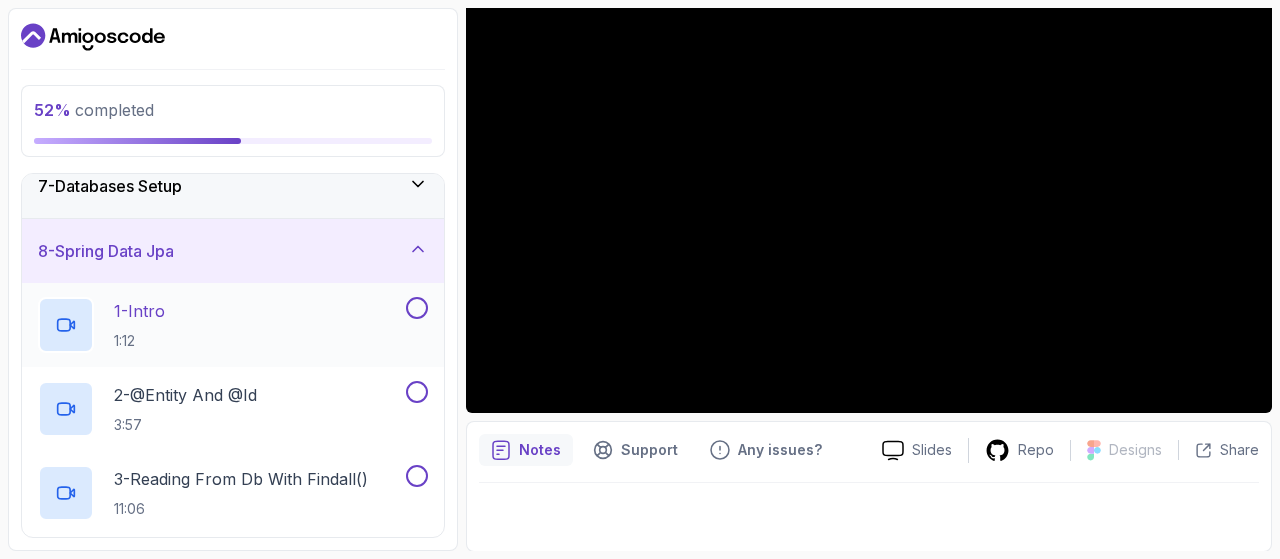 click at bounding box center (415, 308) 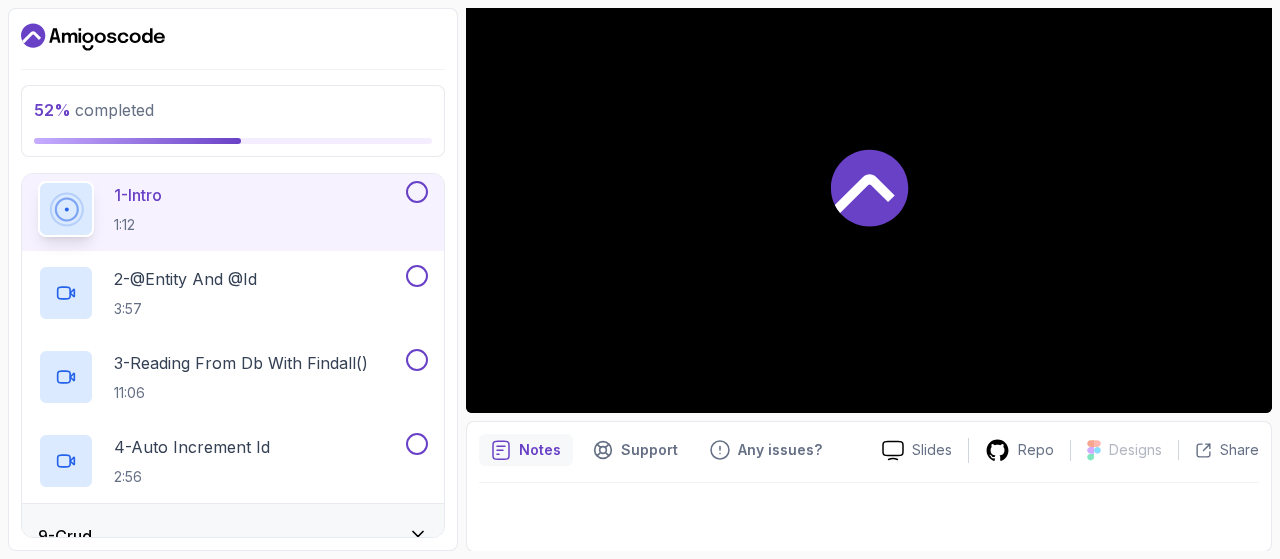 scroll, scrollTop: 528, scrollLeft: 0, axis: vertical 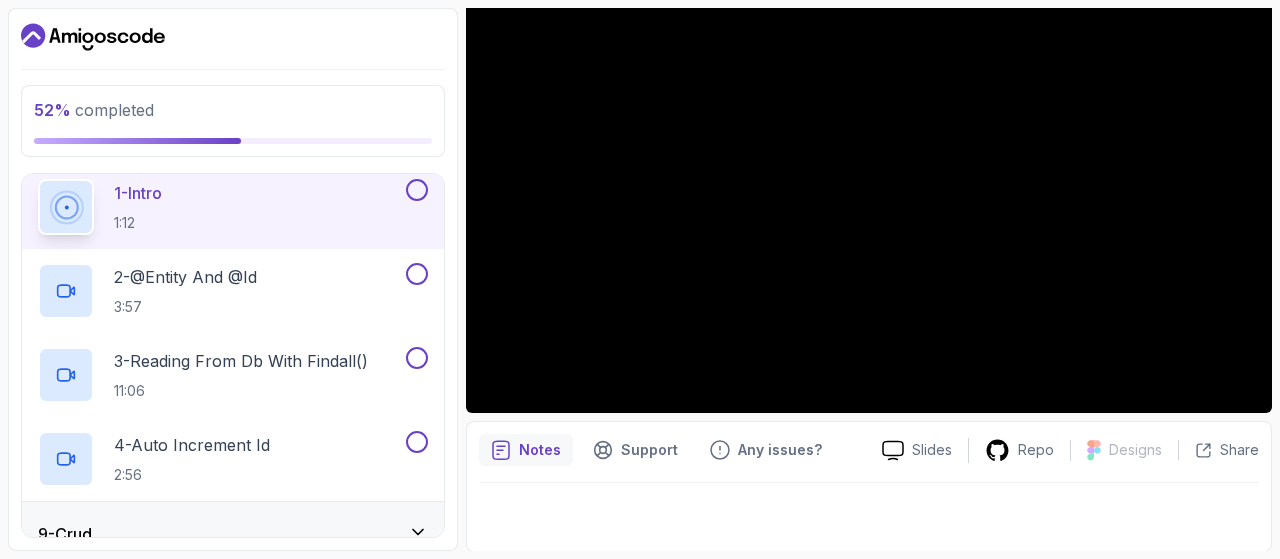 click at bounding box center [417, 190] 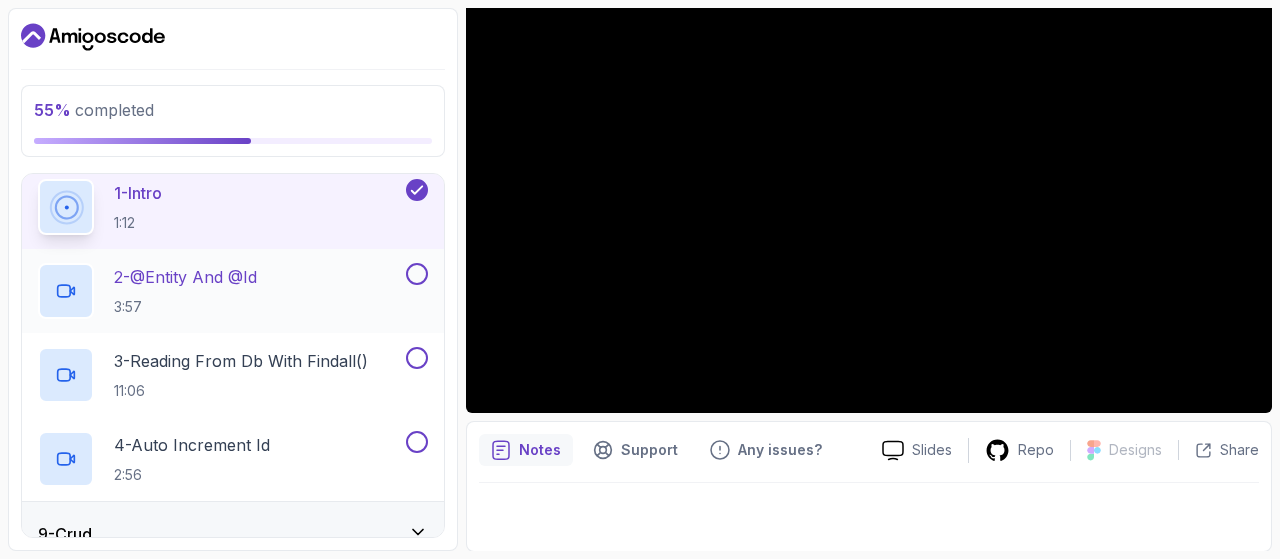 click at bounding box center (417, 274) 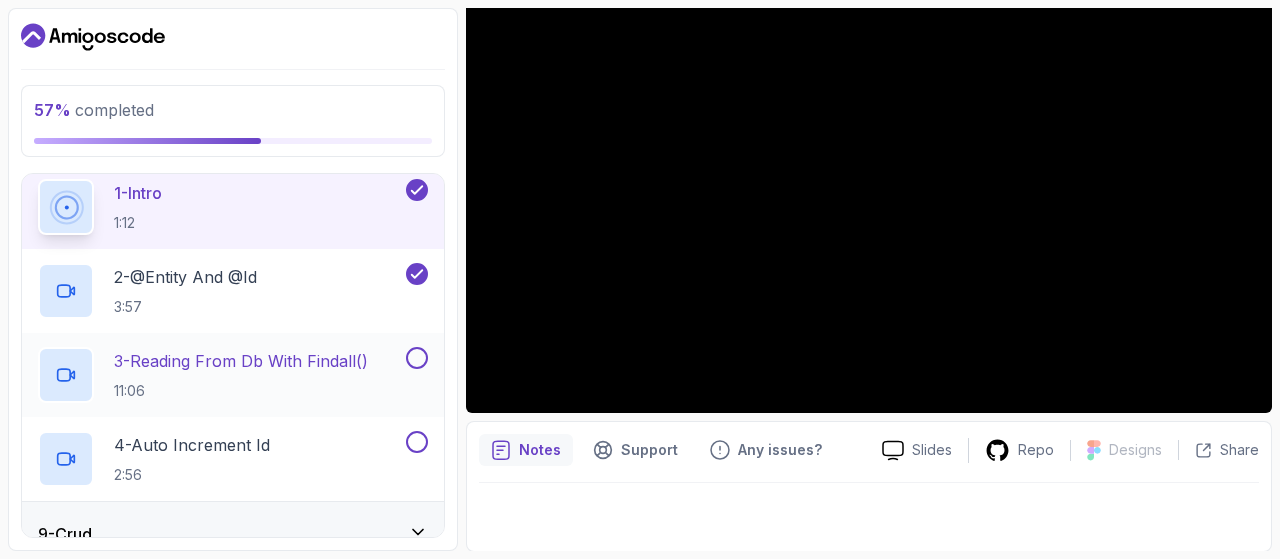 click at bounding box center (417, 358) 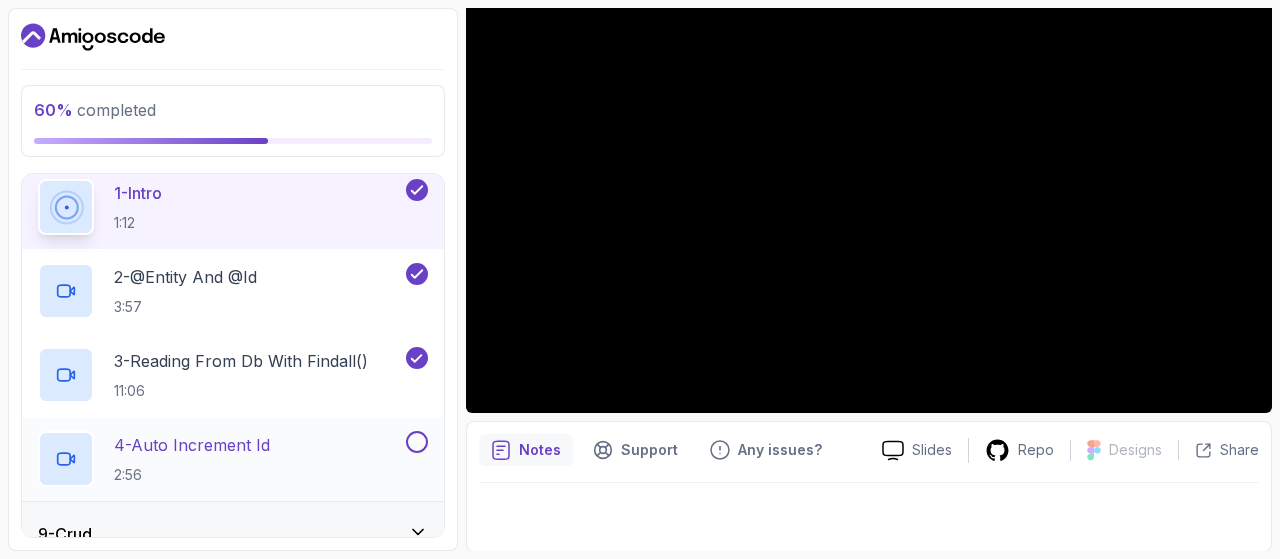 click at bounding box center (415, 442) 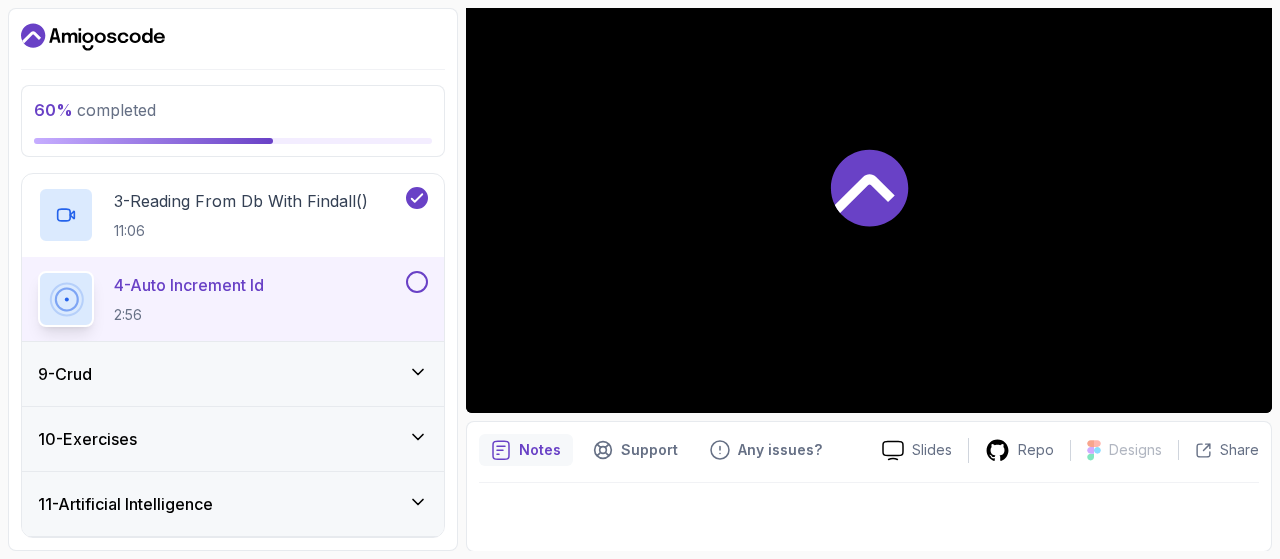 scroll, scrollTop: 690, scrollLeft: 0, axis: vertical 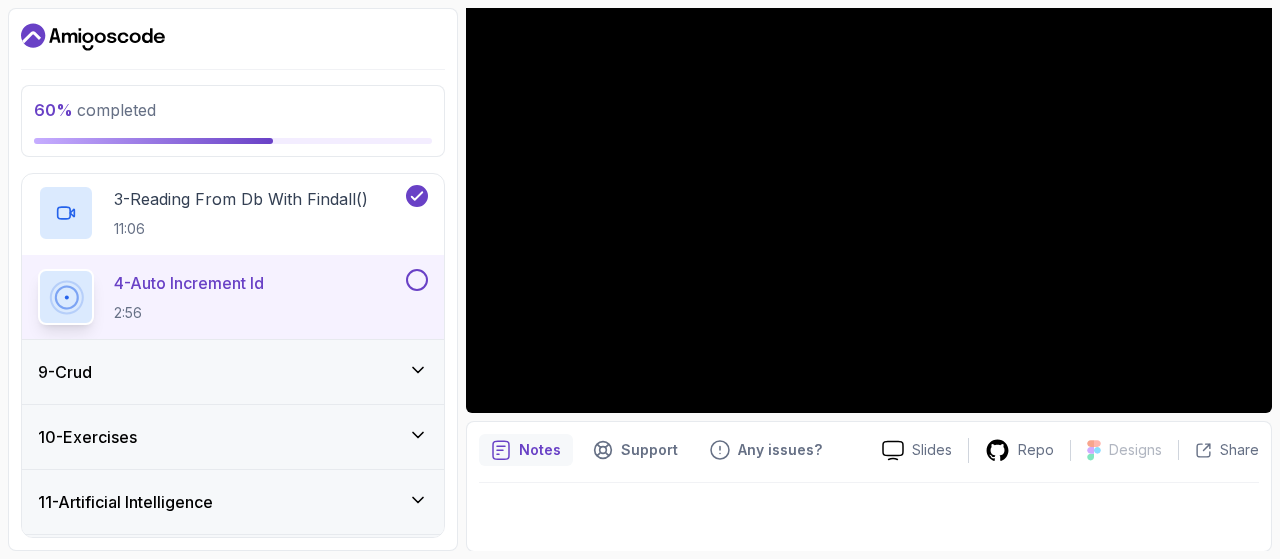 click at bounding box center [415, 280] 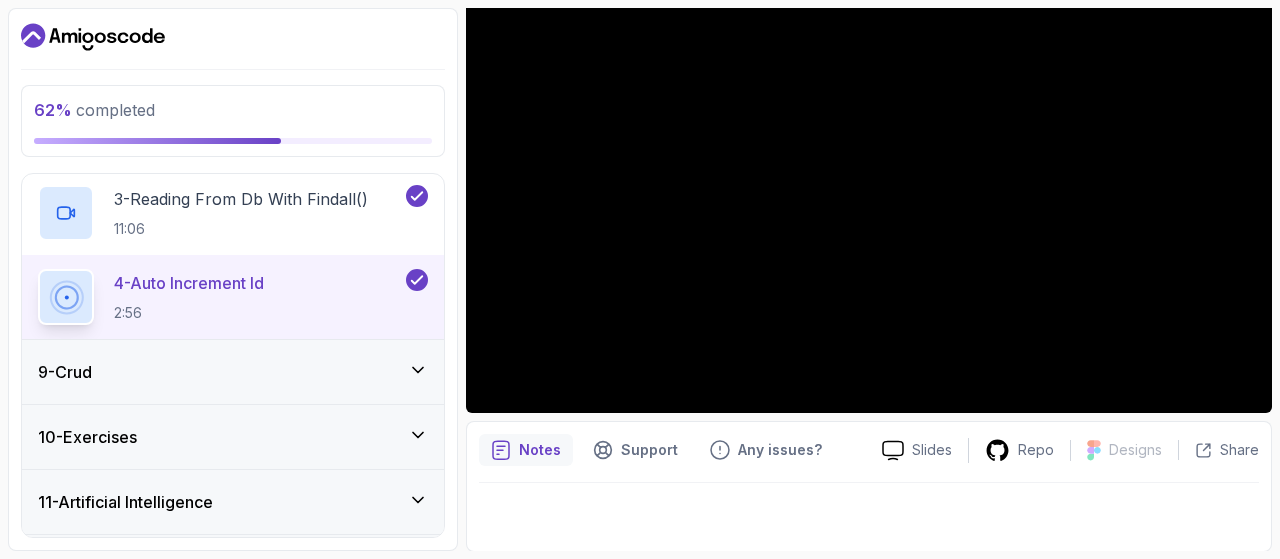 click on "9  -  Crud" at bounding box center (233, 372) 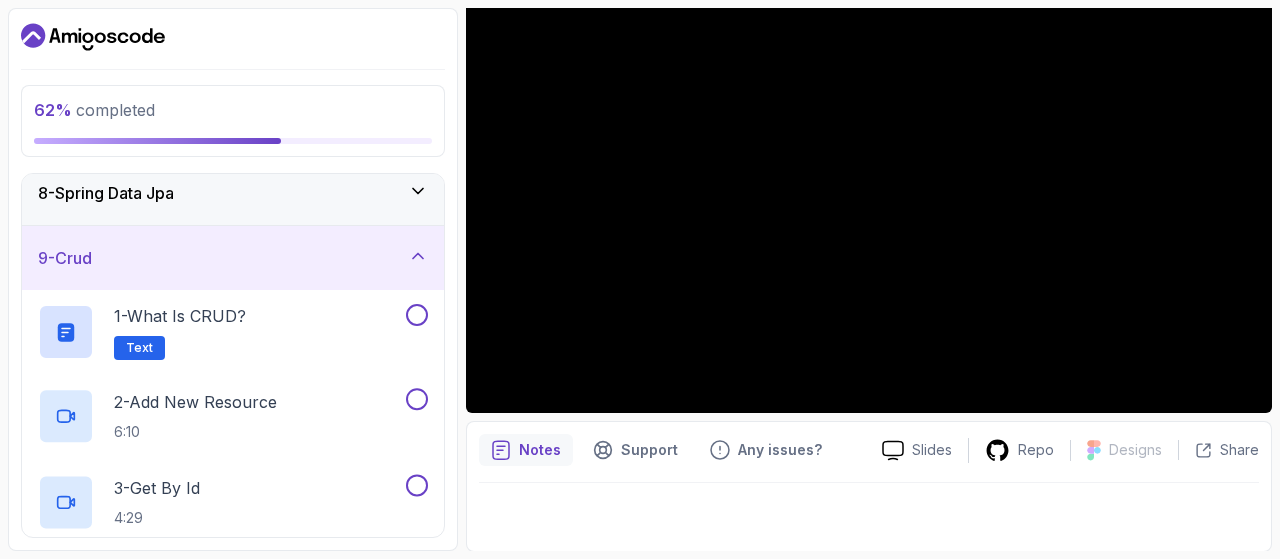 scroll, scrollTop: 512, scrollLeft: 0, axis: vertical 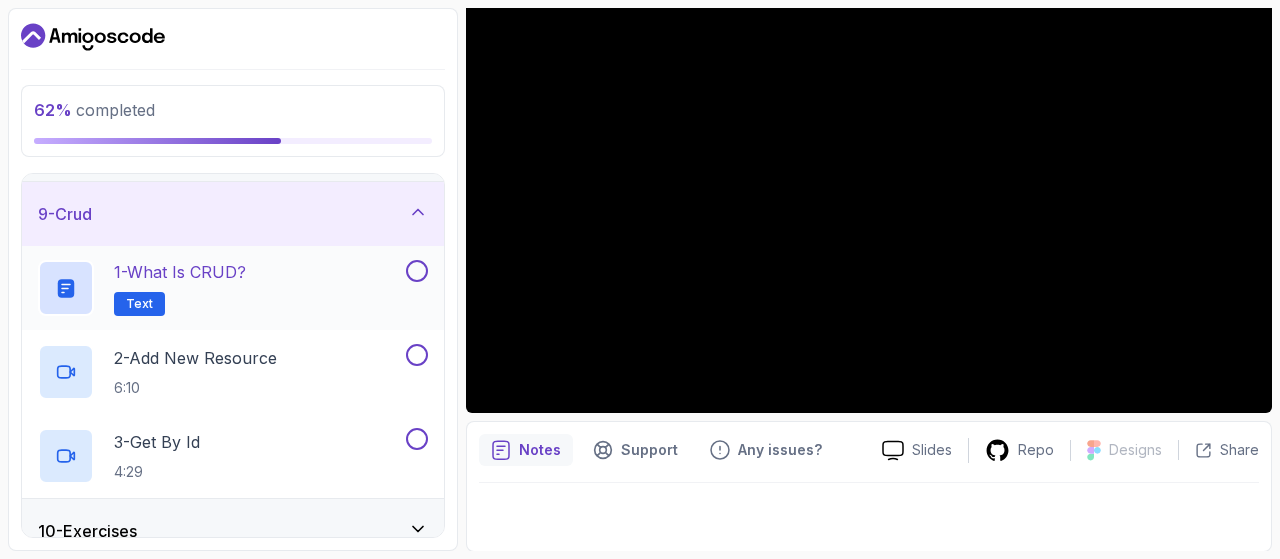 click at bounding box center [417, 271] 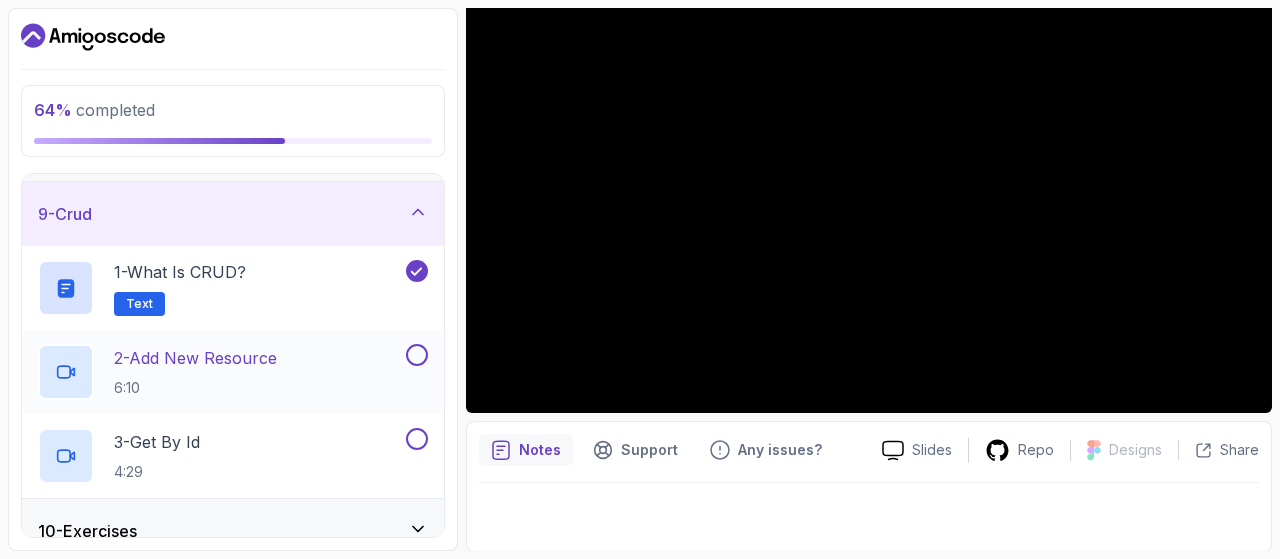 click at bounding box center [417, 355] 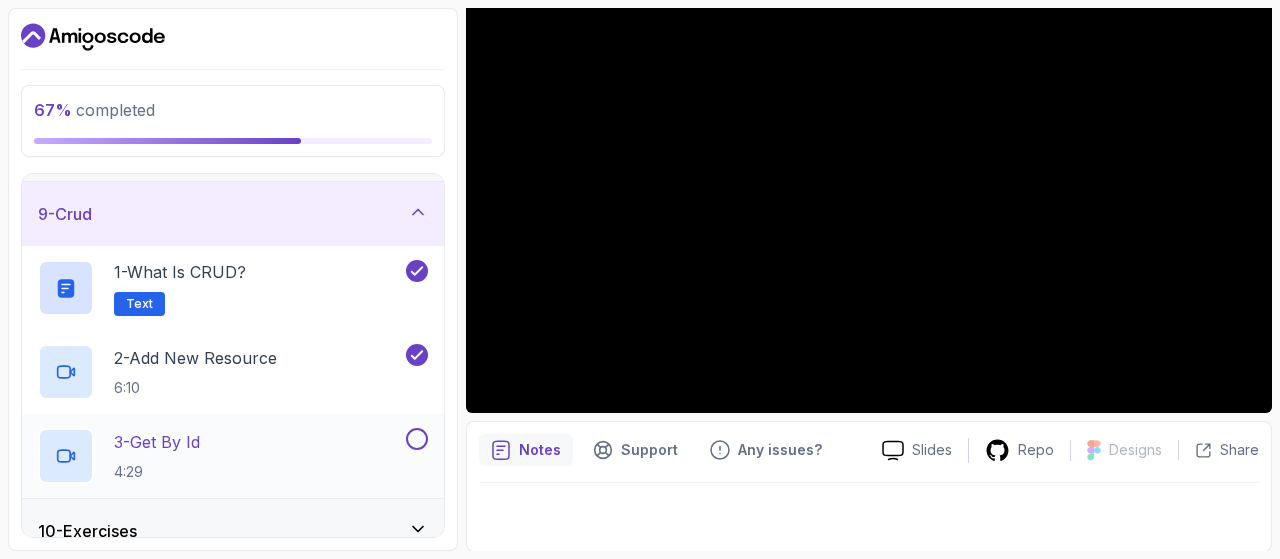 click at bounding box center [417, 439] 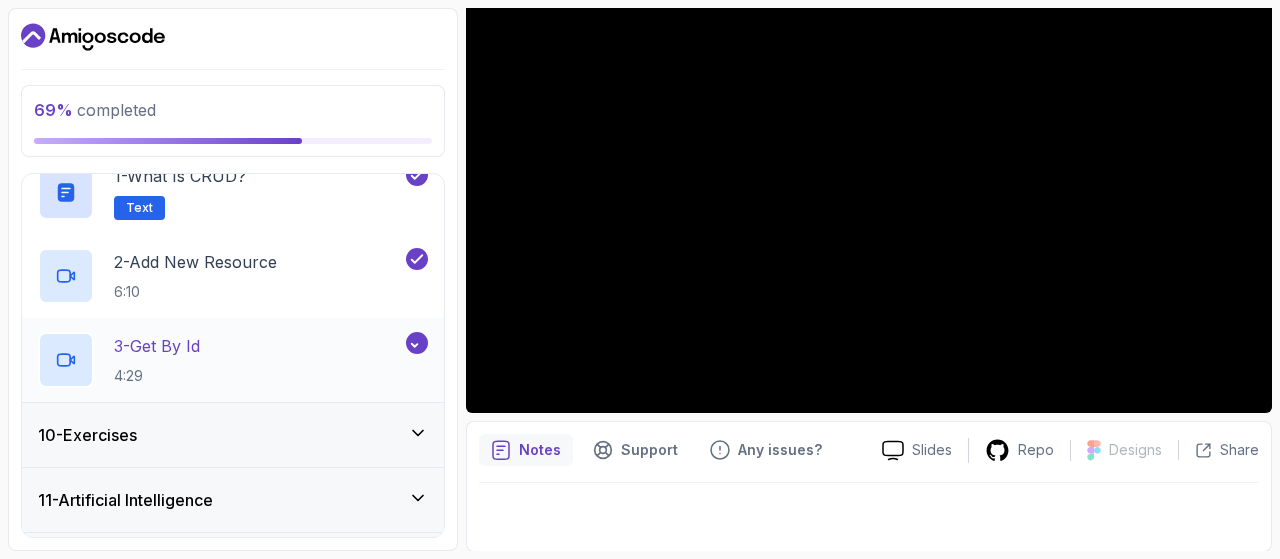 scroll, scrollTop: 662, scrollLeft: 0, axis: vertical 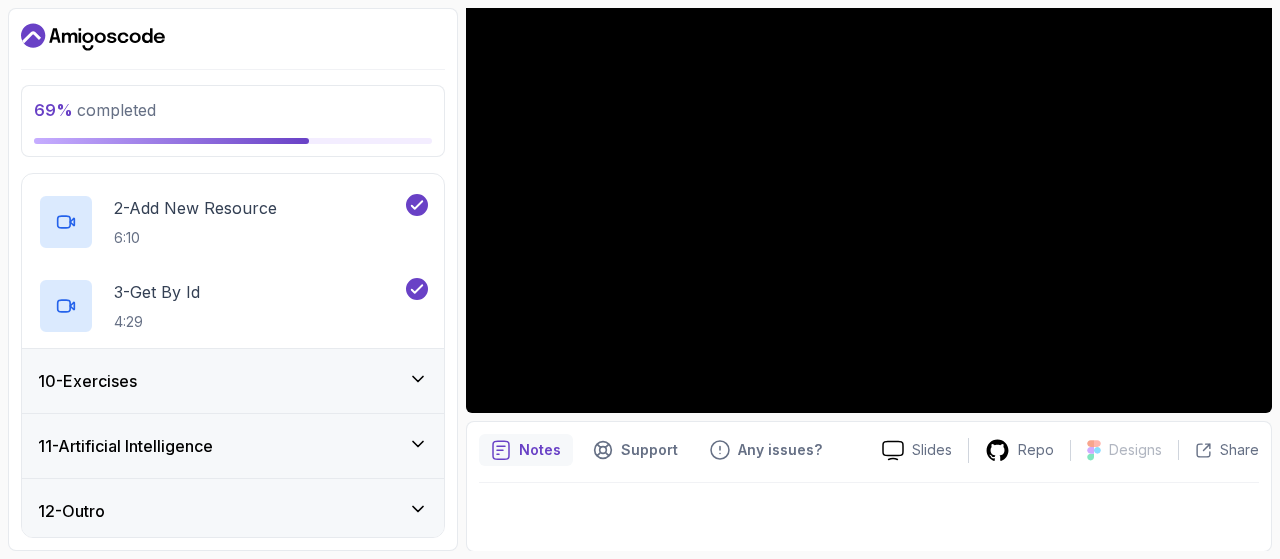 click 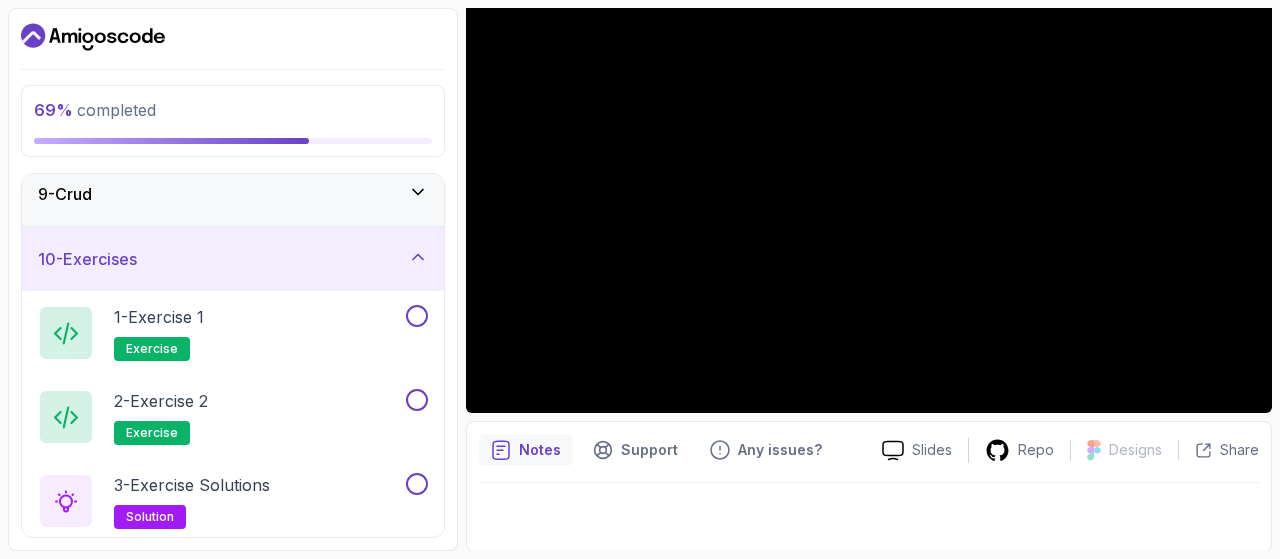scroll, scrollTop: 548, scrollLeft: 0, axis: vertical 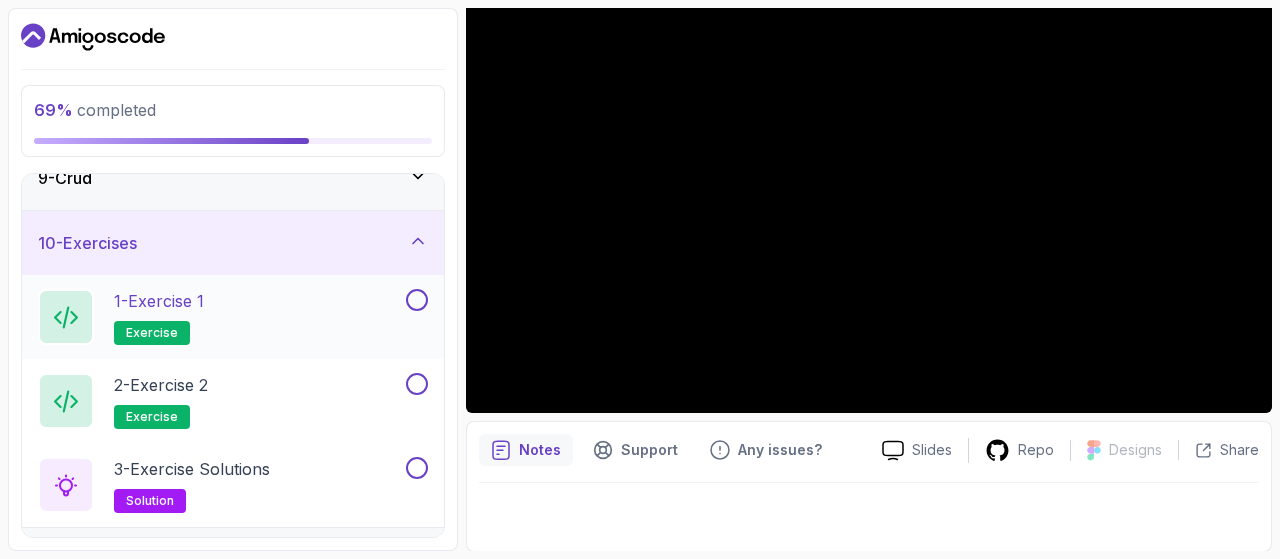 click at bounding box center (417, 300) 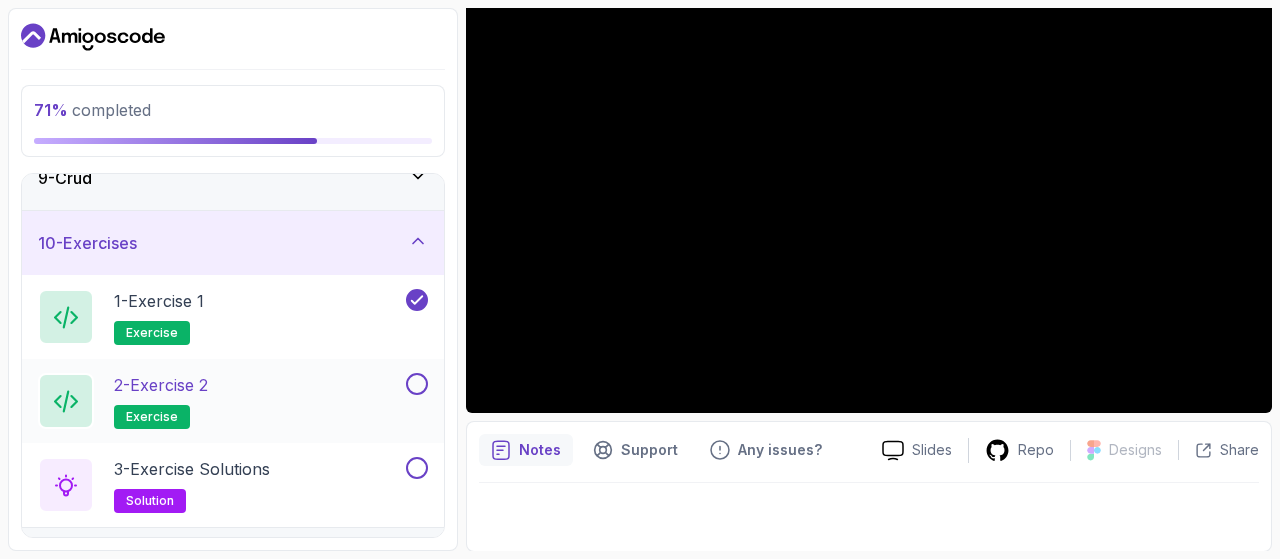 click at bounding box center (417, 384) 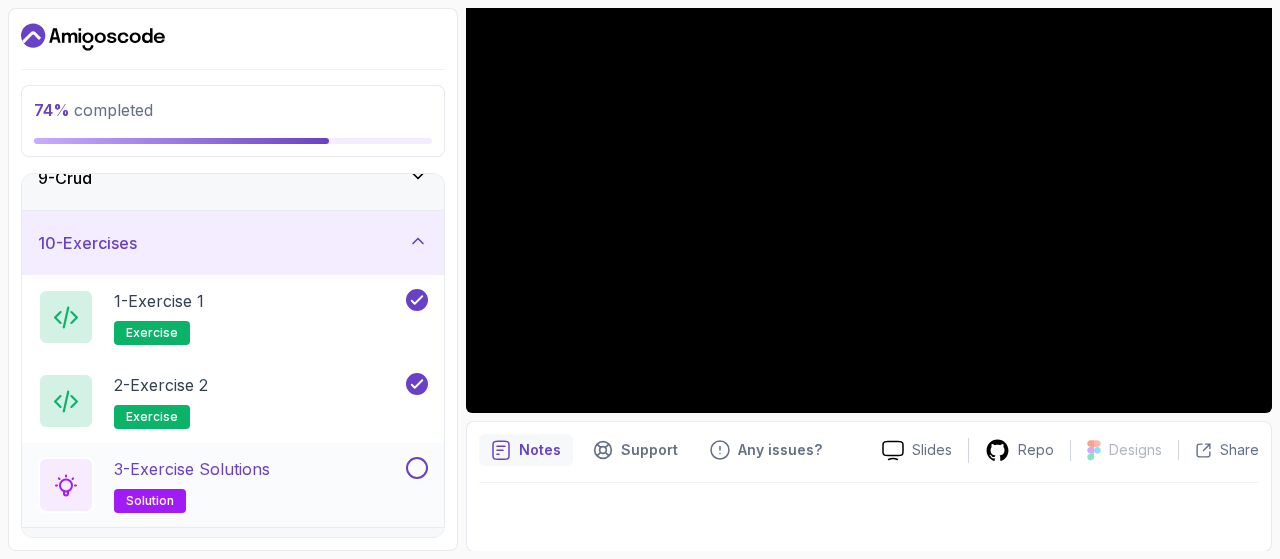 click at bounding box center (417, 468) 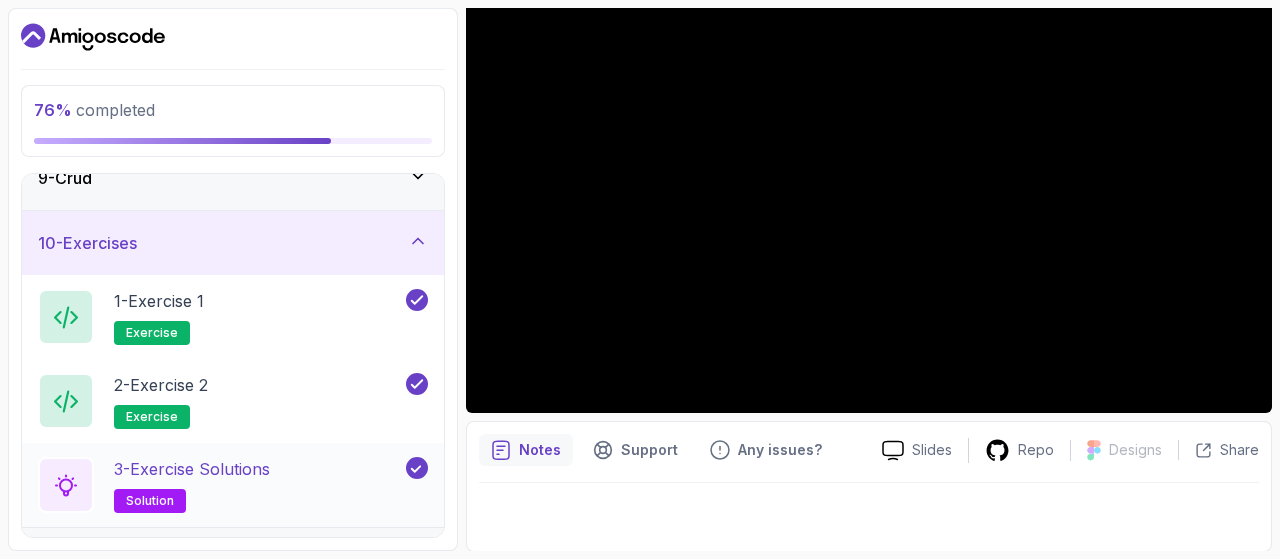 scroll, scrollTop: 662, scrollLeft: 0, axis: vertical 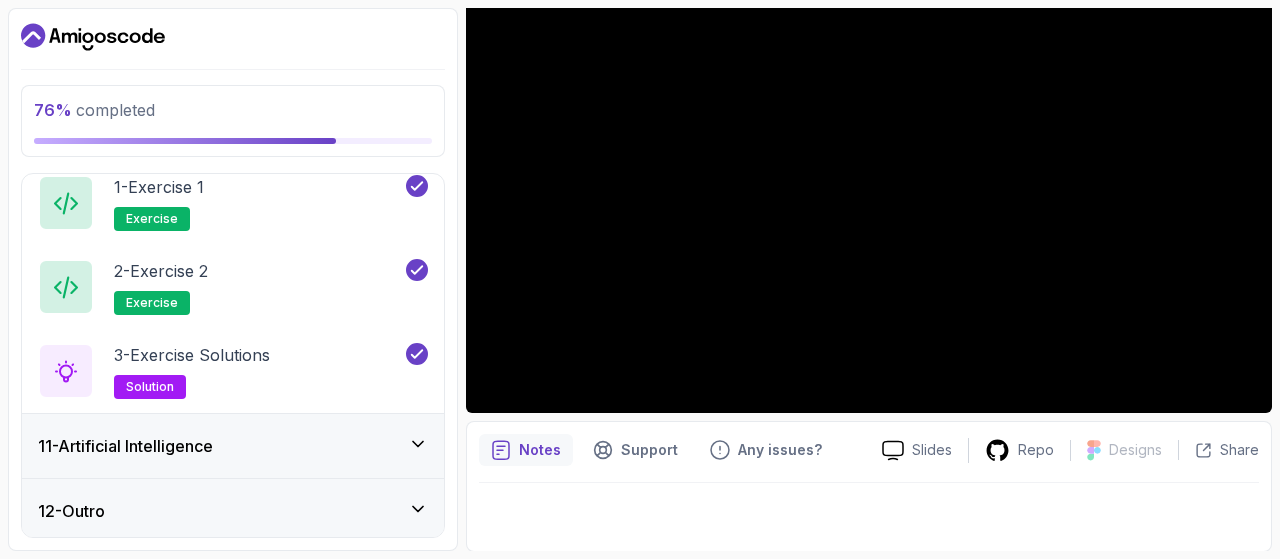 click on "11  -  Artificial Intelligence" at bounding box center [233, 446] 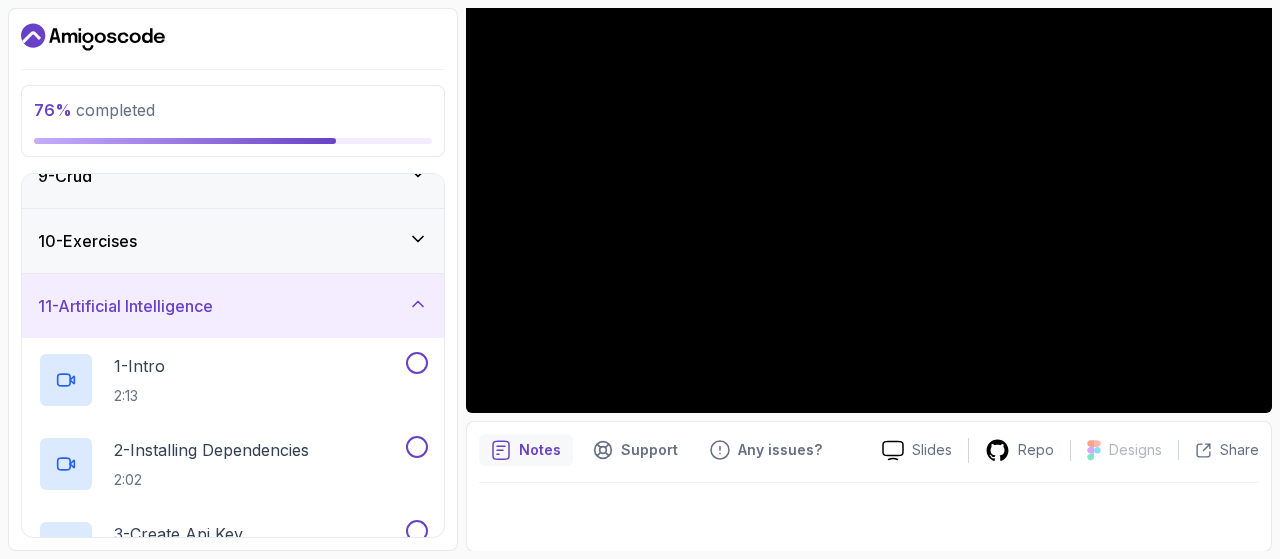 scroll, scrollTop: 566, scrollLeft: 0, axis: vertical 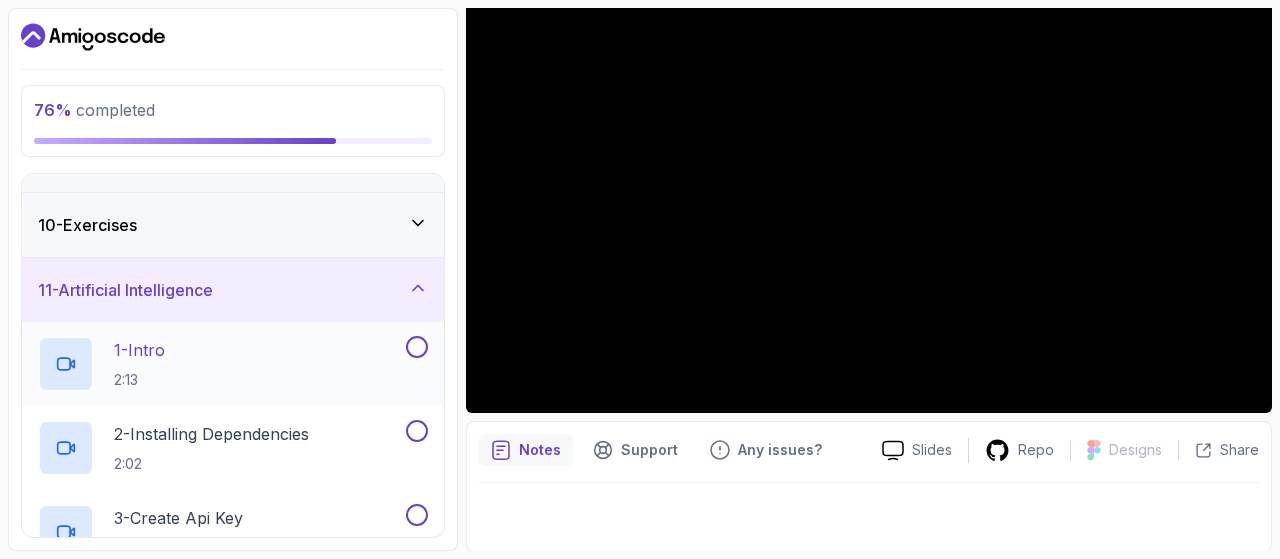 click on "1  -  Intro 2:13" at bounding box center (233, 364) 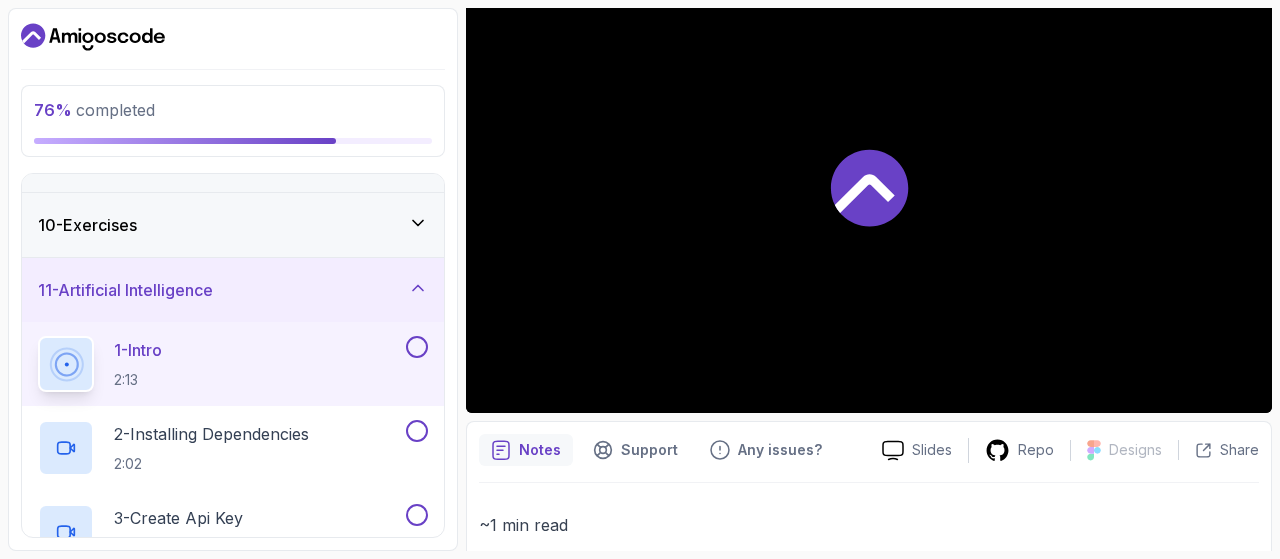 click at bounding box center (417, 347) 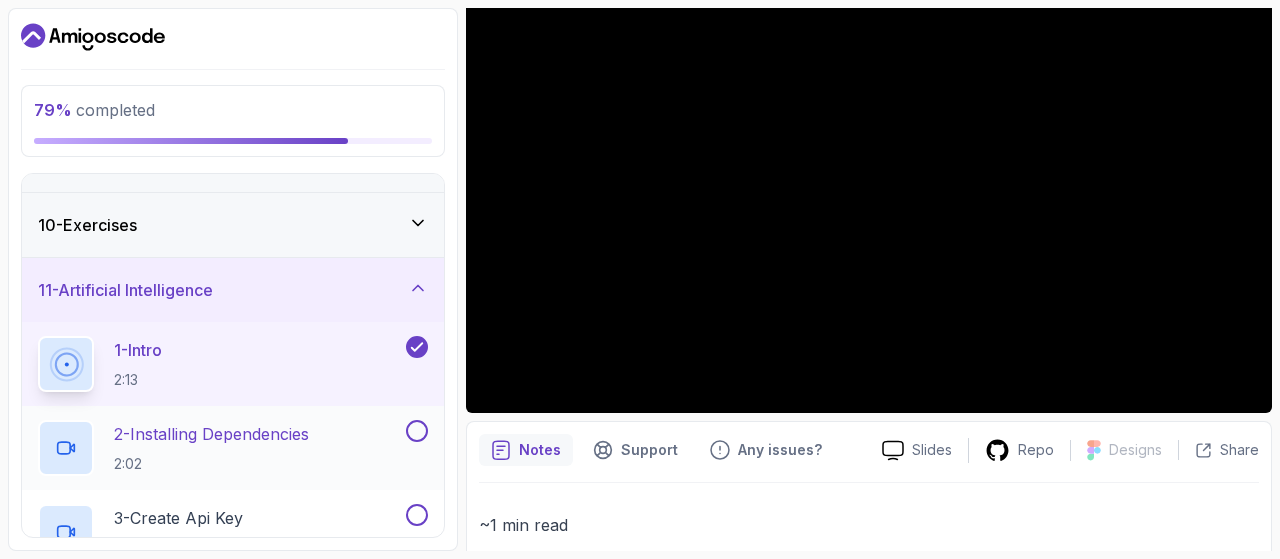 click at bounding box center [417, 431] 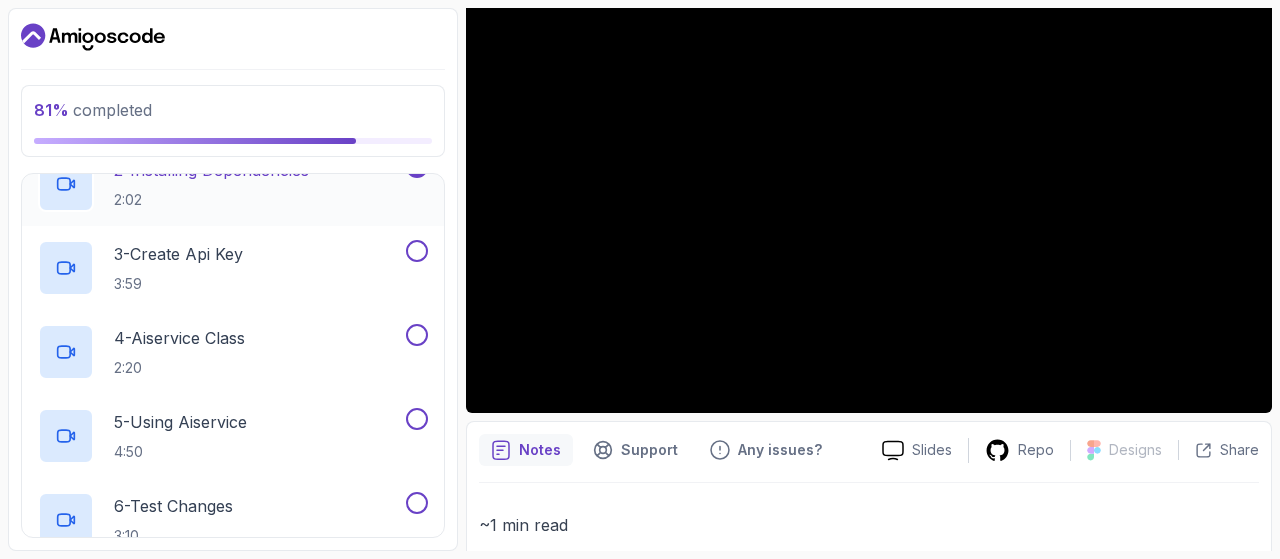 scroll, scrollTop: 894, scrollLeft: 0, axis: vertical 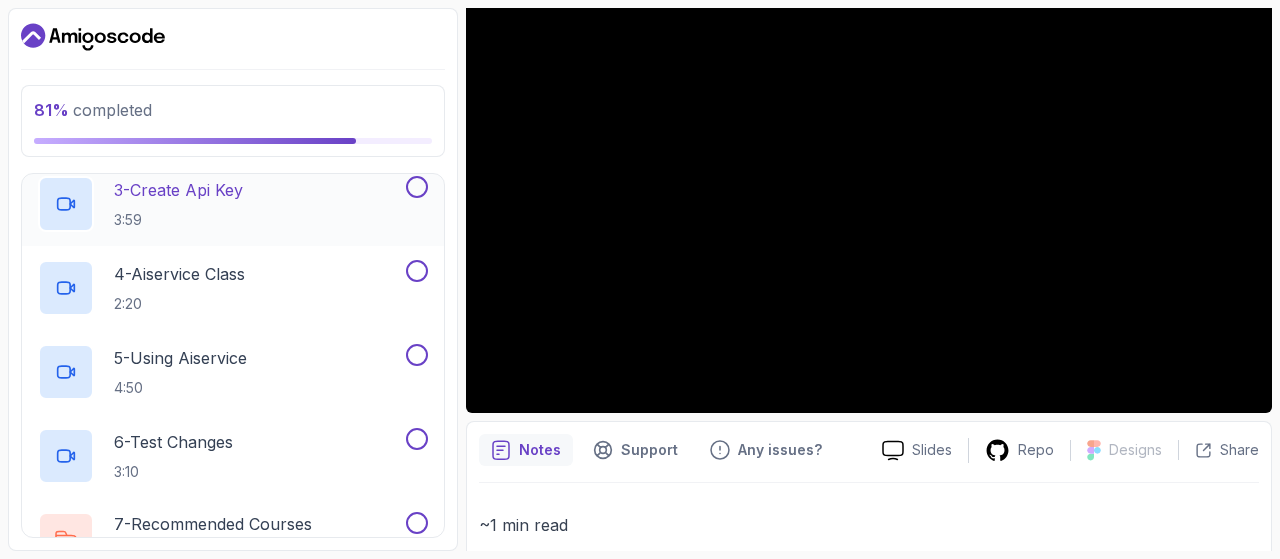 click at bounding box center (417, 187) 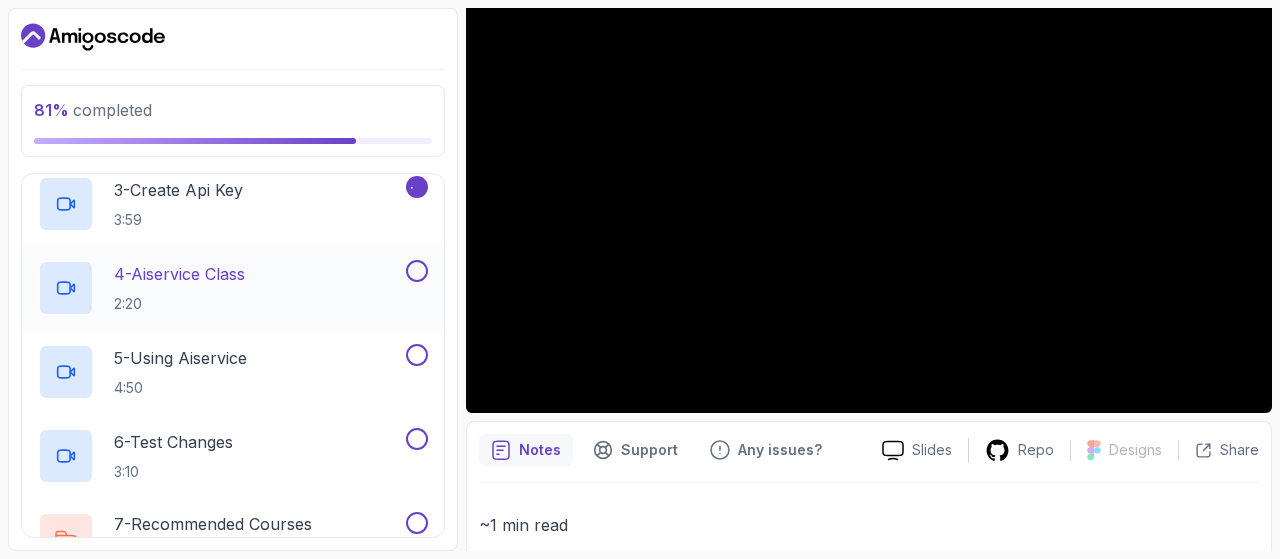 click at bounding box center [417, 271] 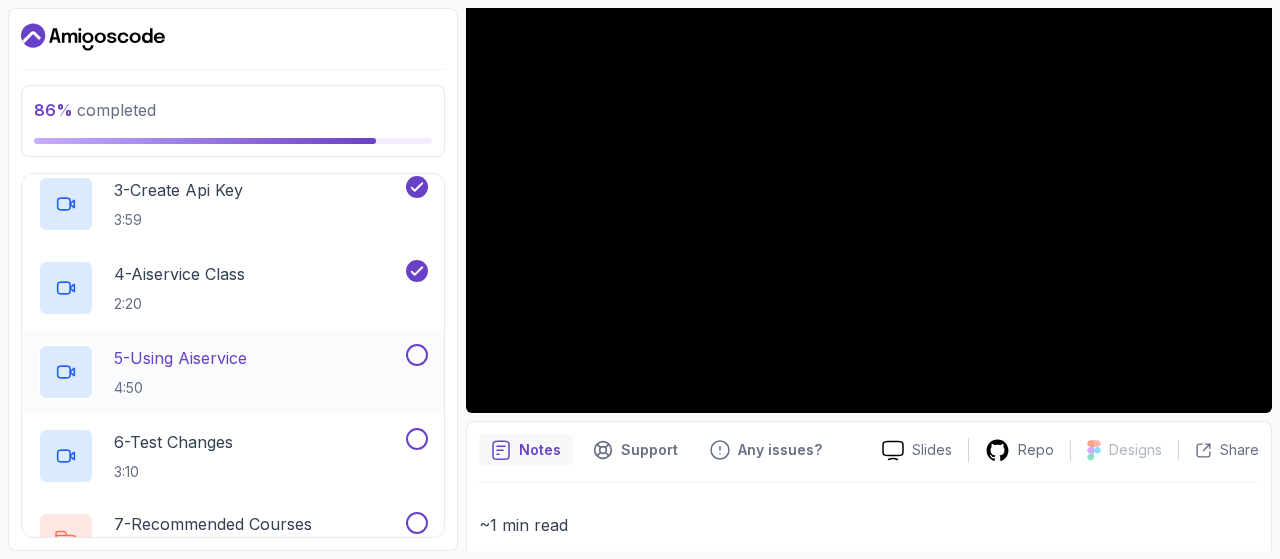 drag, startPoint x: 416, startPoint y: 385, endPoint x: 417, endPoint y: 357, distance: 28.01785 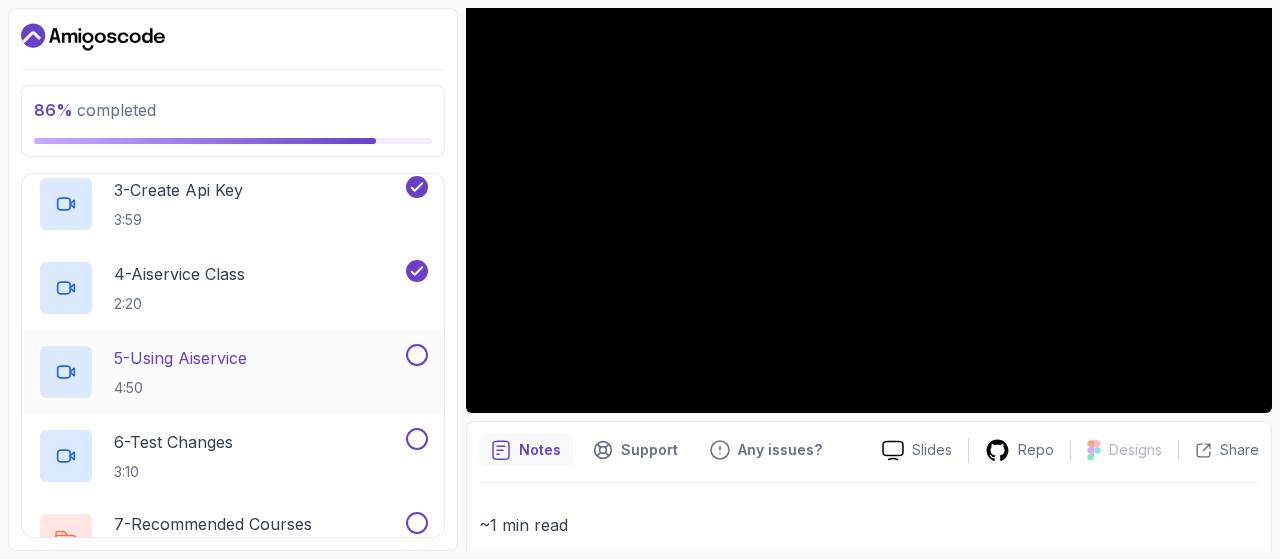 click on "5  -  Using Aiservice 4:50" at bounding box center (233, 372) 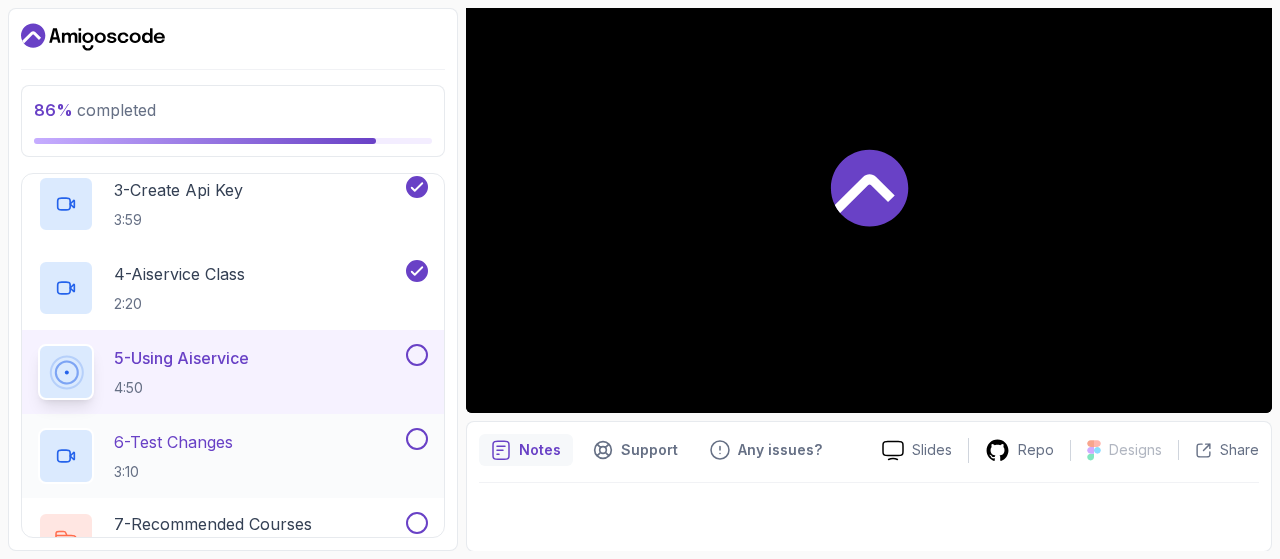 click at bounding box center [417, 439] 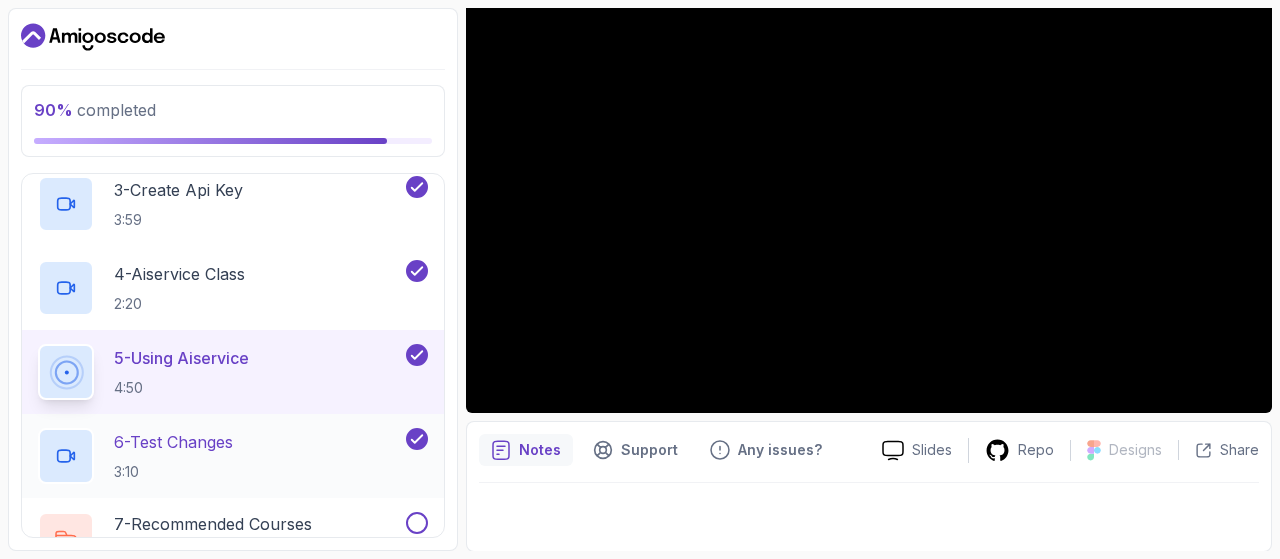 click 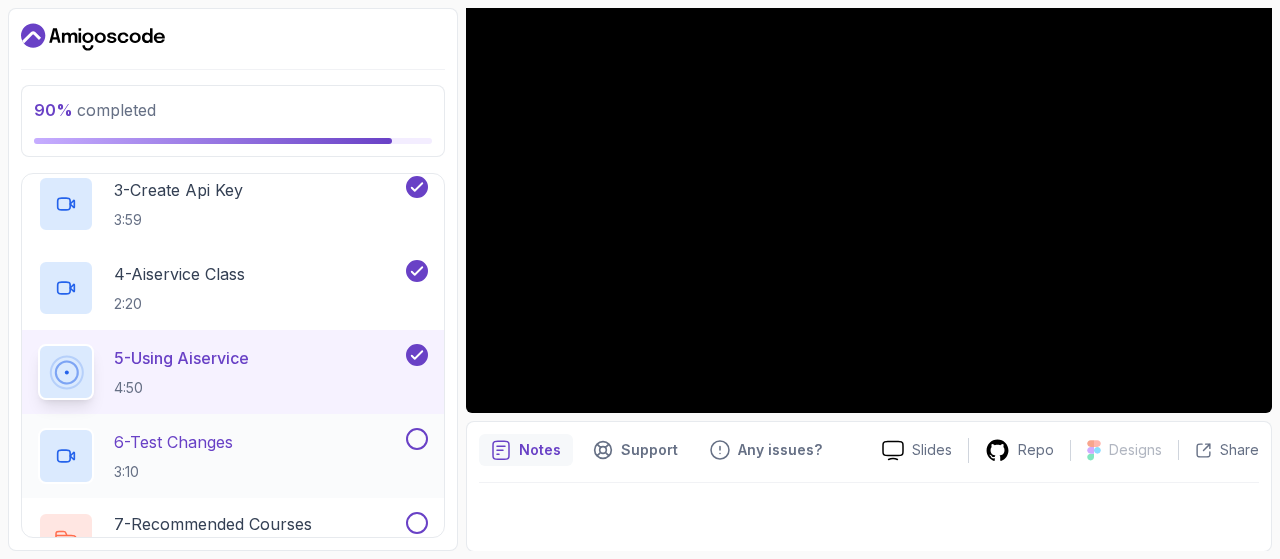 scroll, scrollTop: 998, scrollLeft: 0, axis: vertical 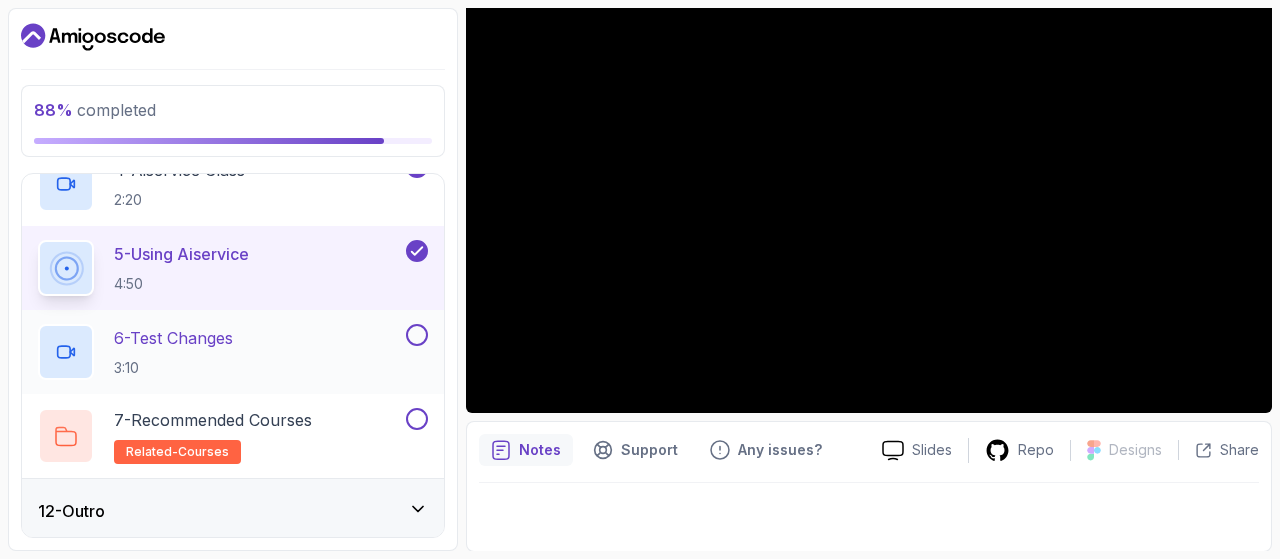 click at bounding box center (417, 335) 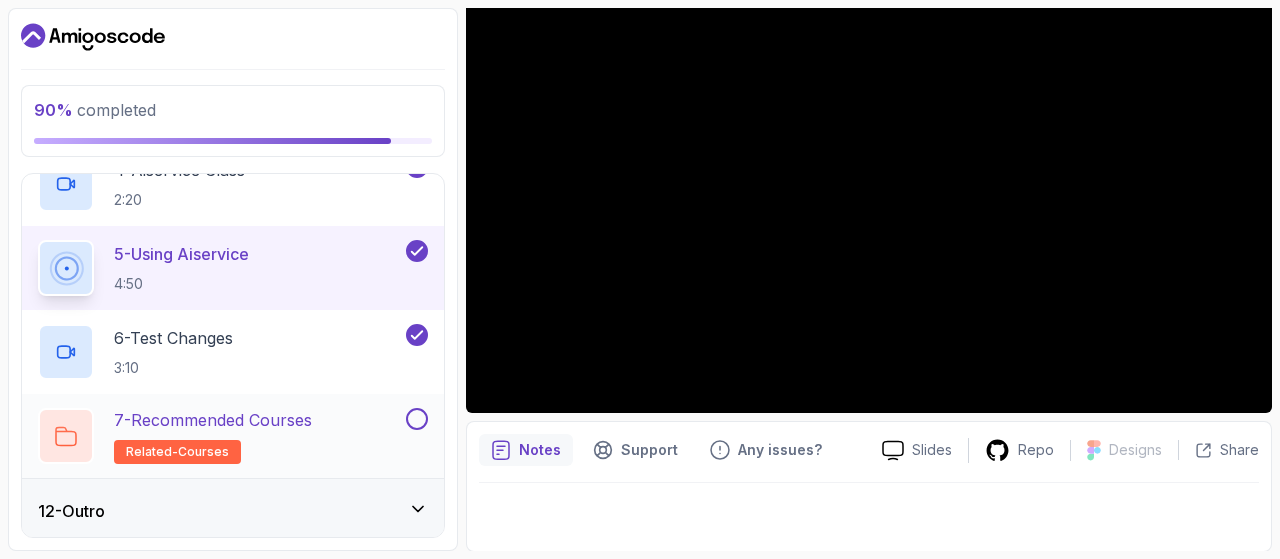 click at bounding box center (417, 419) 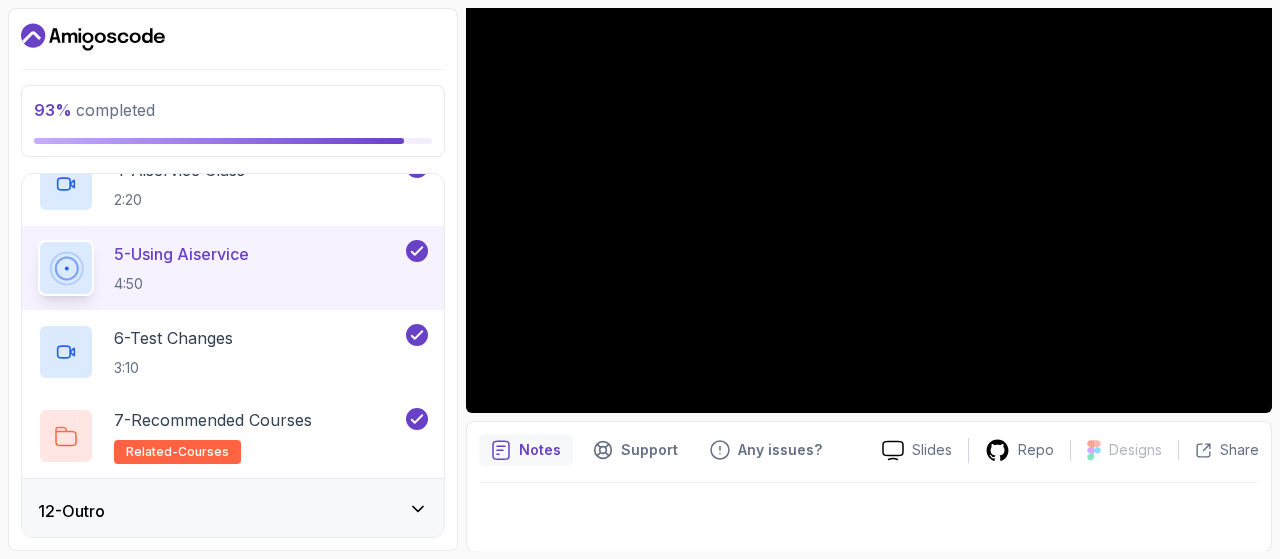 click on "12  -  Outro" at bounding box center [233, 511] 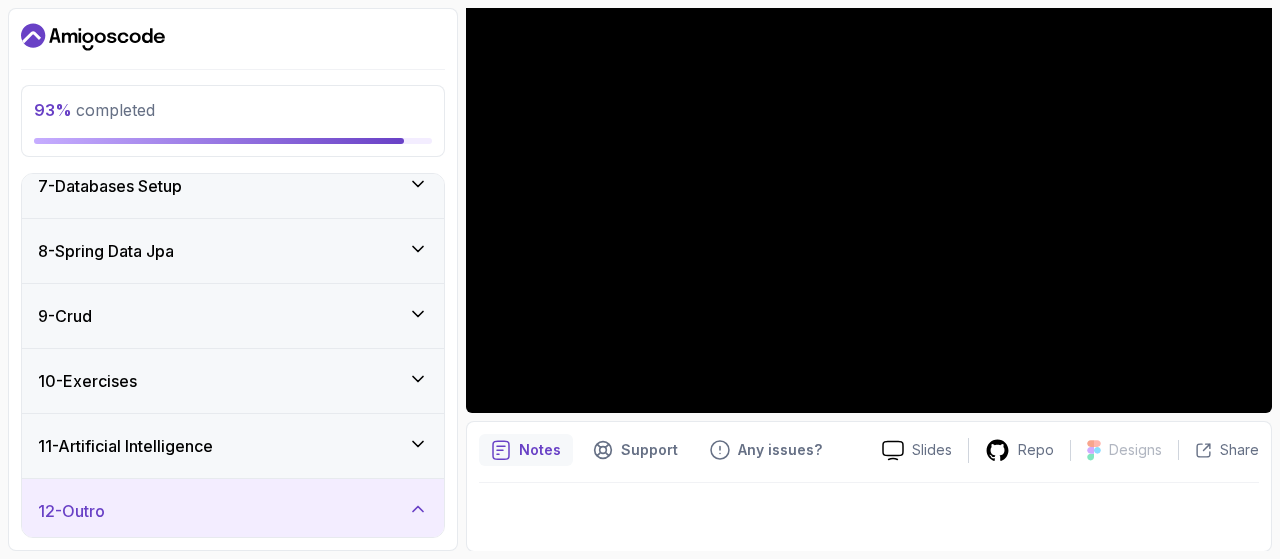 scroll, scrollTop: 578, scrollLeft: 0, axis: vertical 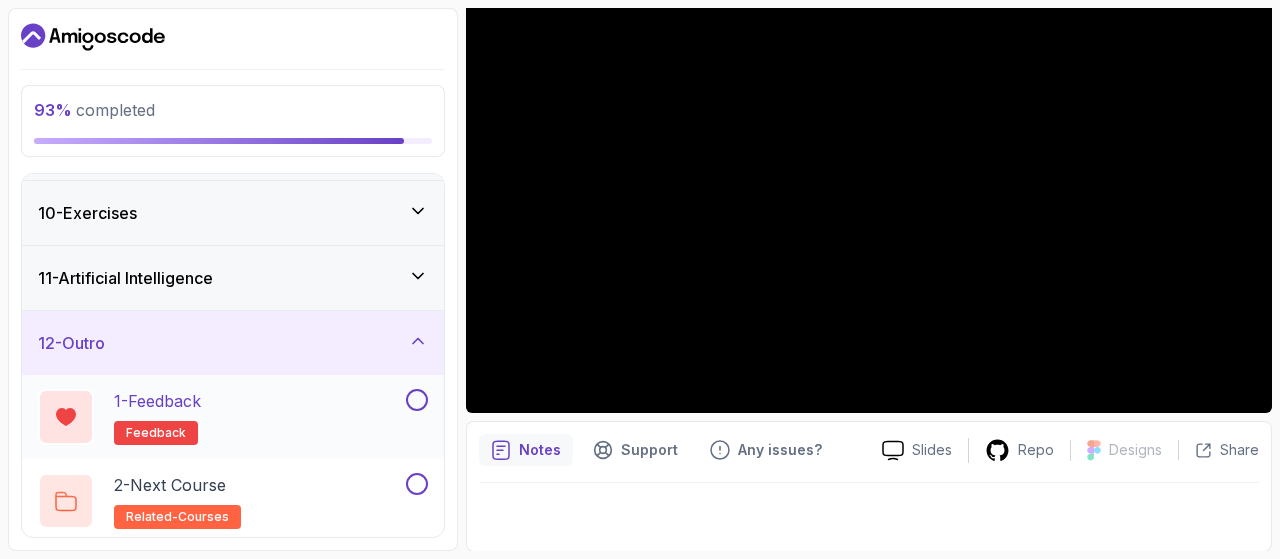 click at bounding box center [417, 400] 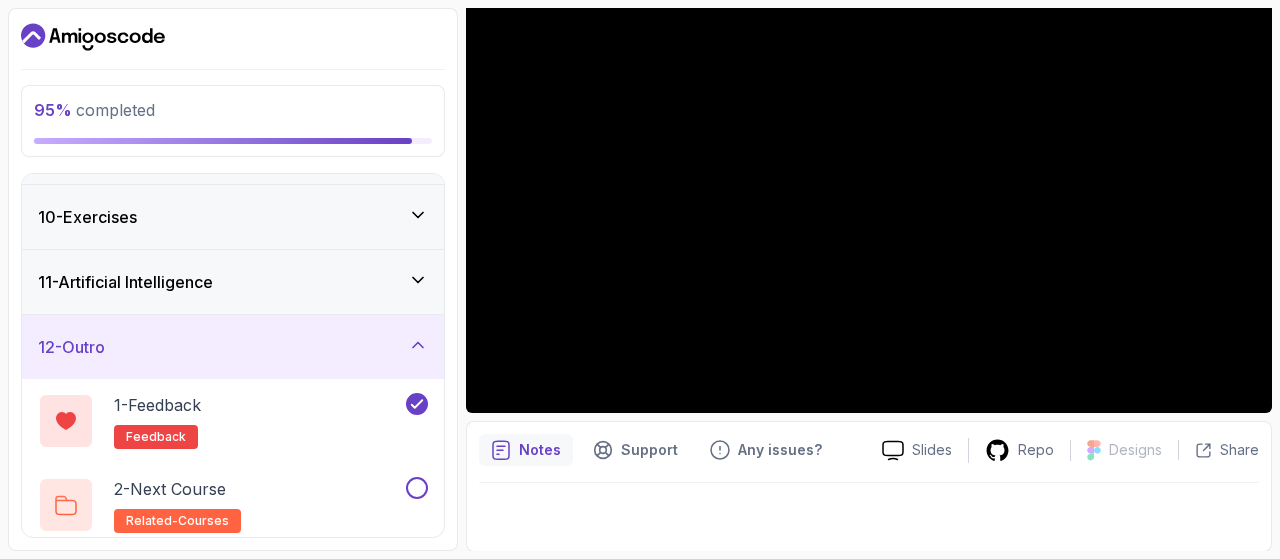 scroll, scrollTop: 578, scrollLeft: 0, axis: vertical 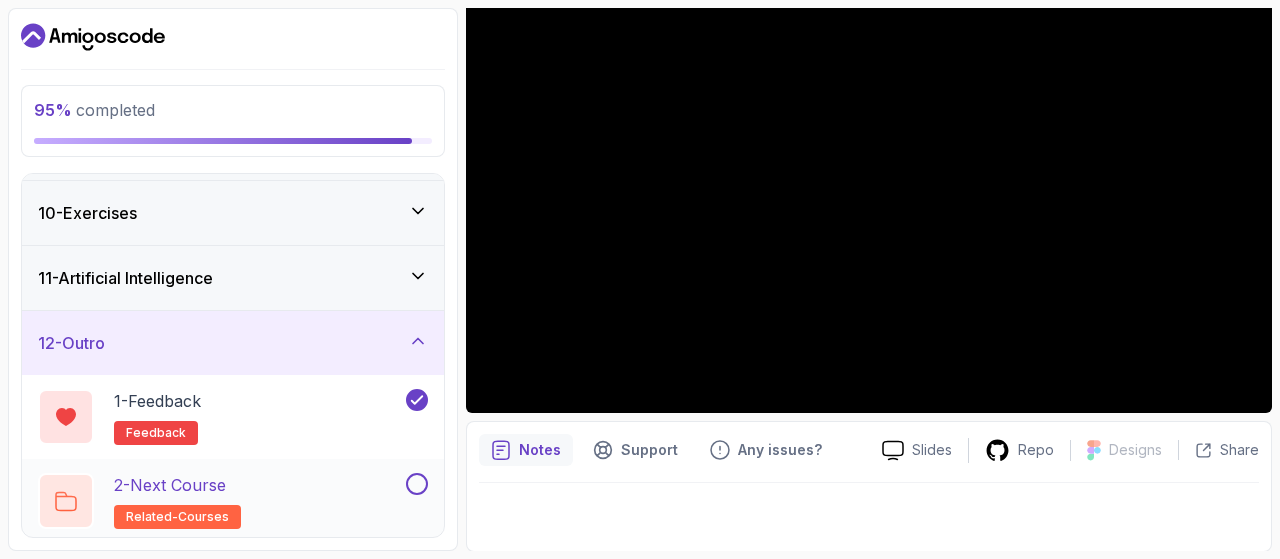click on "2  -  Next Course related-courses" at bounding box center [233, 501] 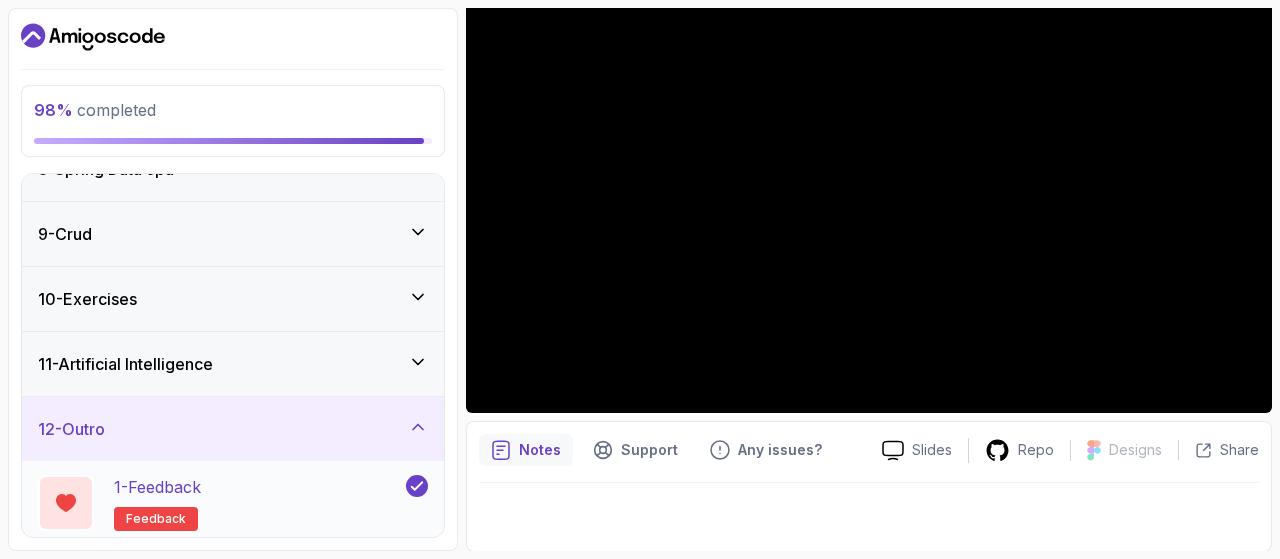 scroll, scrollTop: 486, scrollLeft: 0, axis: vertical 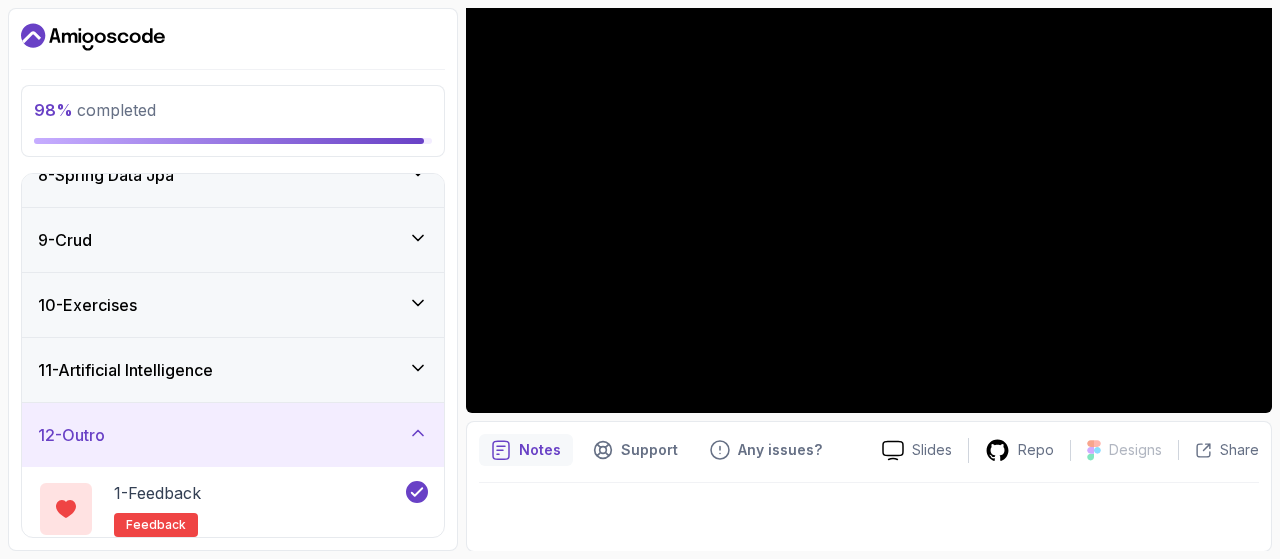 click on "11  -  Artificial Intelligence" at bounding box center (233, 370) 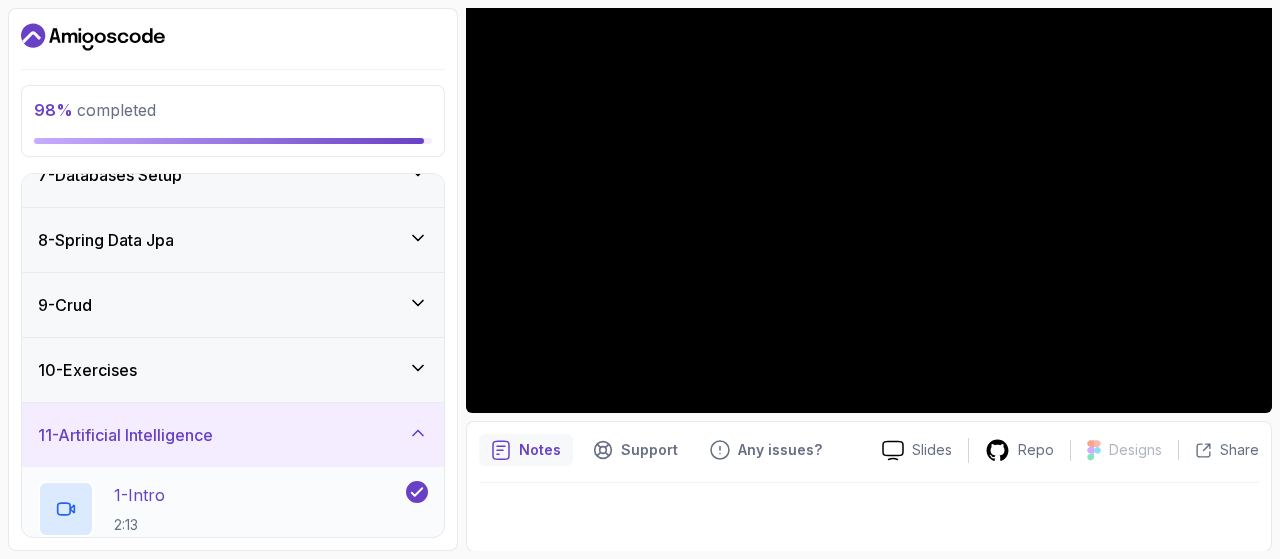 scroll, scrollTop: 390, scrollLeft: 0, axis: vertical 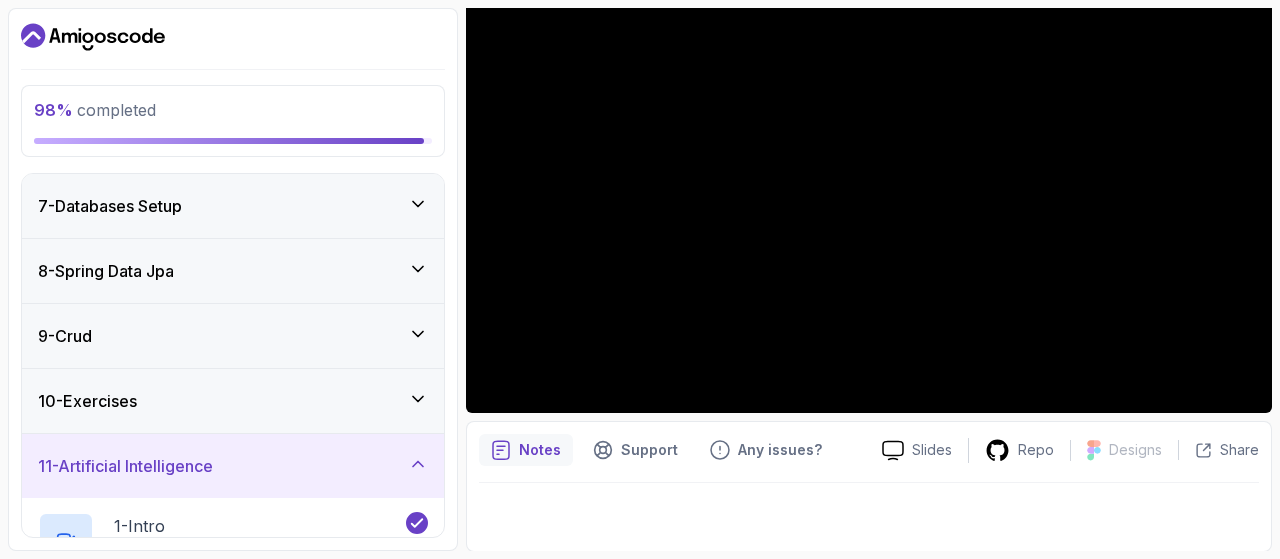 click on "10  -  Exercises" at bounding box center (233, 401) 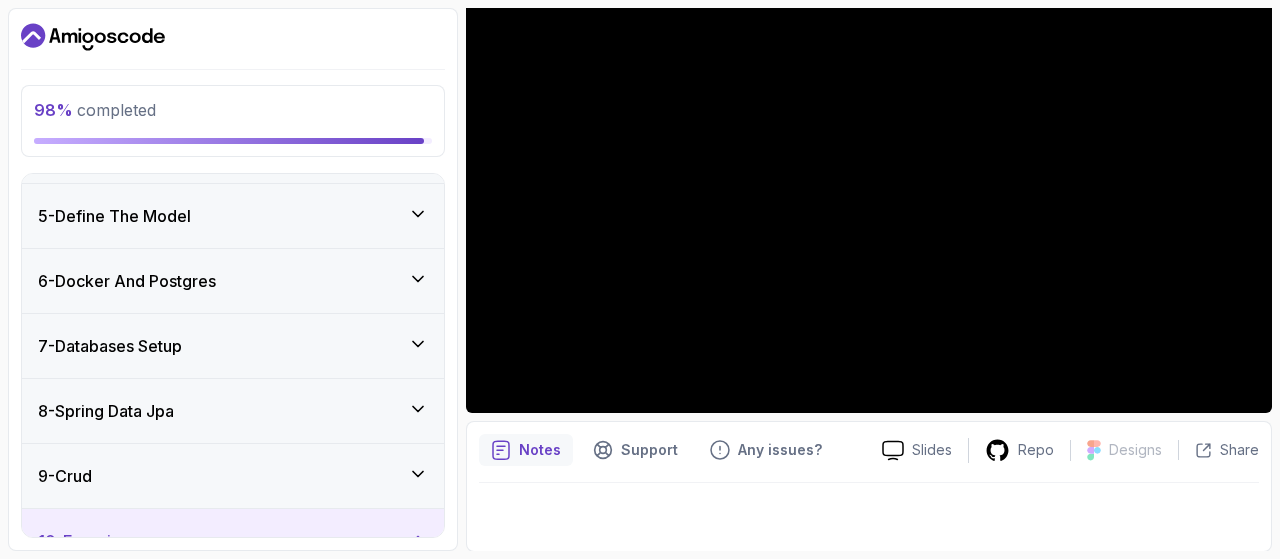 scroll, scrollTop: 0, scrollLeft: 0, axis: both 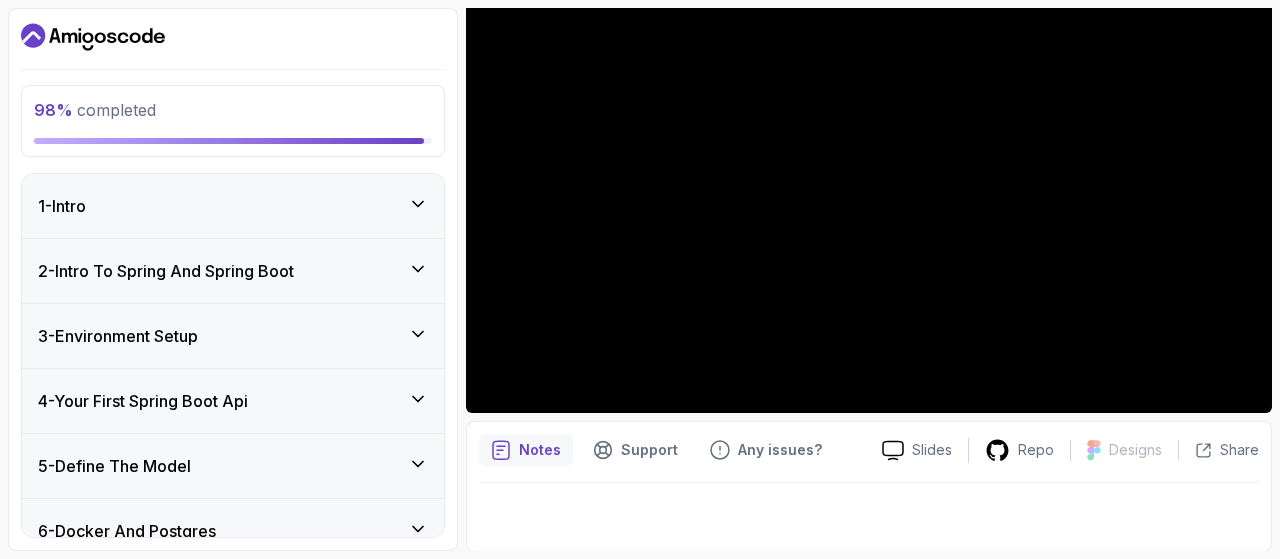 click 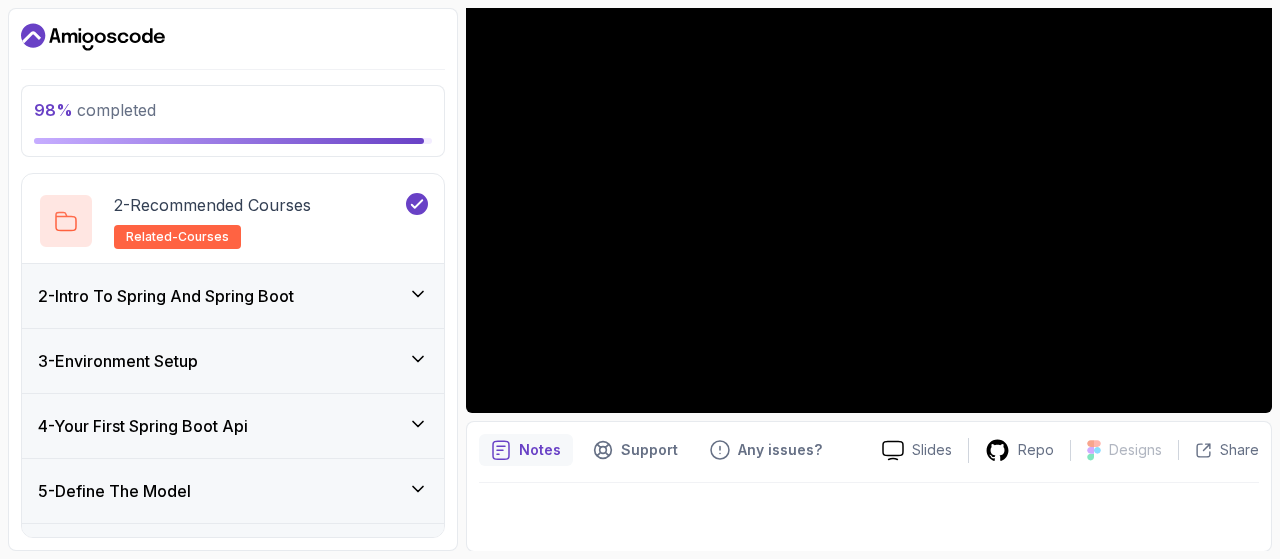 scroll, scrollTop: 180, scrollLeft: 0, axis: vertical 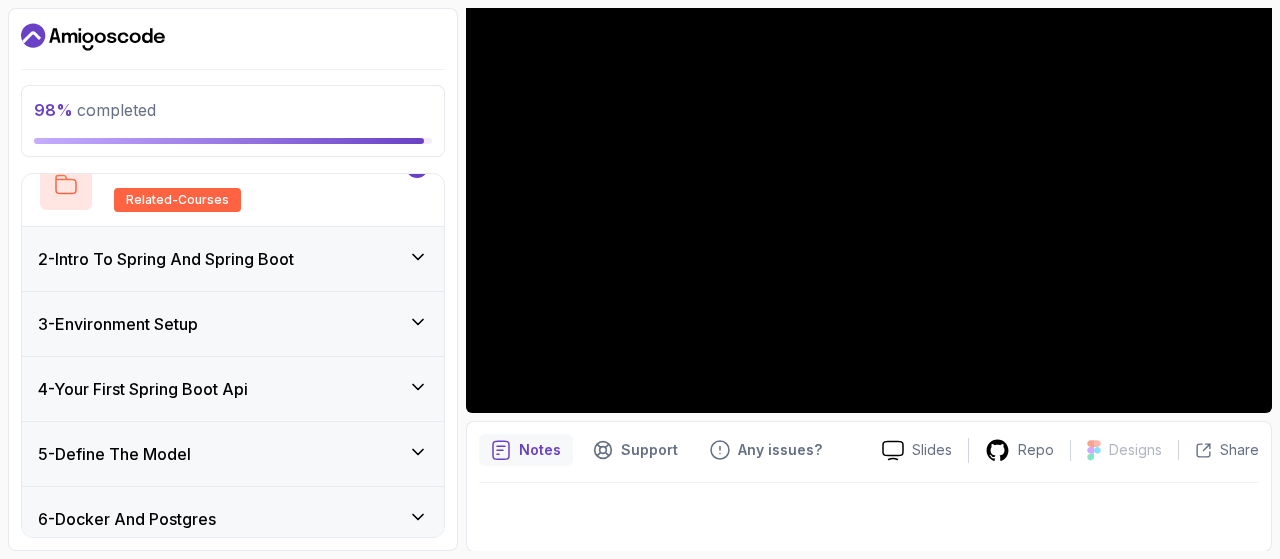 click on "2  -  Intro To Spring And Spring Boot" at bounding box center (233, 259) 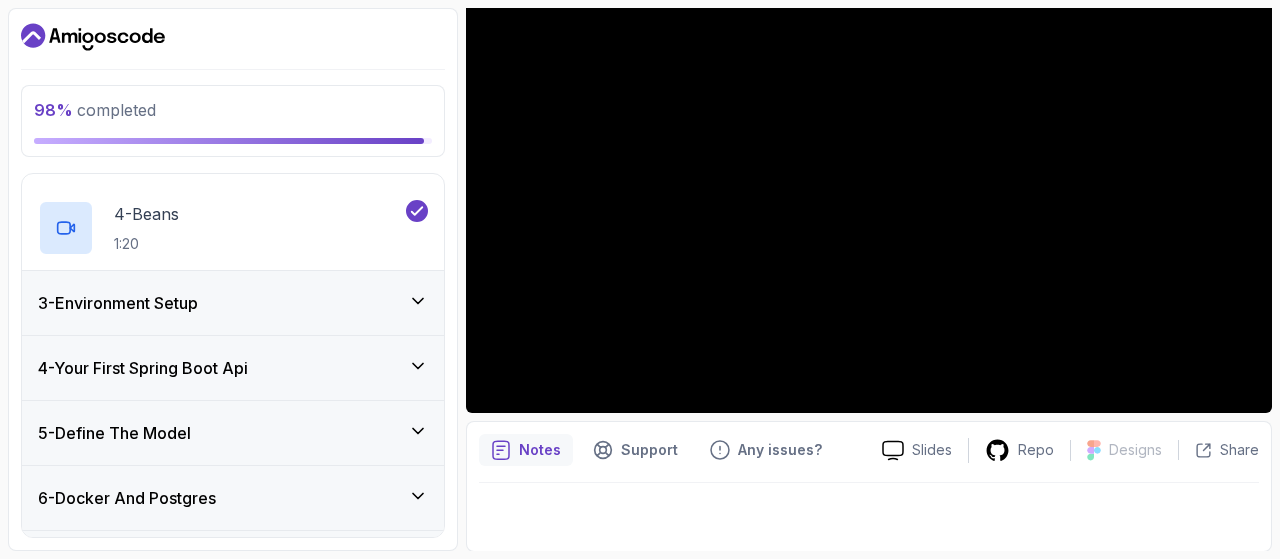 click on "3  -  Environment Setup" at bounding box center (233, 303) 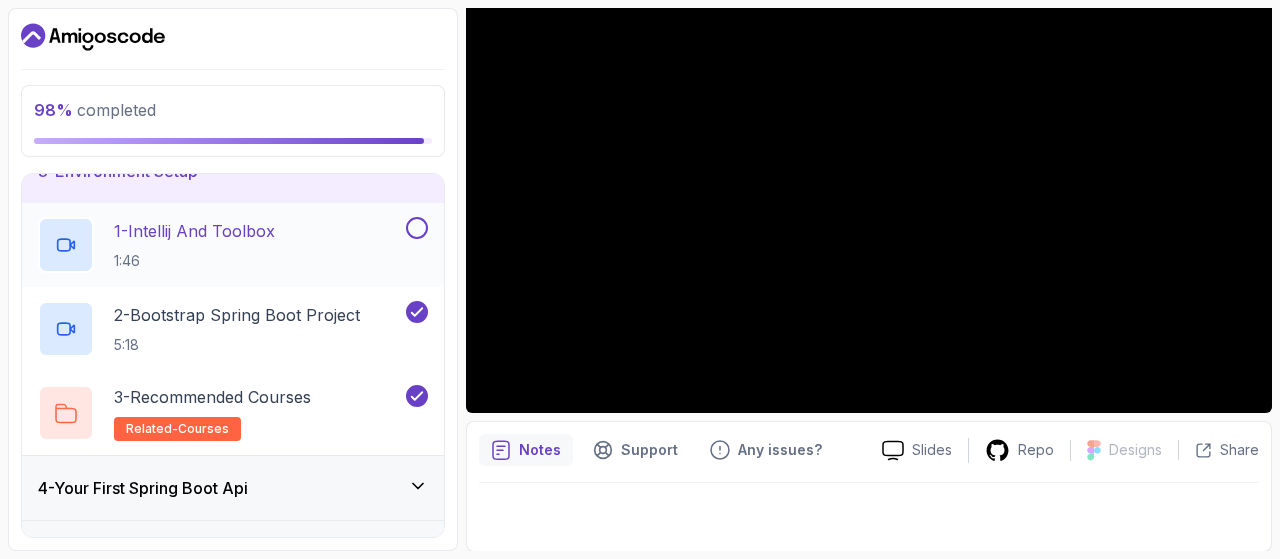 scroll, scrollTop: 162, scrollLeft: 0, axis: vertical 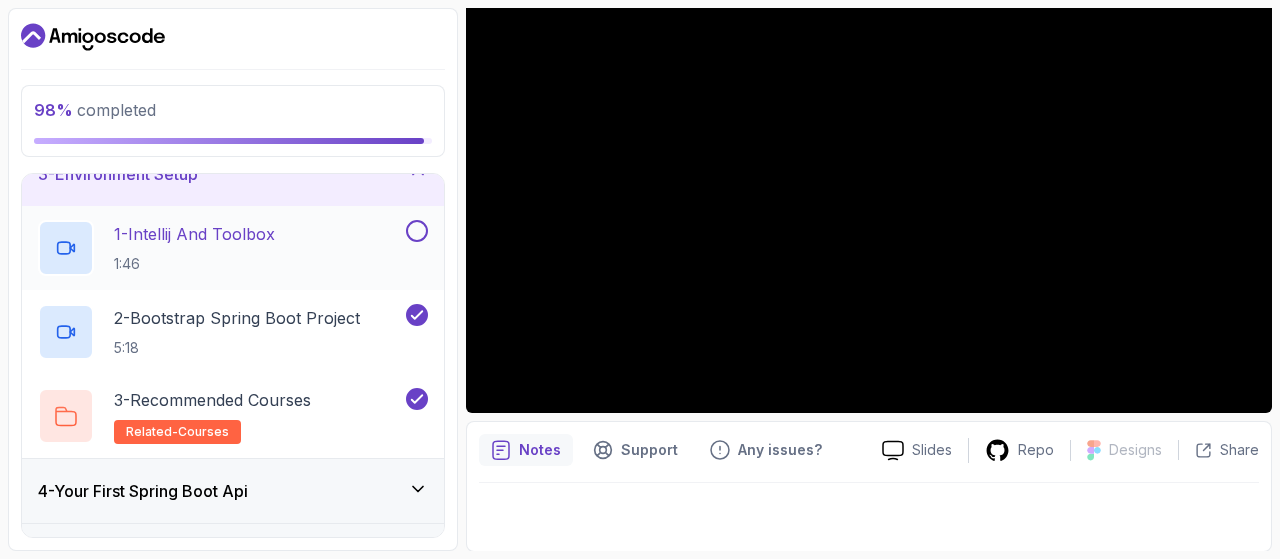 click at bounding box center (417, 231) 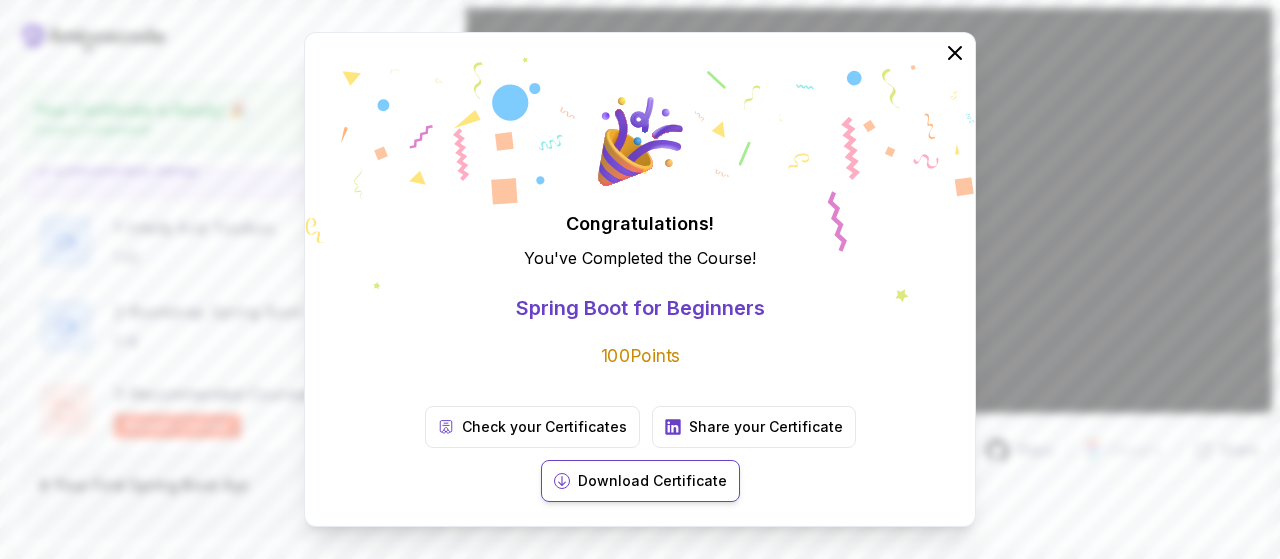 click on "Download Certificate" at bounding box center [640, 481] 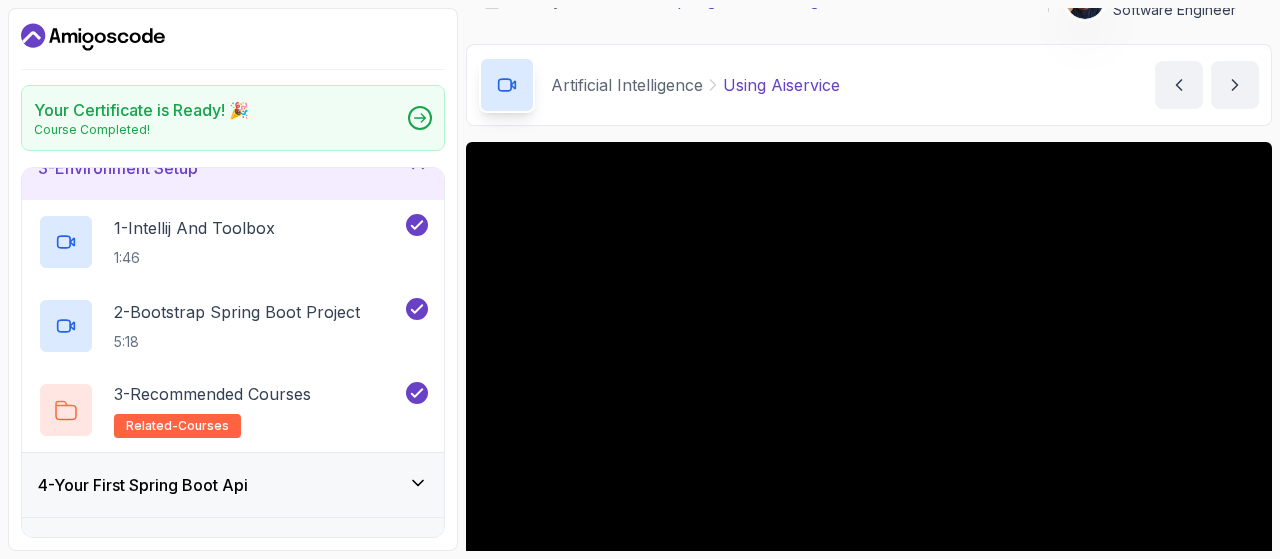 scroll, scrollTop: 218, scrollLeft: 0, axis: vertical 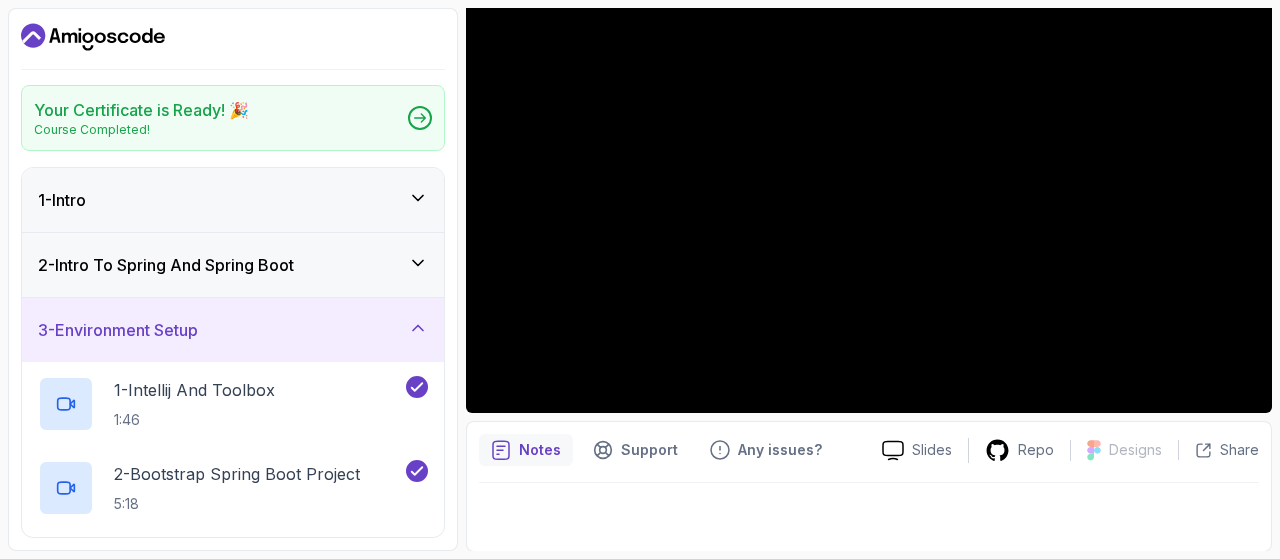 click on "1  -  Intro" at bounding box center (233, 200) 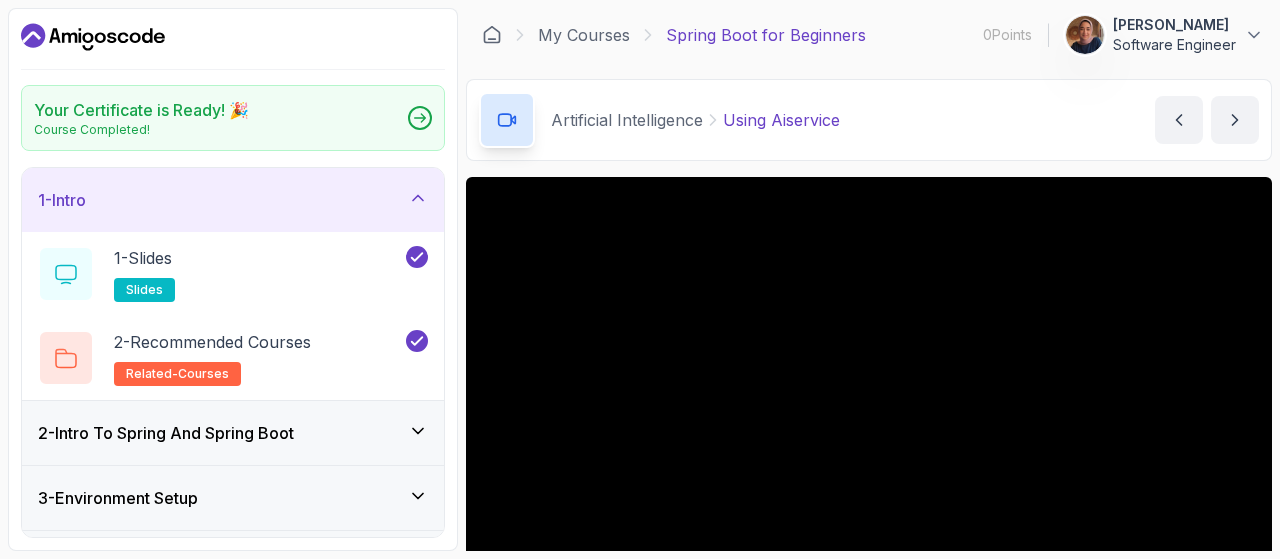 scroll, scrollTop: 218, scrollLeft: 0, axis: vertical 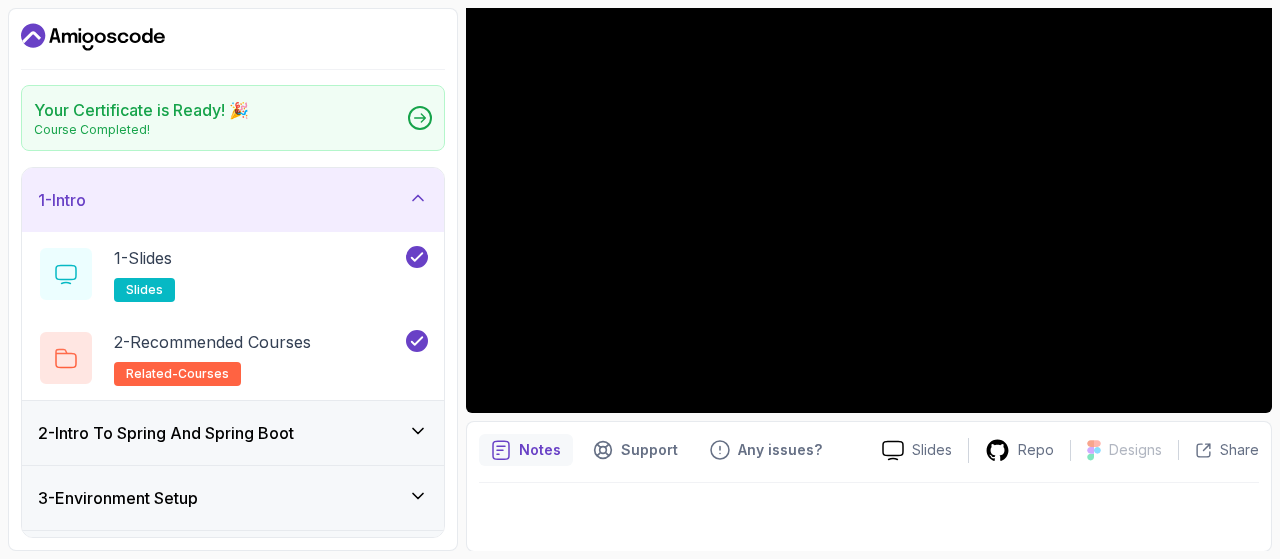 click on "2  -  Intro To Spring And Spring Boot" at bounding box center (233, 433) 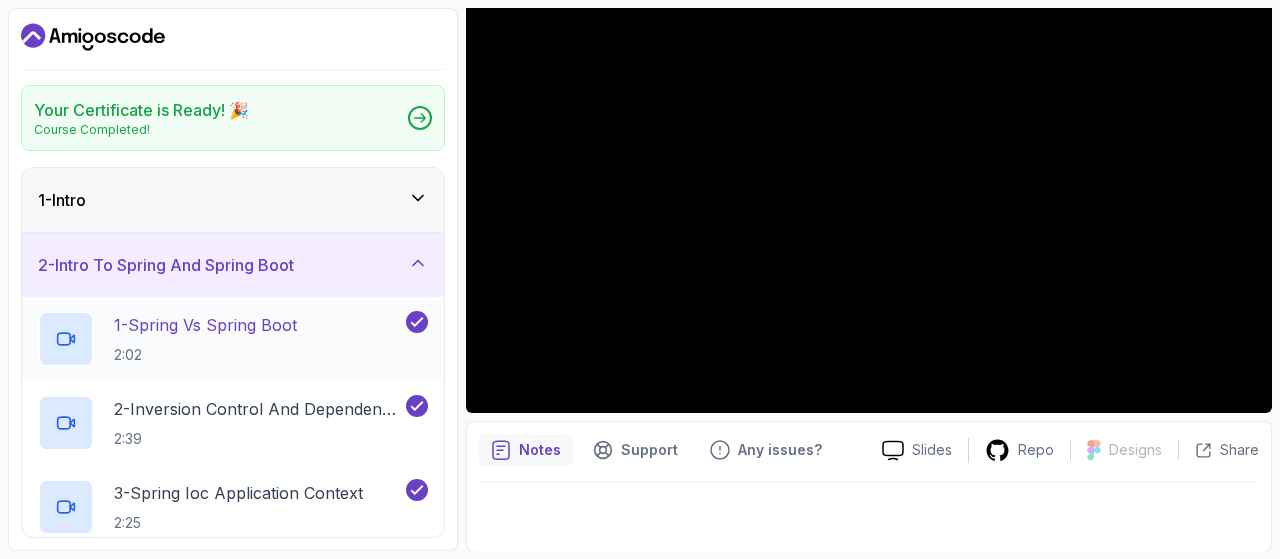 click on "1  -  Spring Vs Spring Boot 2:02" at bounding box center (220, 339) 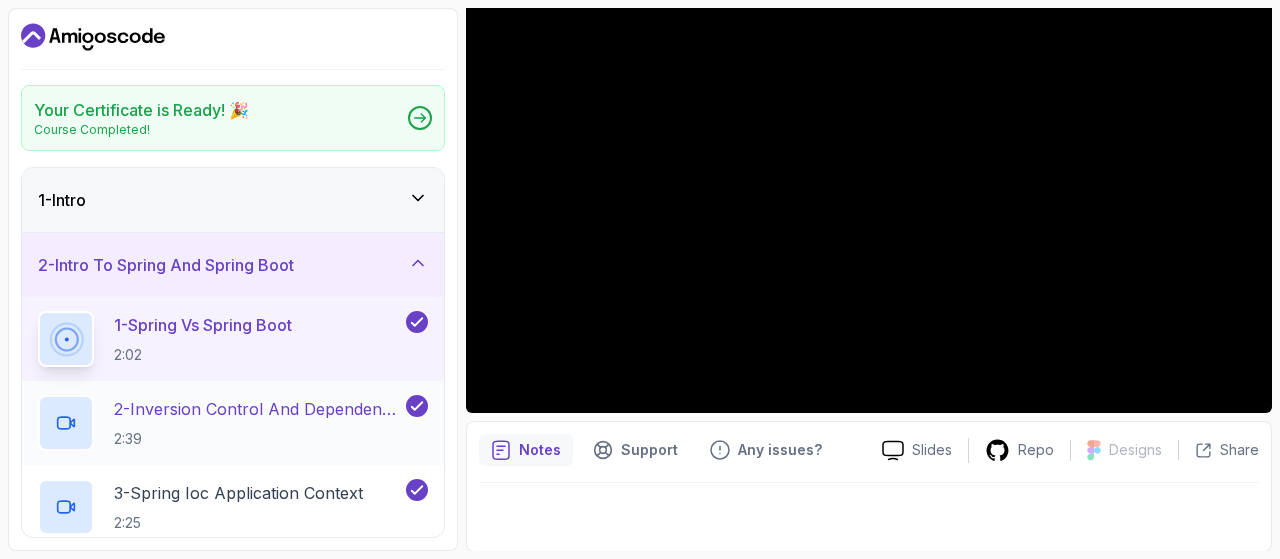 click on "2  -  Inversion Control And Dependency Injection" at bounding box center (258, 409) 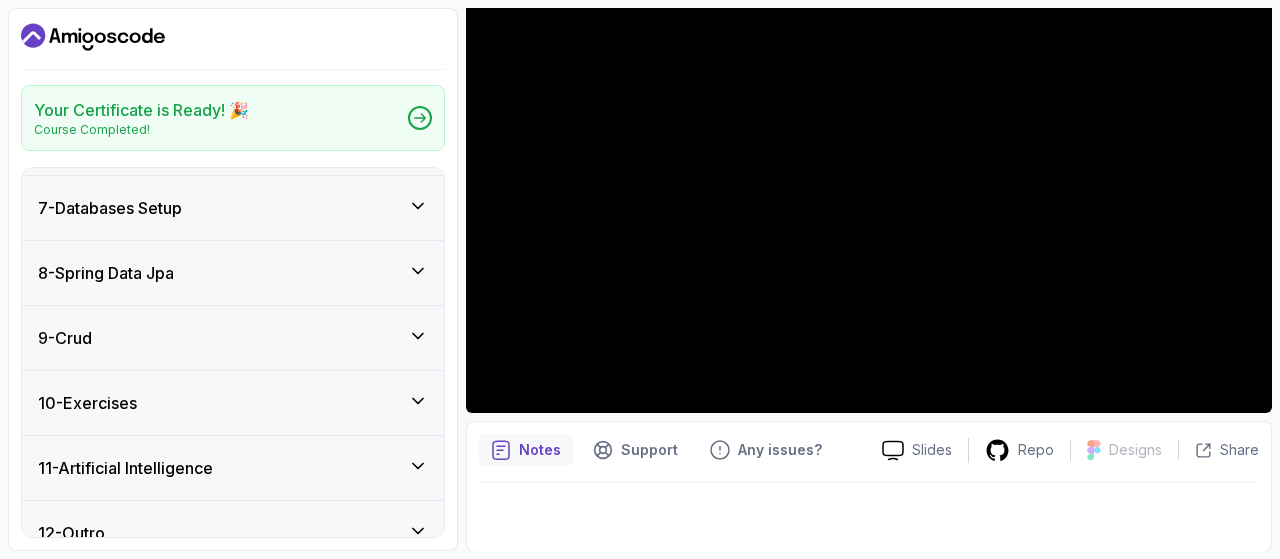 scroll, scrollTop: 740, scrollLeft: 0, axis: vertical 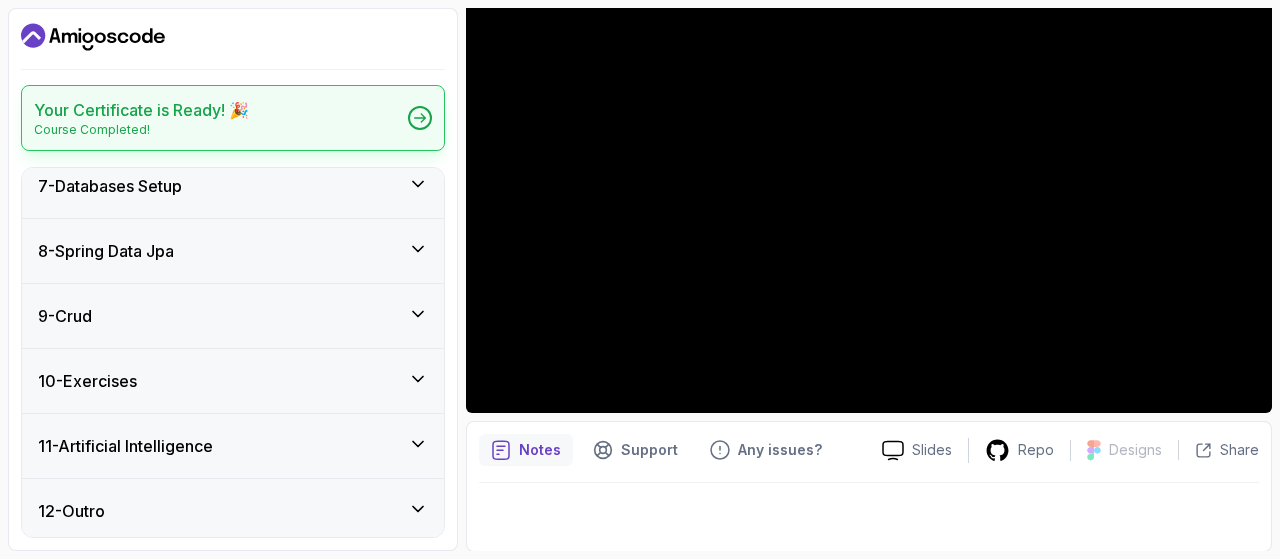 click on "Your Certificate is Ready! 🎉 Course Completed!" at bounding box center [233, 118] 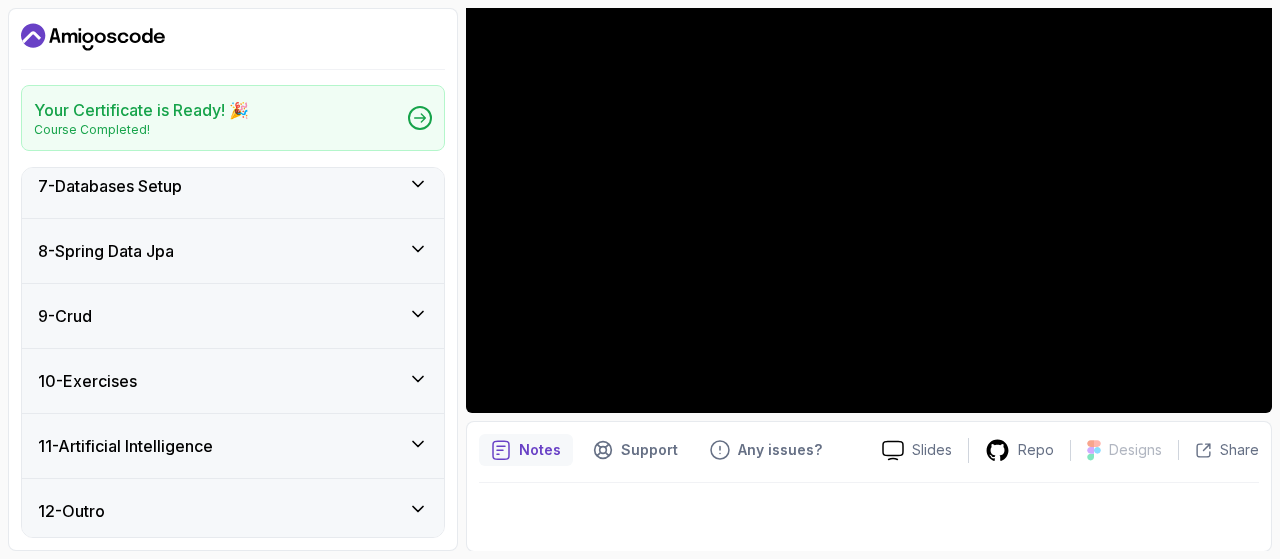click on "12  -  Outro" at bounding box center (233, 511) 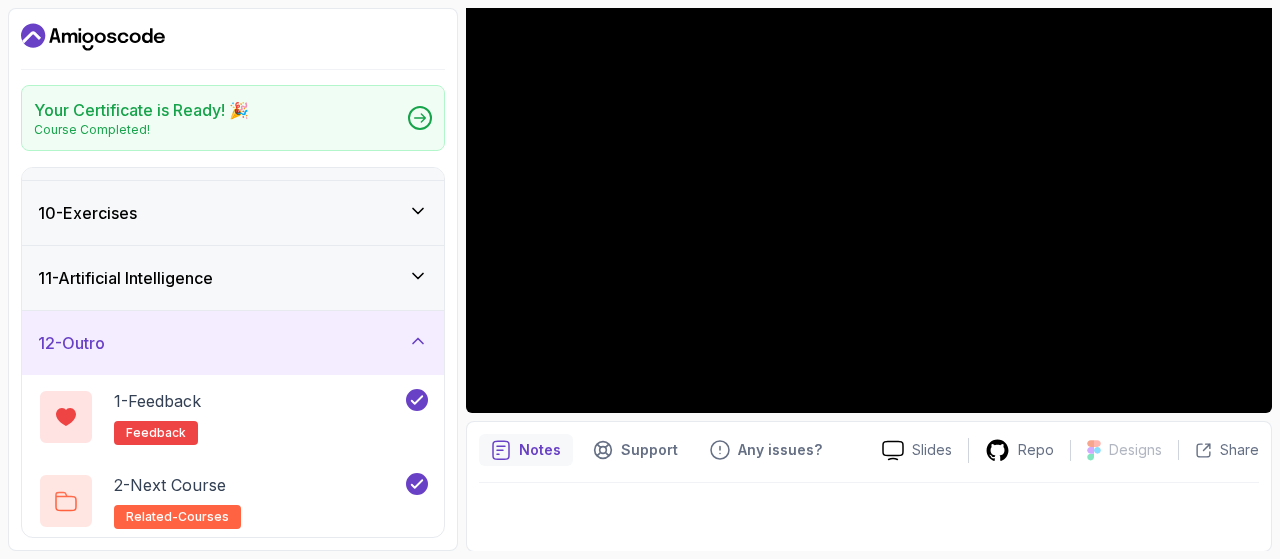 scroll, scrollTop: 0, scrollLeft: 0, axis: both 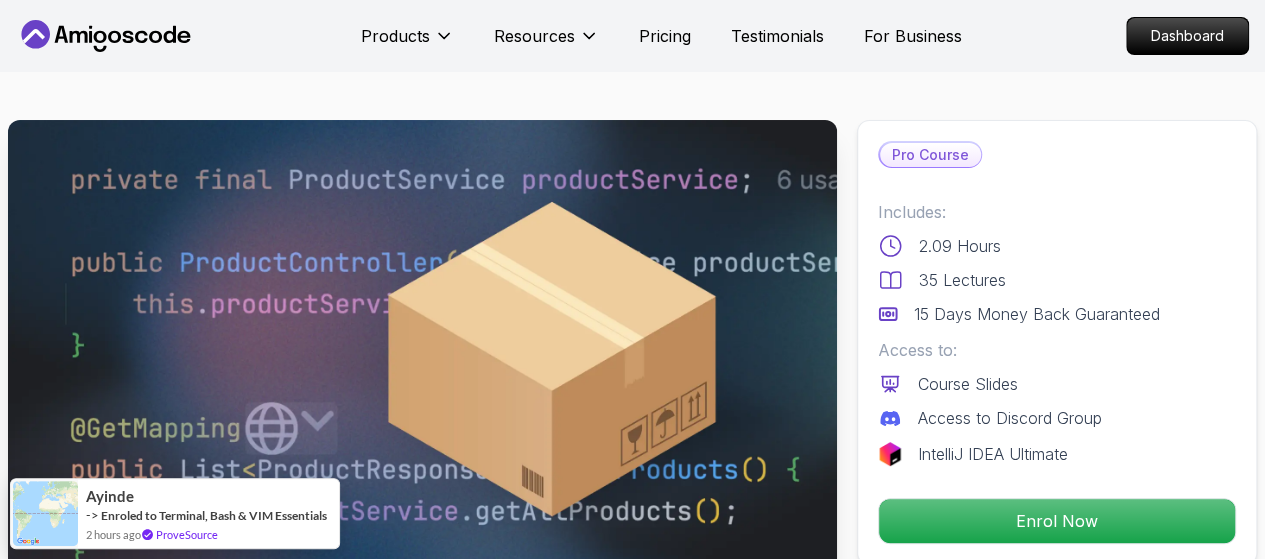 click at bounding box center (422, 353) 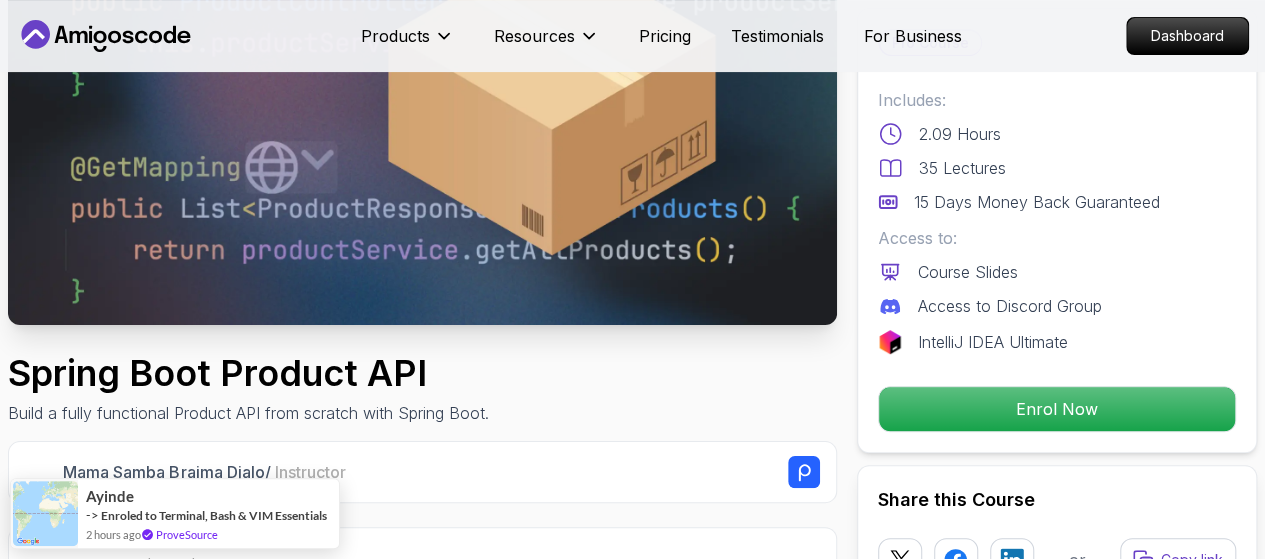 scroll, scrollTop: 262, scrollLeft: 0, axis: vertical 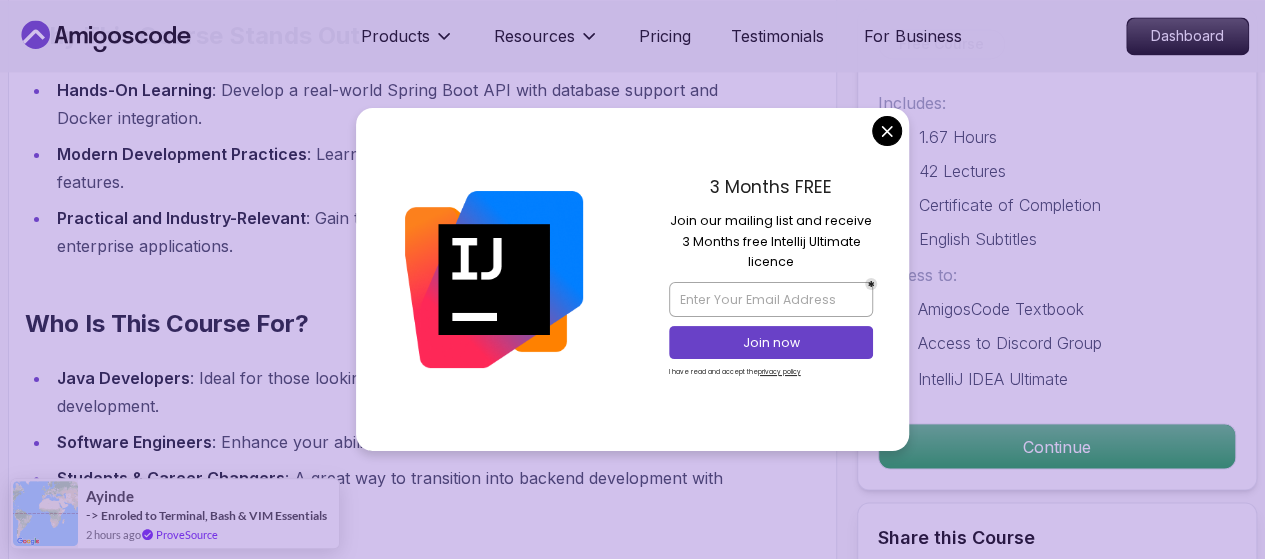 click on "3 Months FREE Join our mailing list and receive 3 Months free Intellij Ultimate licence Join now I have read and accept the  privacy policy" at bounding box center (771, 279) 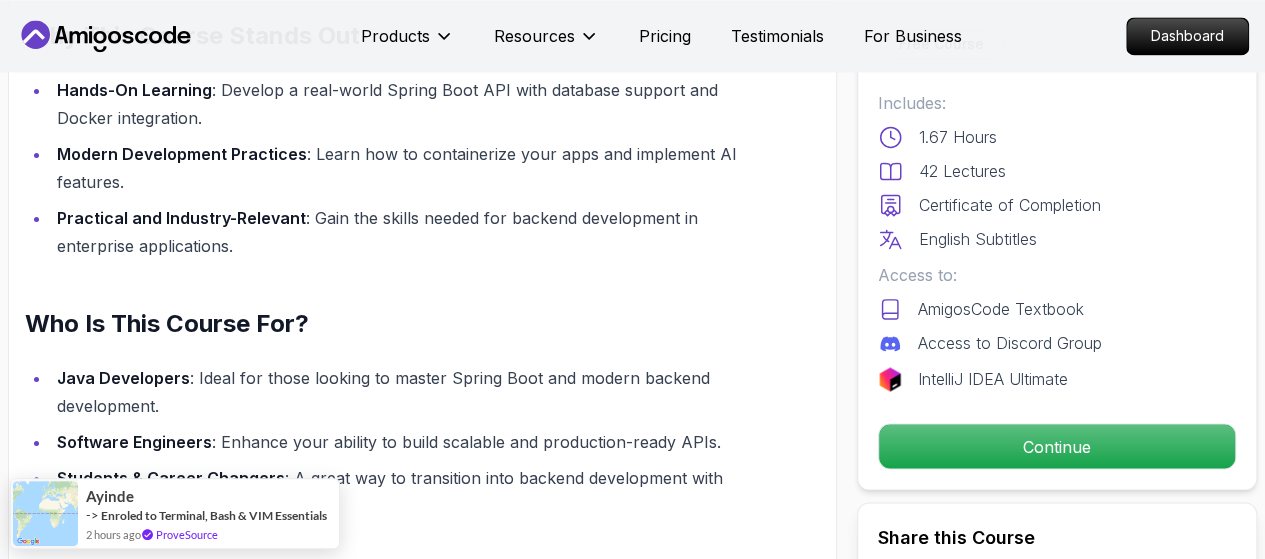 click on "Products Resources Pricing Testimonials For Business Dashboard Products Resources Pricing Testimonials For Business Dashboard Spring Boot for Beginners Build a CRUD API with Spring Boot and PostgreSQL database using Spring Data JPA and Spring AI Mama Samba Braima Djalo  /   Instructor Free Course Includes: 1.67 Hours 42 Lectures Certificate of Completion English Subtitles Access to: AmigosCode Textbook Access to Discord Group IntelliJ IDEA Ultimate Continue Share this Course or Copy link Got a Team of 5 or More? With one subscription, give your entire team access to all courses and features. Check our Business Plan Mama Samba Braima Djalo  /   Instructor What you will learn java spring spring-boot postgres terminal ai git github chatgpt The Basics of Spring - Learn the fundamental concepts and features of the Spring framework. Spring Boot - Understand how to use Spring Boot to simplify the development of Spring applications. Build CRUD API - Create a CRUD (Create, Read, Update, Delete) API using Spring Boot." at bounding box center (632, 3286) 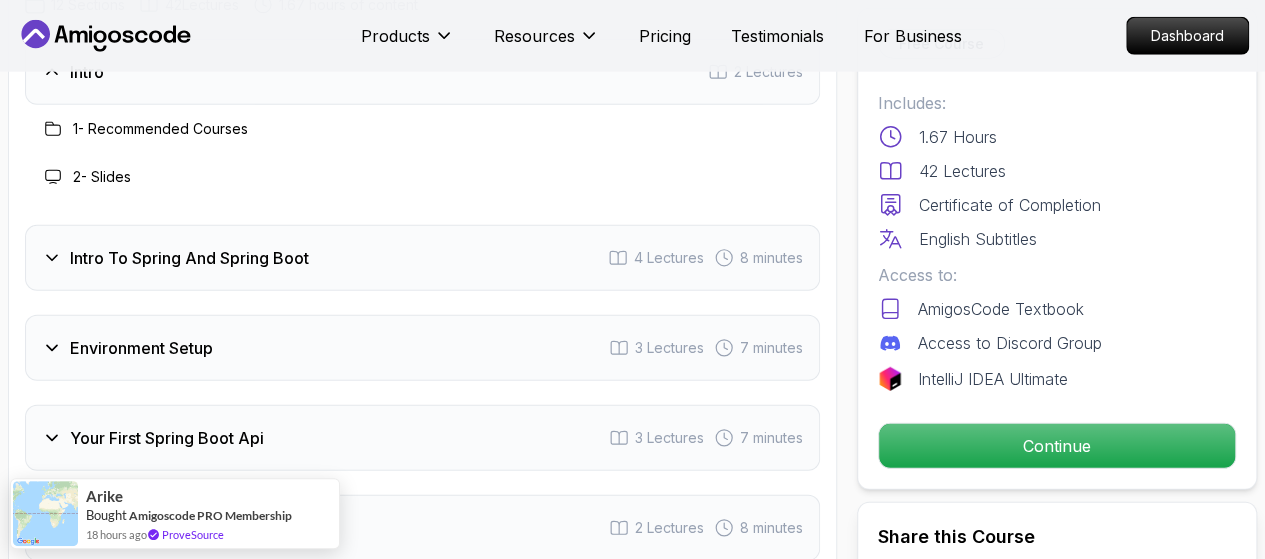 scroll, scrollTop: 2672, scrollLeft: 0, axis: vertical 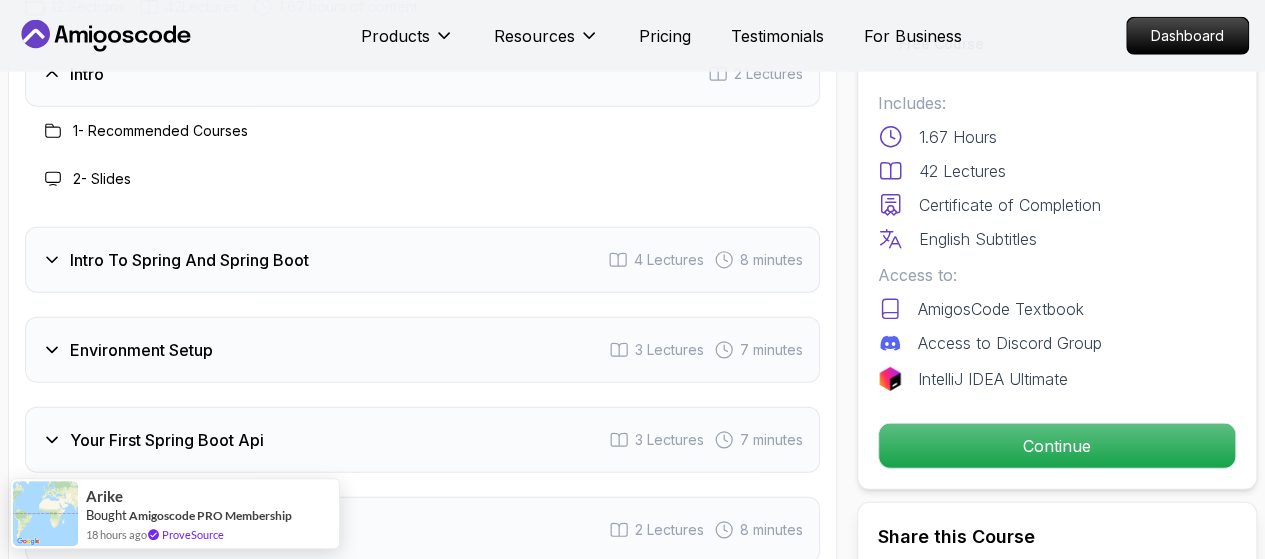 click on "Intro To Spring And Spring Boot 4   Lectures     8 minutes" at bounding box center (422, 260) 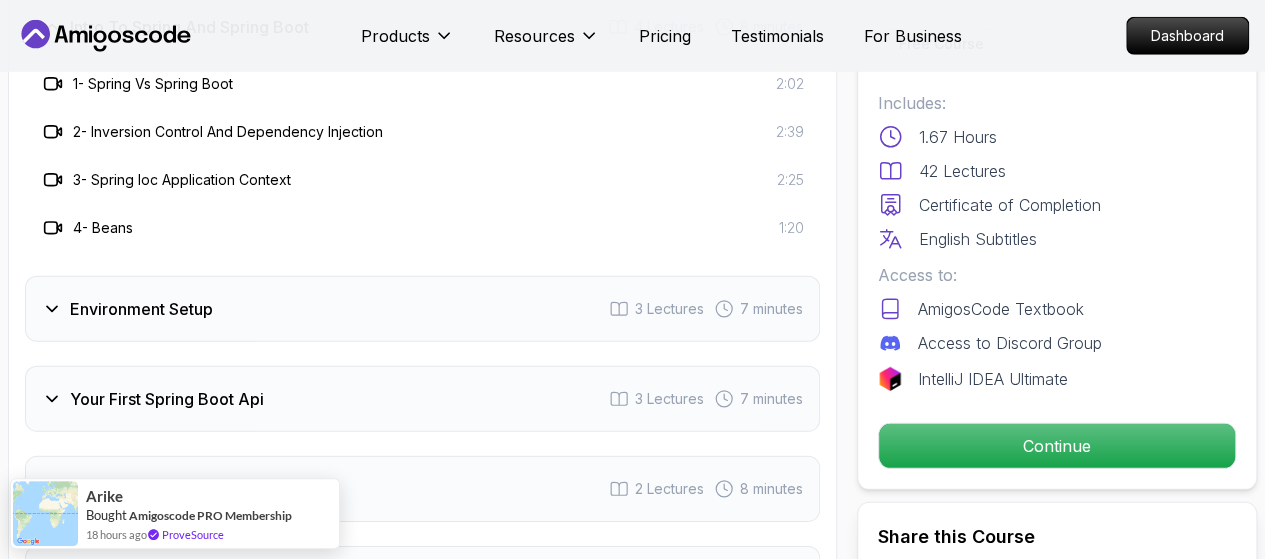 scroll, scrollTop: 2844, scrollLeft: 0, axis: vertical 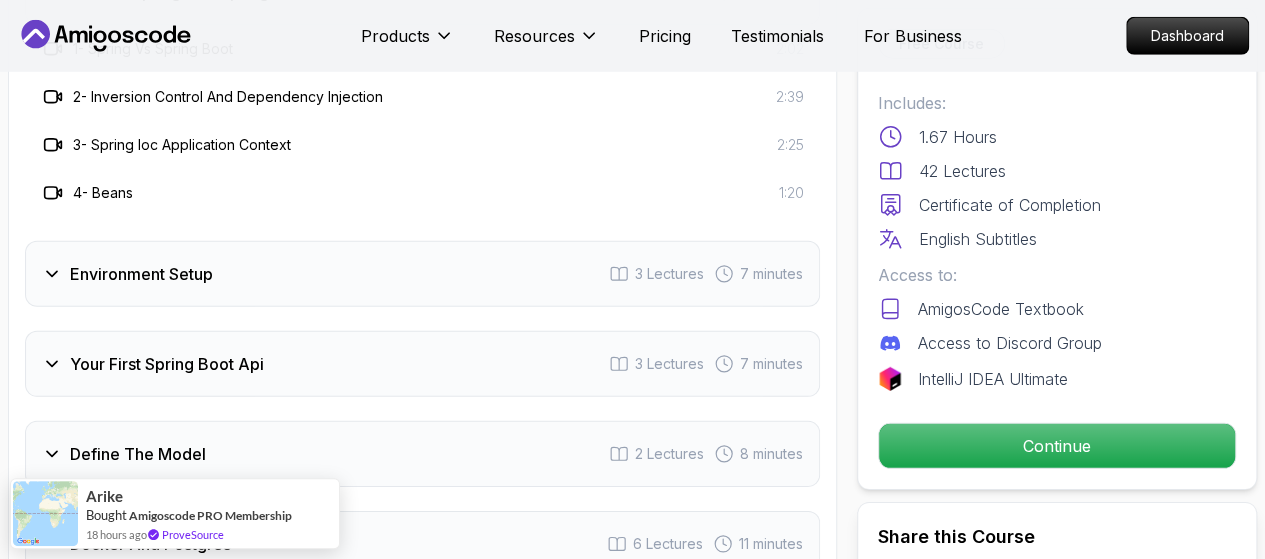 click on "Environment Setup 3   Lectures     7 minutes" at bounding box center [422, 274] 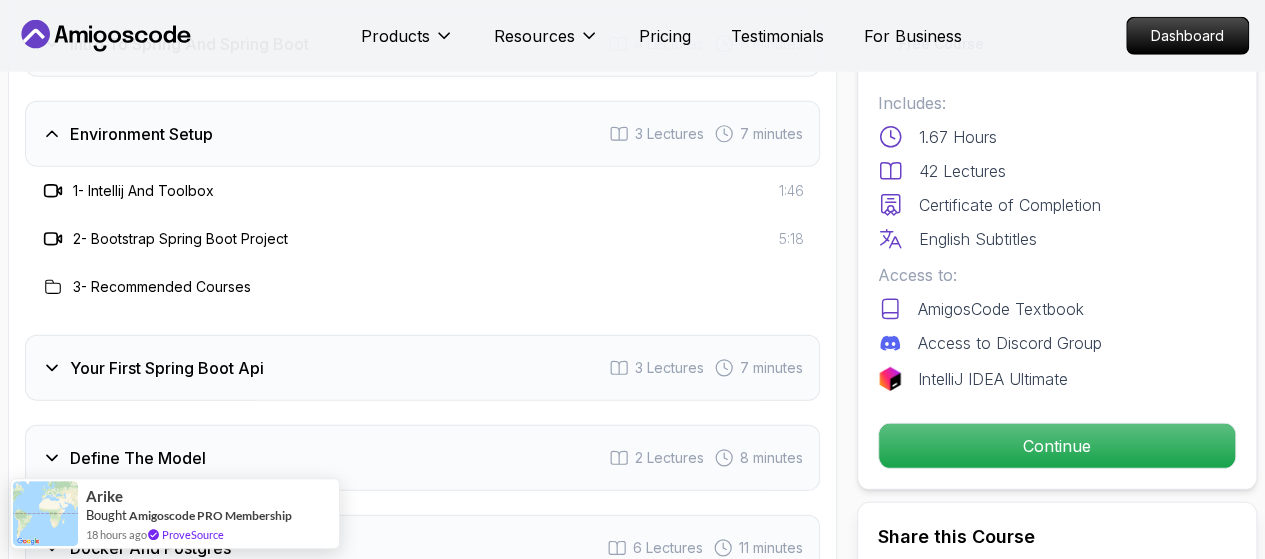 scroll, scrollTop: 2777, scrollLeft: 0, axis: vertical 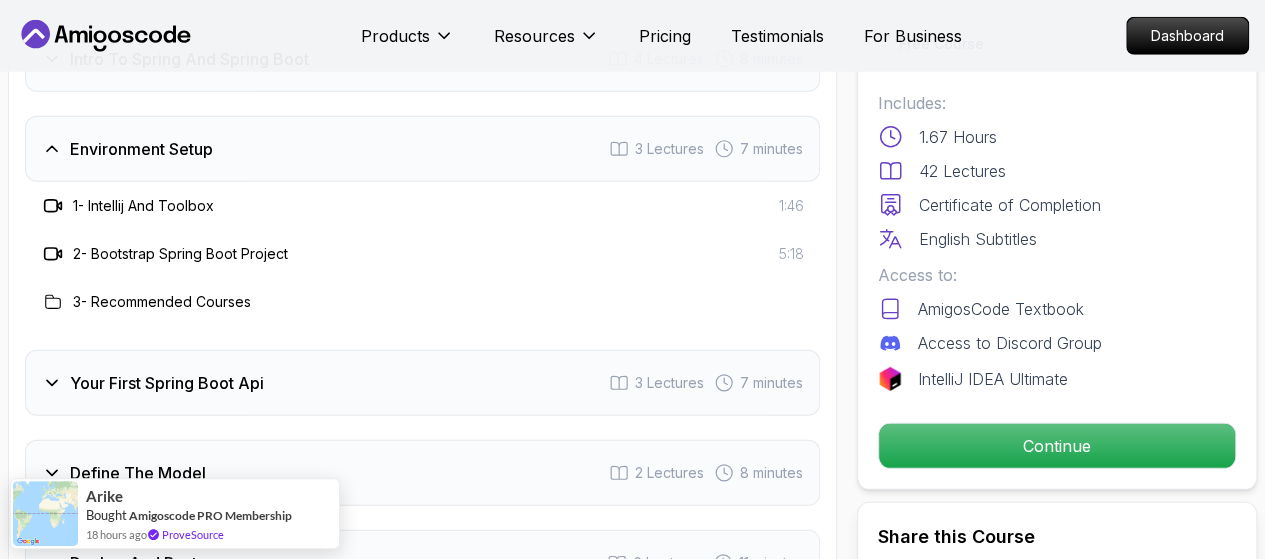 click on "Your First Spring Boot Api 3   Lectures     7 minutes" at bounding box center (422, 383) 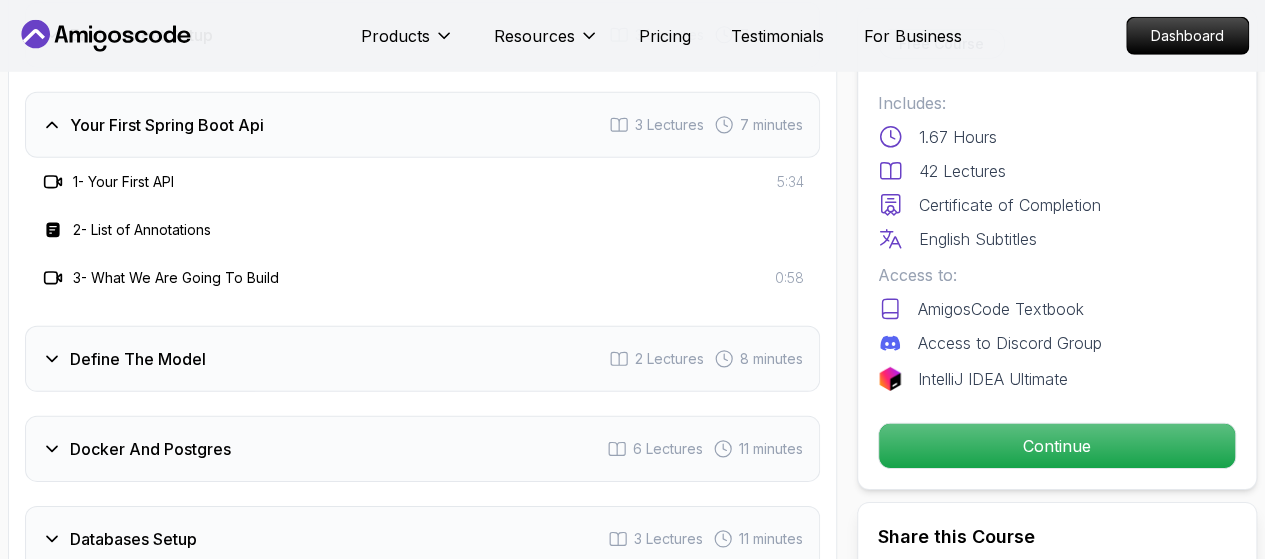 scroll, scrollTop: 2892, scrollLeft: 0, axis: vertical 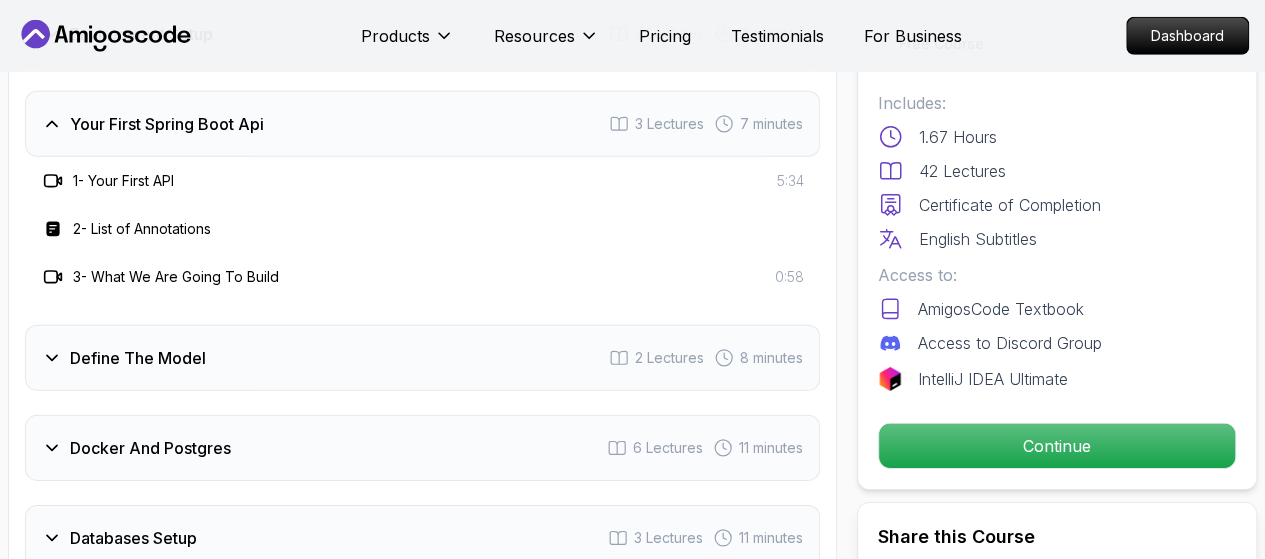 click on "Define The Model 2   Lectures     8 minutes" at bounding box center [422, 358] 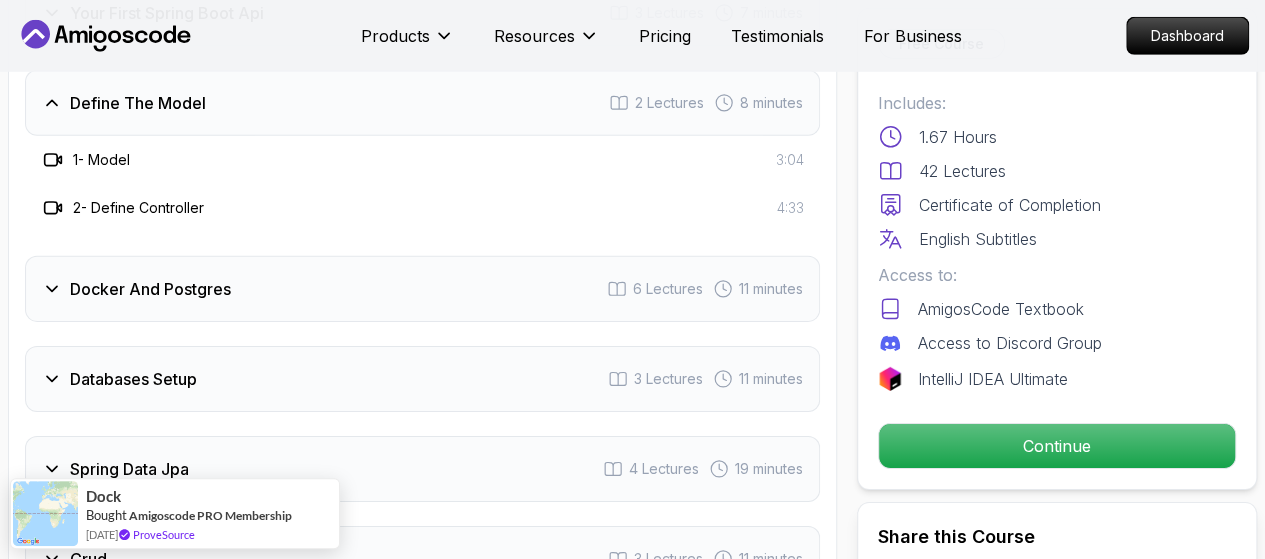 scroll, scrollTop: 3004, scrollLeft: 0, axis: vertical 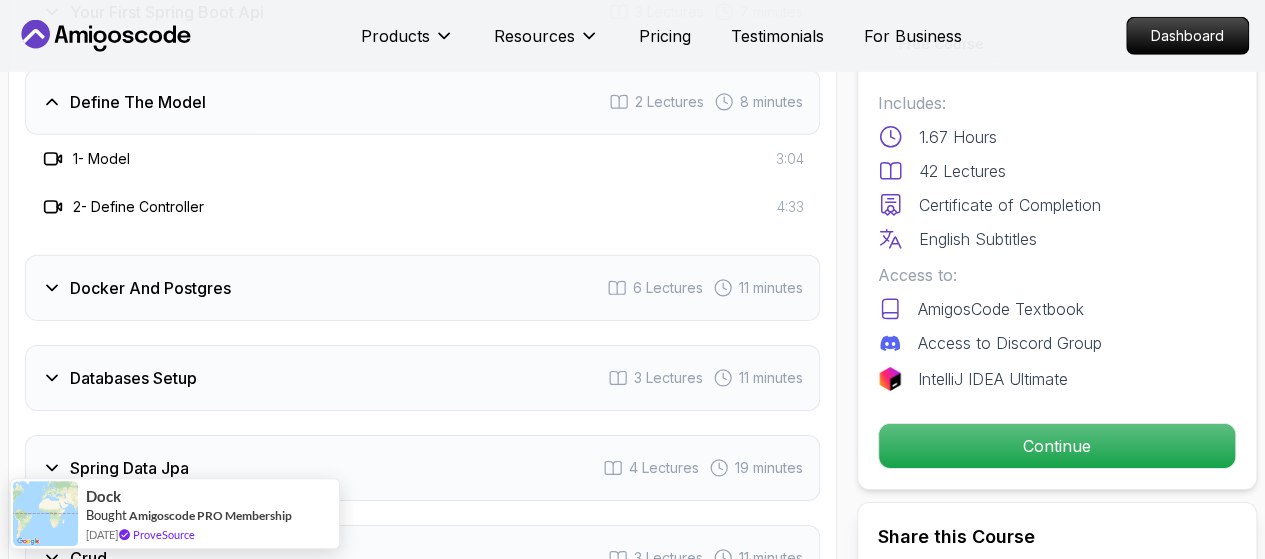 click on "Docker And Postgres 6   Lectures     11 minutes" at bounding box center (422, 288) 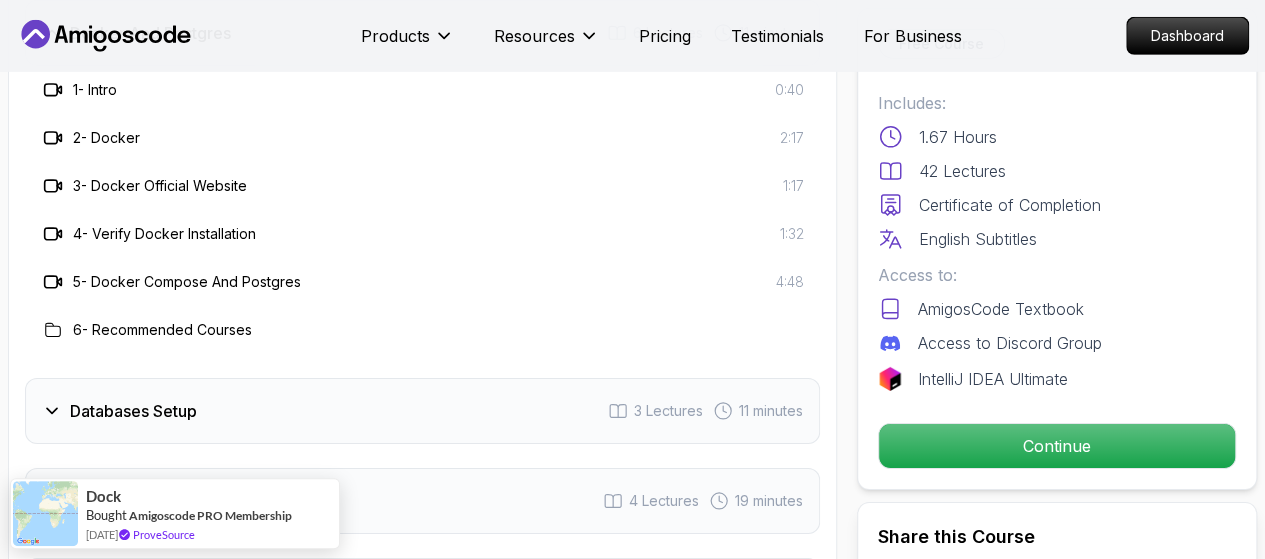 scroll, scrollTop: 3164, scrollLeft: 0, axis: vertical 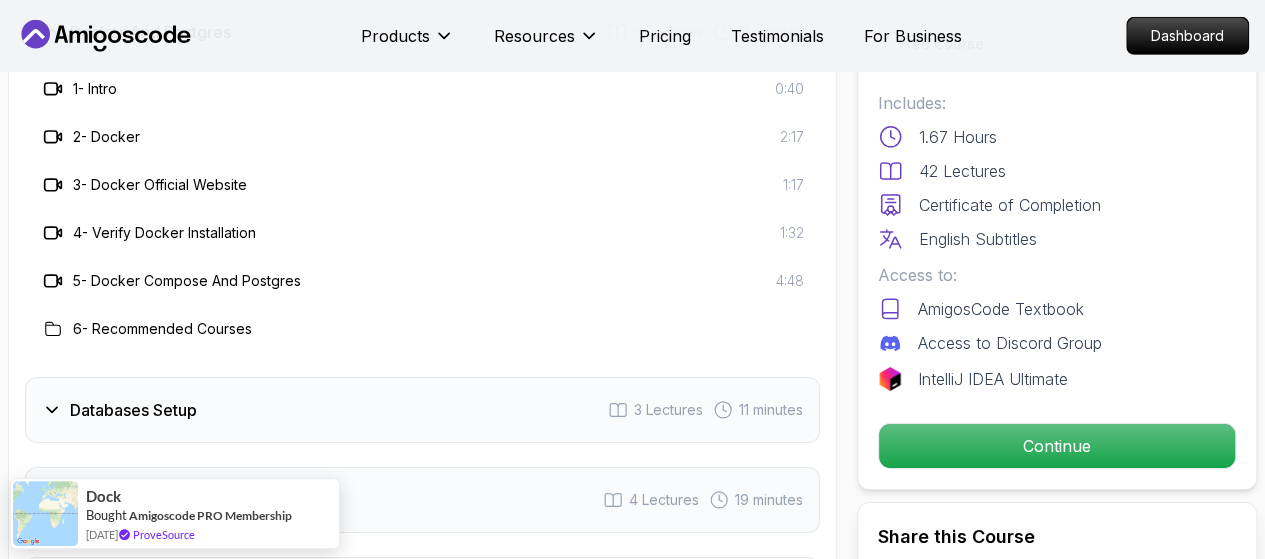 click on "Databases Setup 3   Lectures     11 minutes" at bounding box center [422, 410] 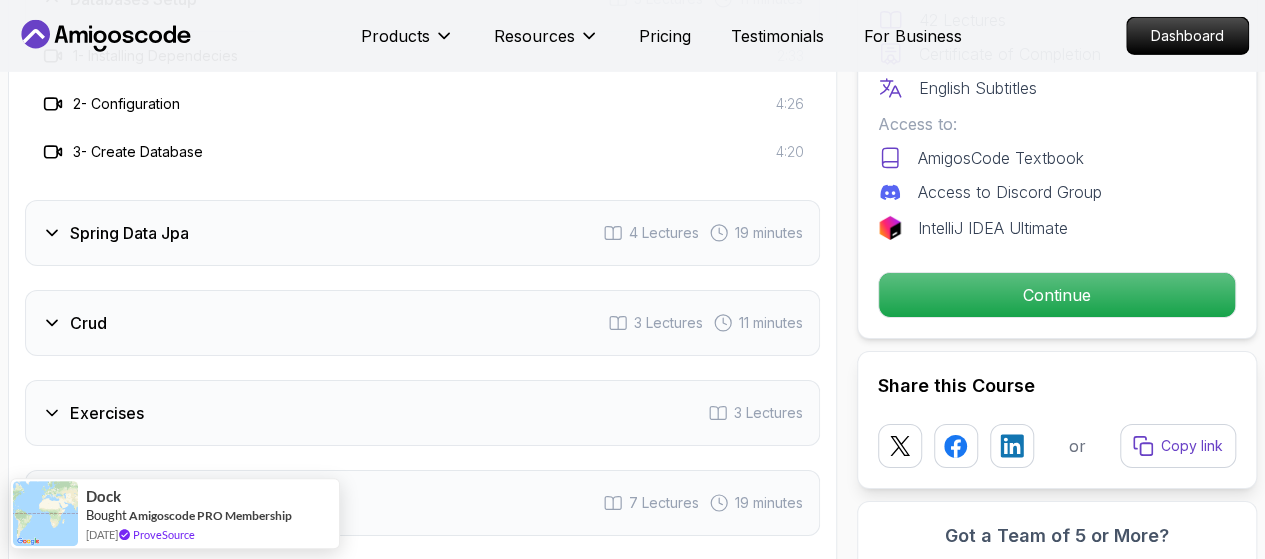 scroll, scrollTop: 3290, scrollLeft: 0, axis: vertical 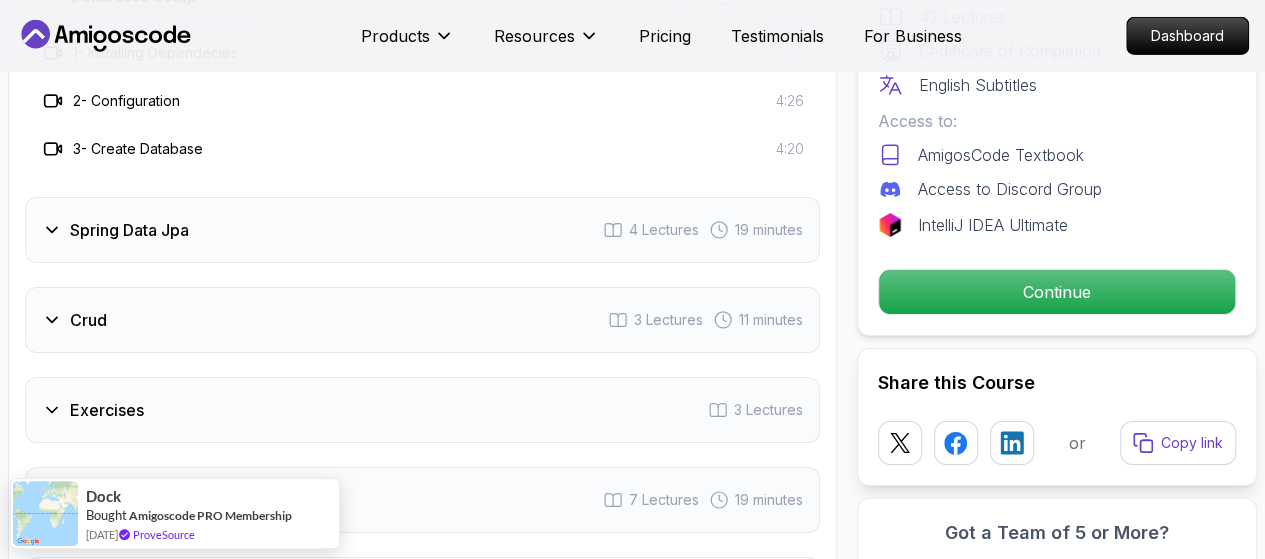click on "Spring Data Jpa 4   Lectures     19 minutes" at bounding box center (422, 230) 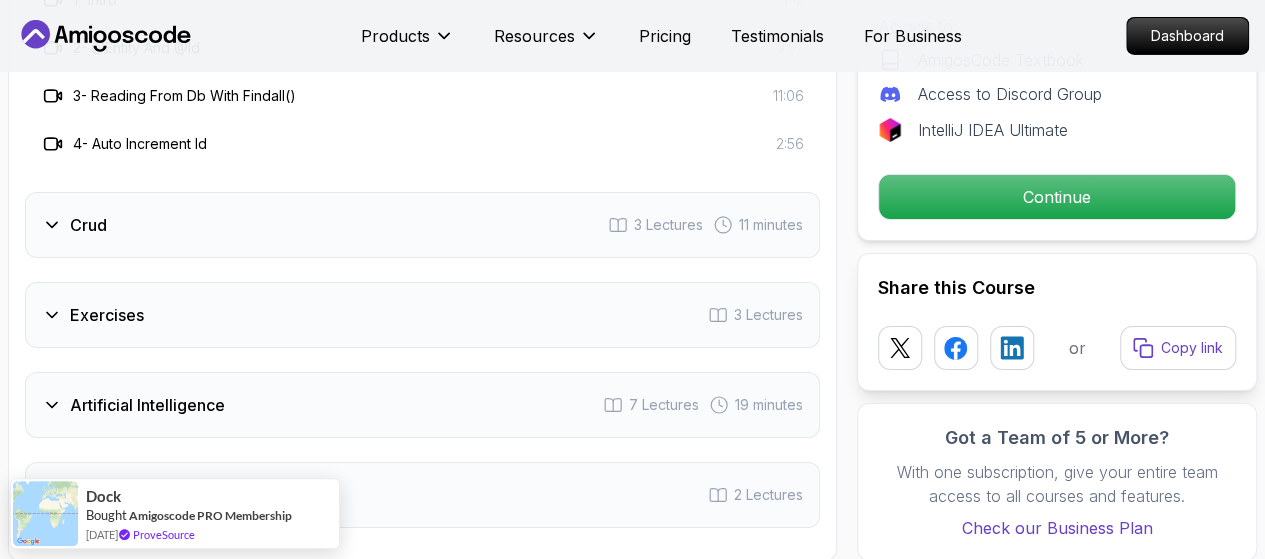 scroll, scrollTop: 3439, scrollLeft: 0, axis: vertical 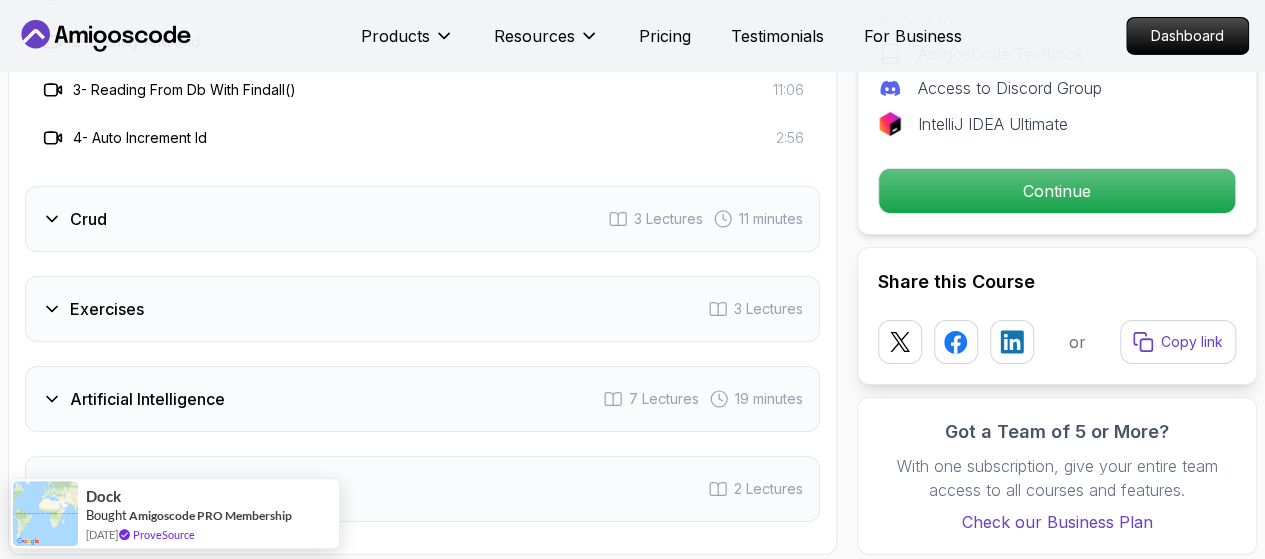 click on "Crud 3   Lectures     11 minutes" at bounding box center (422, 219) 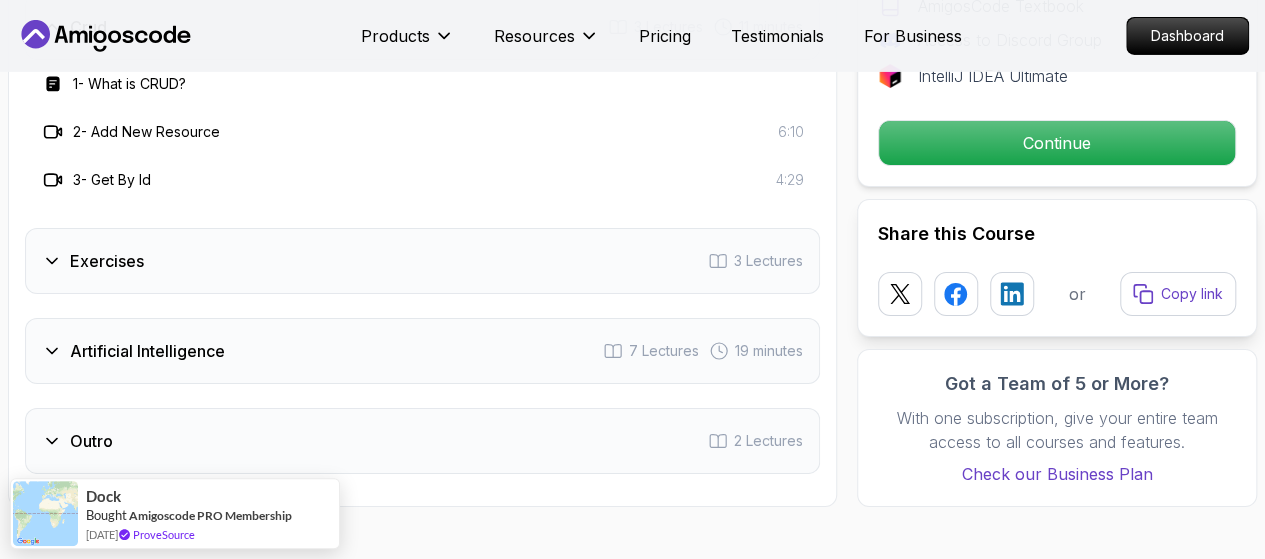 scroll, scrollTop: 3455, scrollLeft: 0, axis: vertical 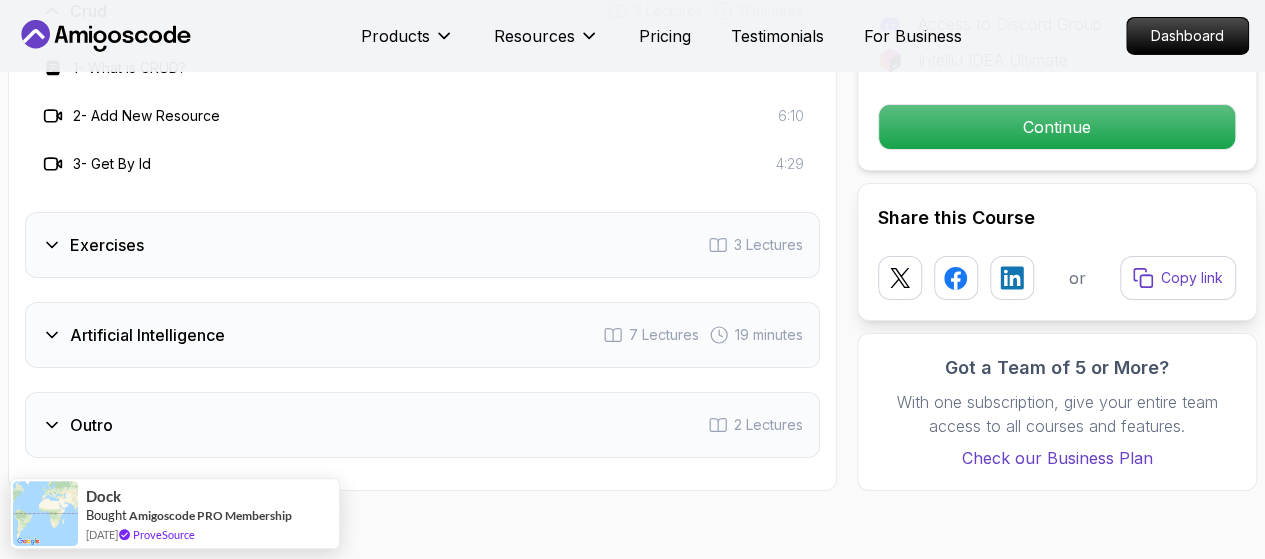 click on "Exercises 3   Lectures" at bounding box center [422, 245] 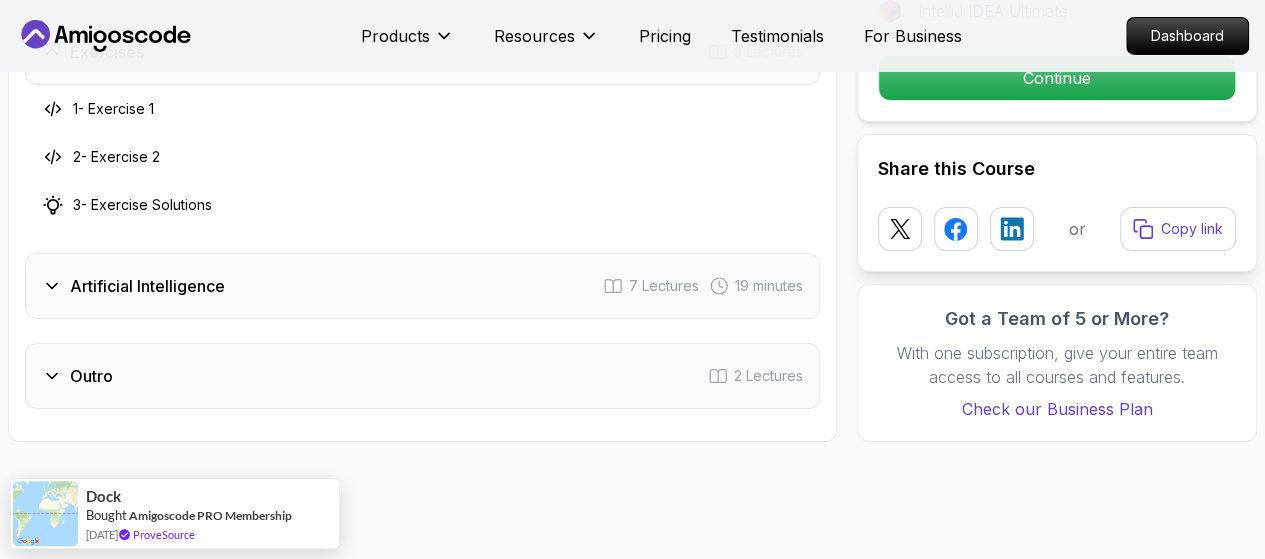 scroll, scrollTop: 3496, scrollLeft: 0, axis: vertical 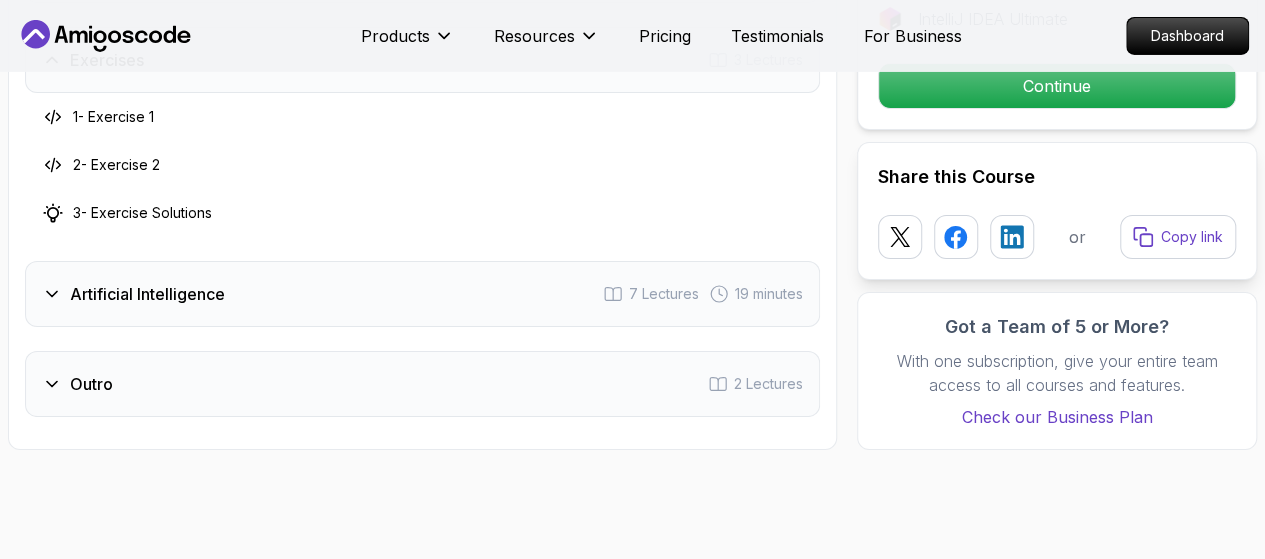 click on "Artificial Intelligence 7   Lectures     19 minutes" at bounding box center (422, 294) 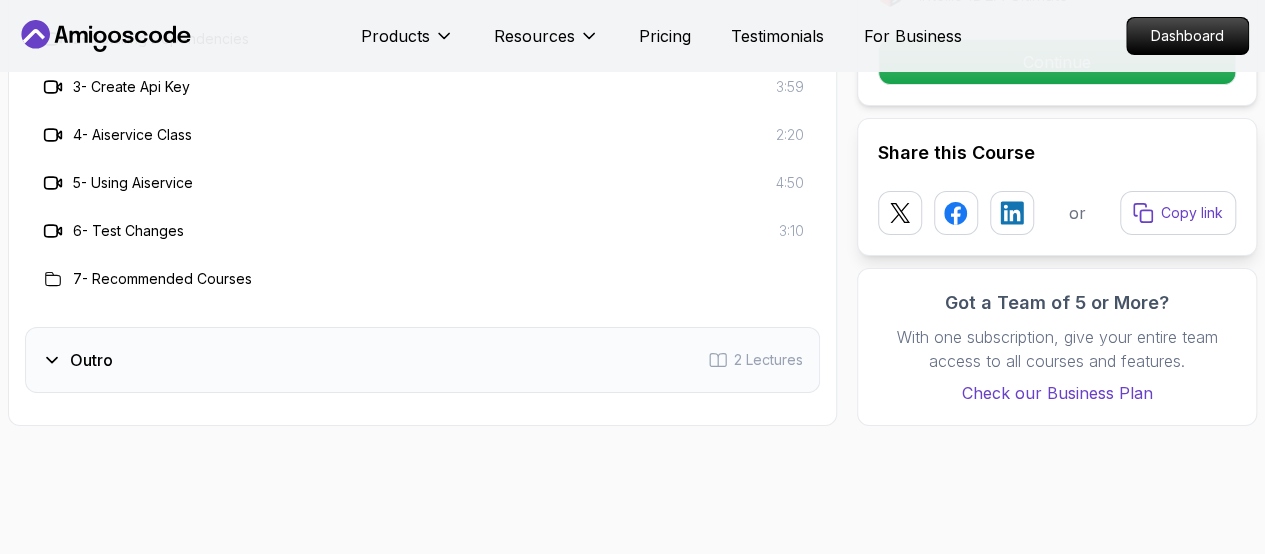 scroll, scrollTop: 3717, scrollLeft: 0, axis: vertical 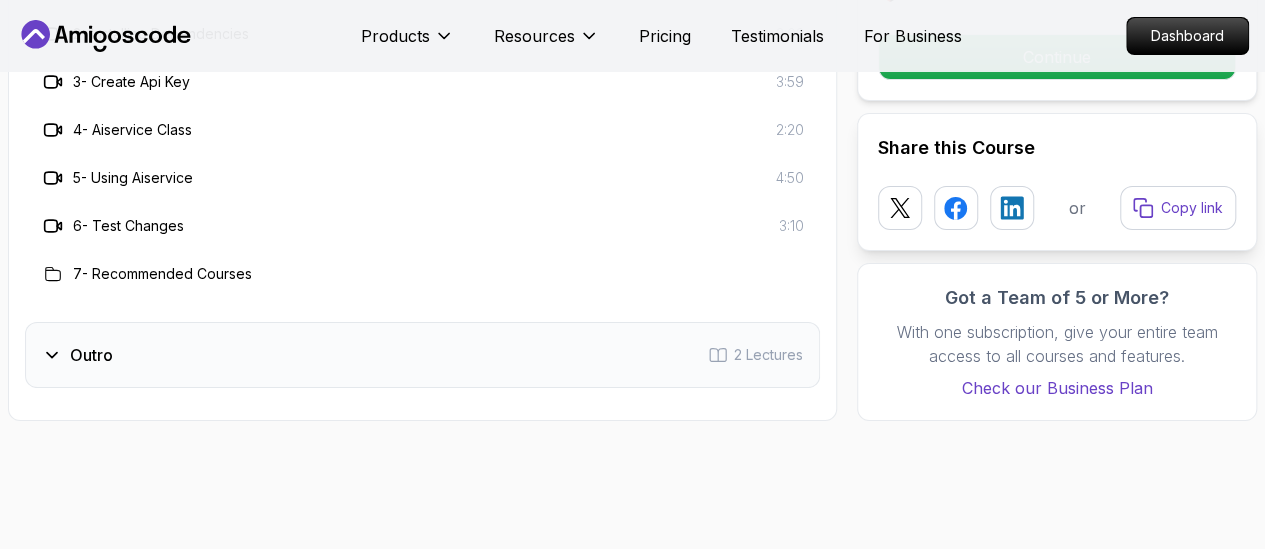 click on "Outro 2   Lectures" at bounding box center (422, 355) 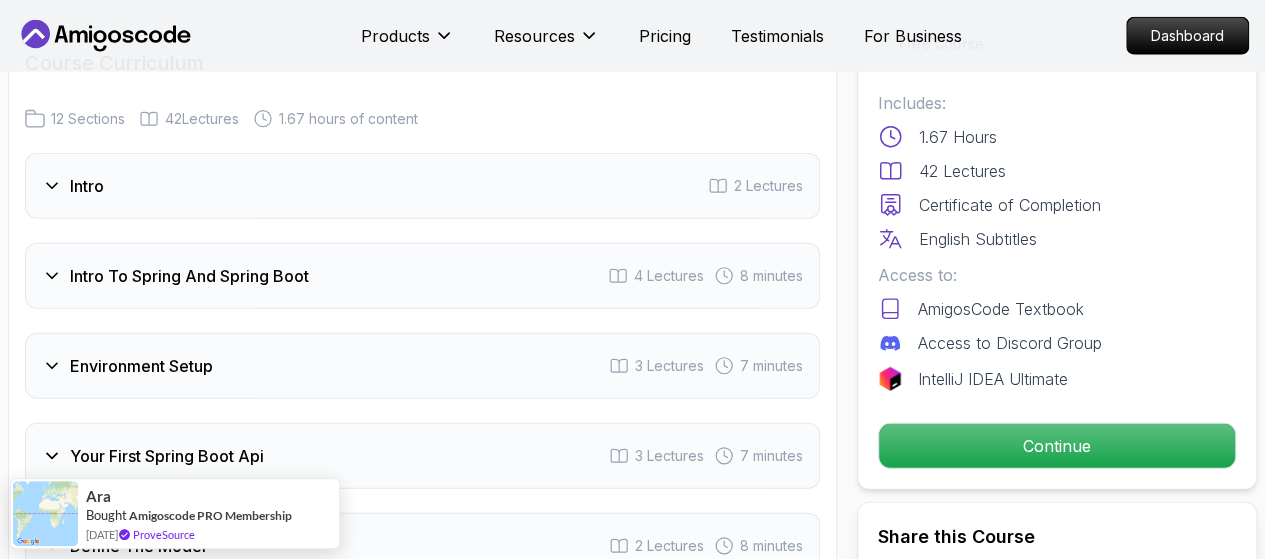scroll, scrollTop: 2565, scrollLeft: 0, axis: vertical 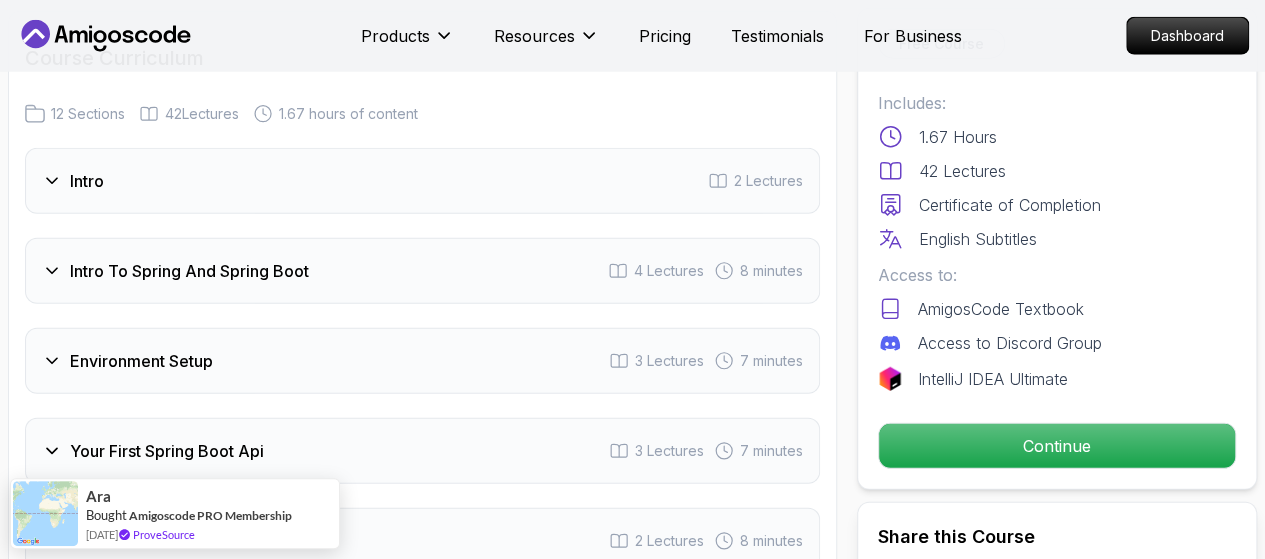 click on "Intro 2   Lectures" at bounding box center [422, 181] 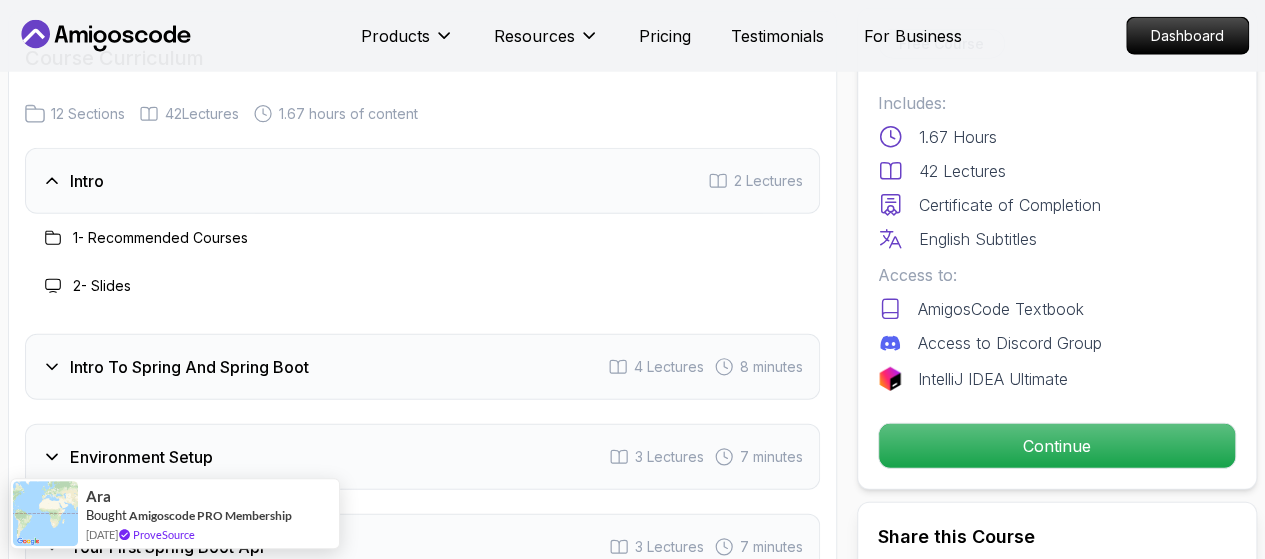 scroll, scrollTop: 2705, scrollLeft: 0, axis: vertical 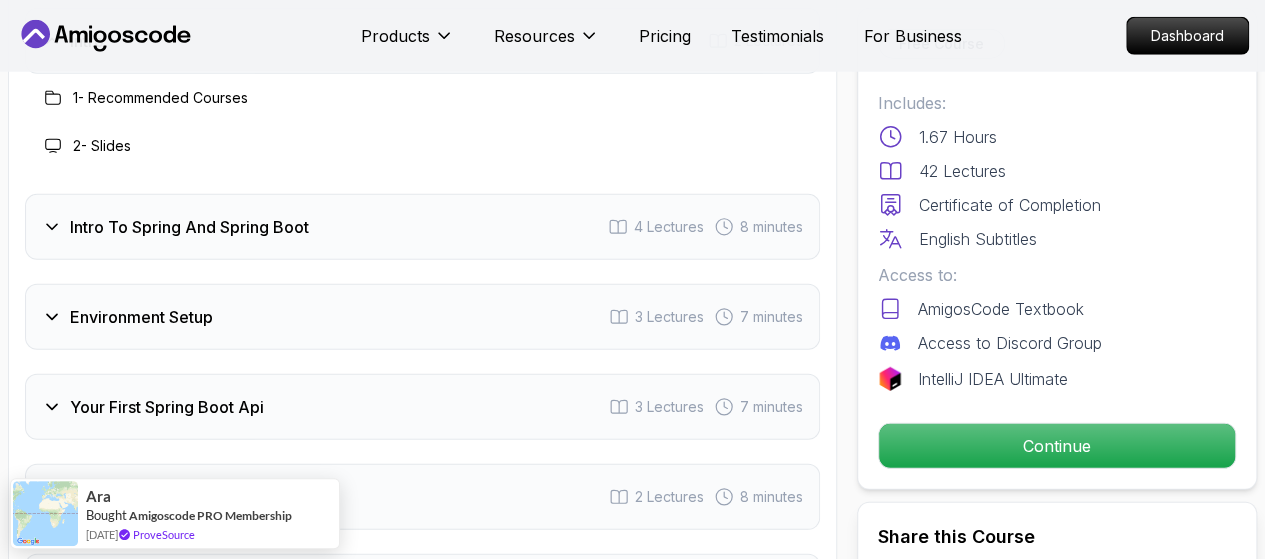 click on "1  -   Recommended Courses" at bounding box center (422, 98) 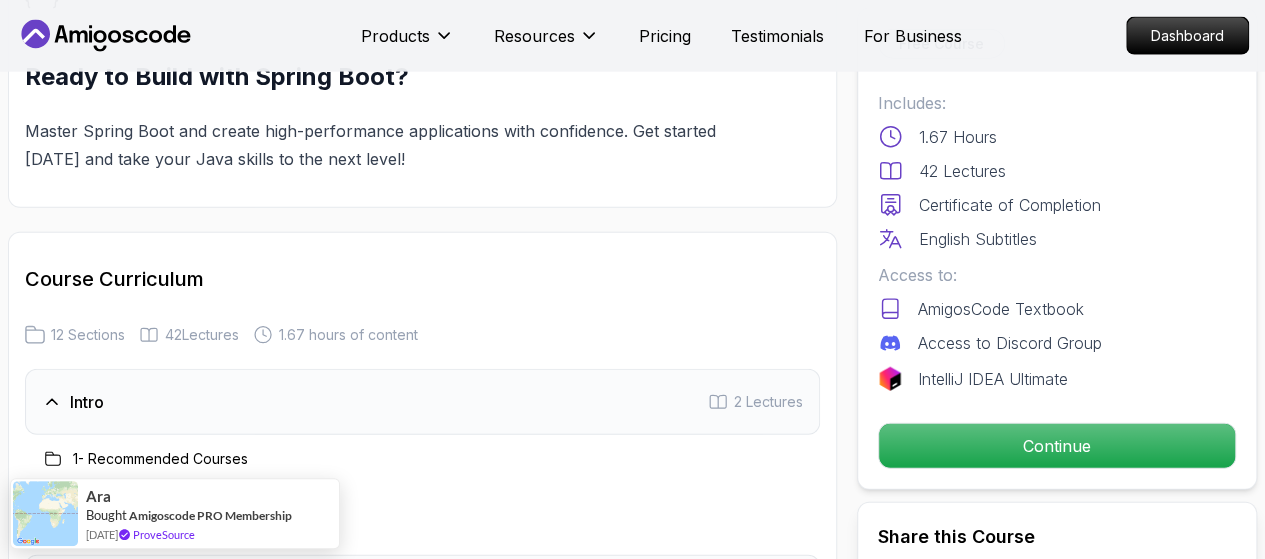 scroll, scrollTop: 2399, scrollLeft: 0, axis: vertical 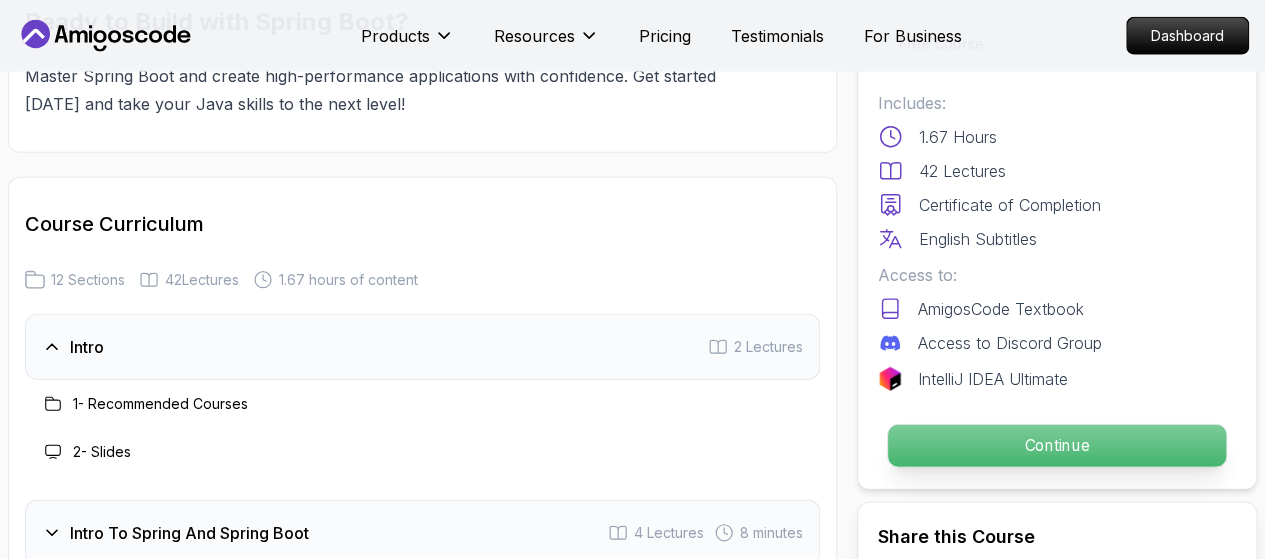 click on "Continue" at bounding box center [1057, 446] 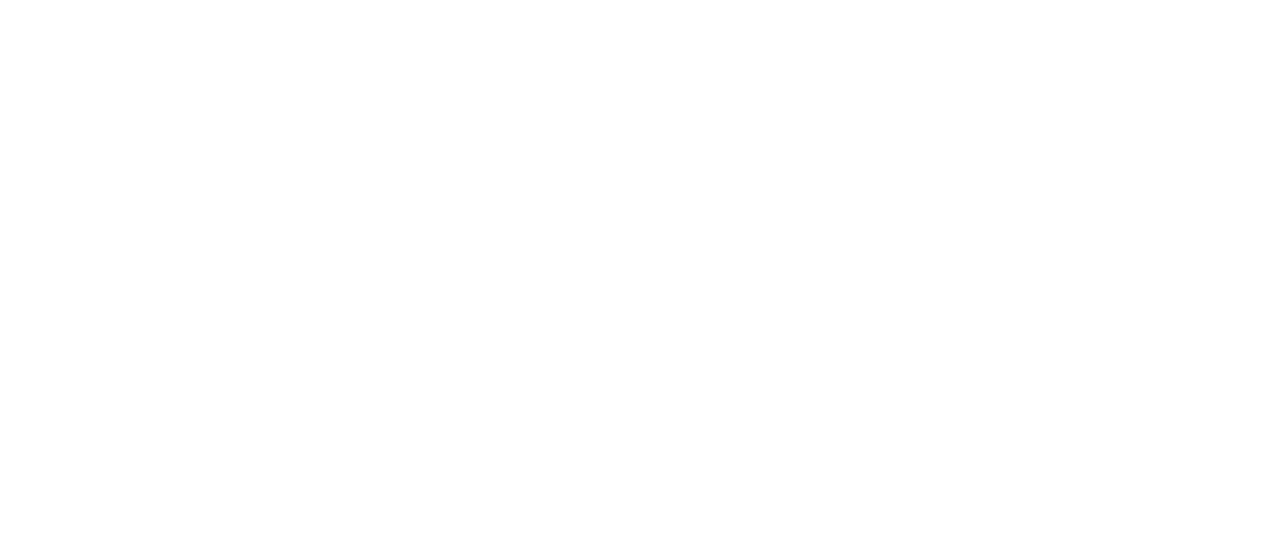 scroll, scrollTop: 0, scrollLeft: 0, axis: both 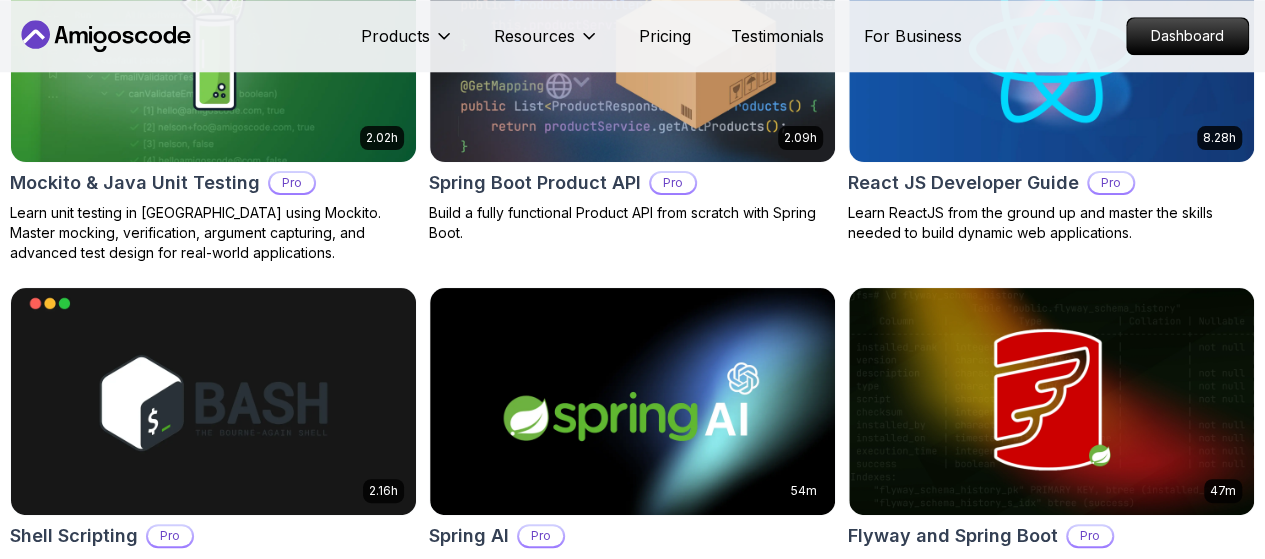 click on "Products Resources Pricing Testimonials For Business Dashboard Products Resources Pricing Testimonials For Business Dashboard All Courses Learn Java, Spring Boot, DevOps & More with Amigoscode Premium Courses Master in-demand skills like Java, Spring Boot, DevOps, React, and more through hands-on, expert-led courses. Advance your software development career with real-world projects and practical learning. Filters Filters Type Course Build Price Pro Free Instructors [PERSON_NAME] [PERSON_NAME] Duration 0-1 Hour 1-3 Hours +3 Hours Track Front End Back End Dev Ops Full Stack Level Junior Mid-level Senior 6.00h Linux Fundamentals Pro Learn the fundamentals of Linux and how to use the command line 5.18h Advanced Spring Boot Pro Dive deep into Spring Boot with our advanced course, designed to take your skills from intermediate to expert level. 3.30h Building APIs with Spring Boot Pro Learn to build robust, scalable APIs with Spring Boot, mastering REST principles, JSON handling, and embedded server configuration. NEW" at bounding box center [632, 484] 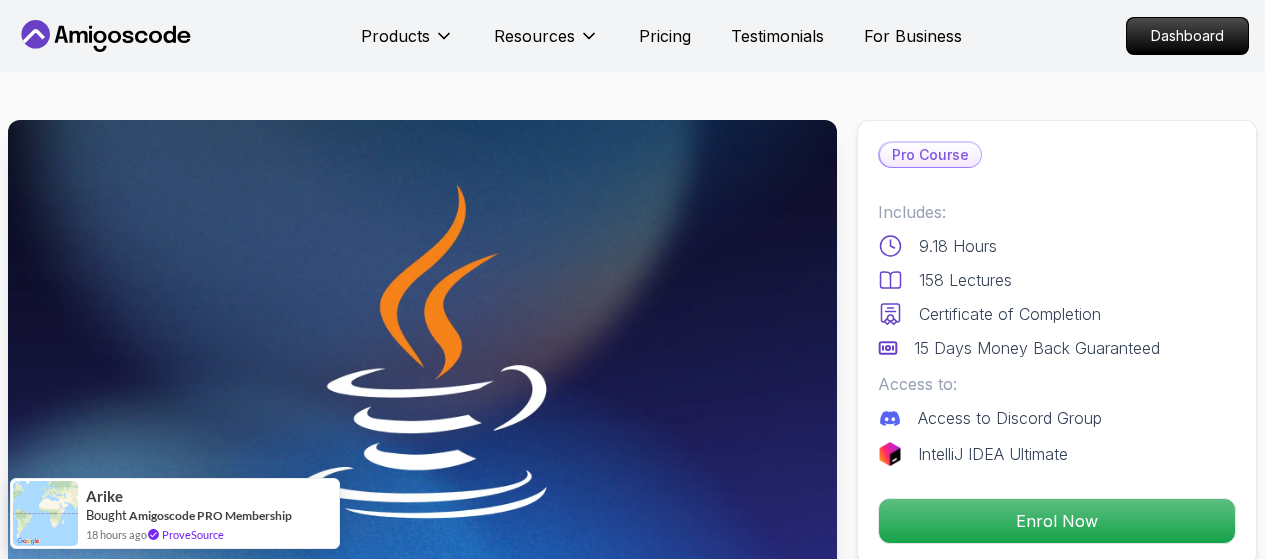 scroll, scrollTop: 374, scrollLeft: 0, axis: vertical 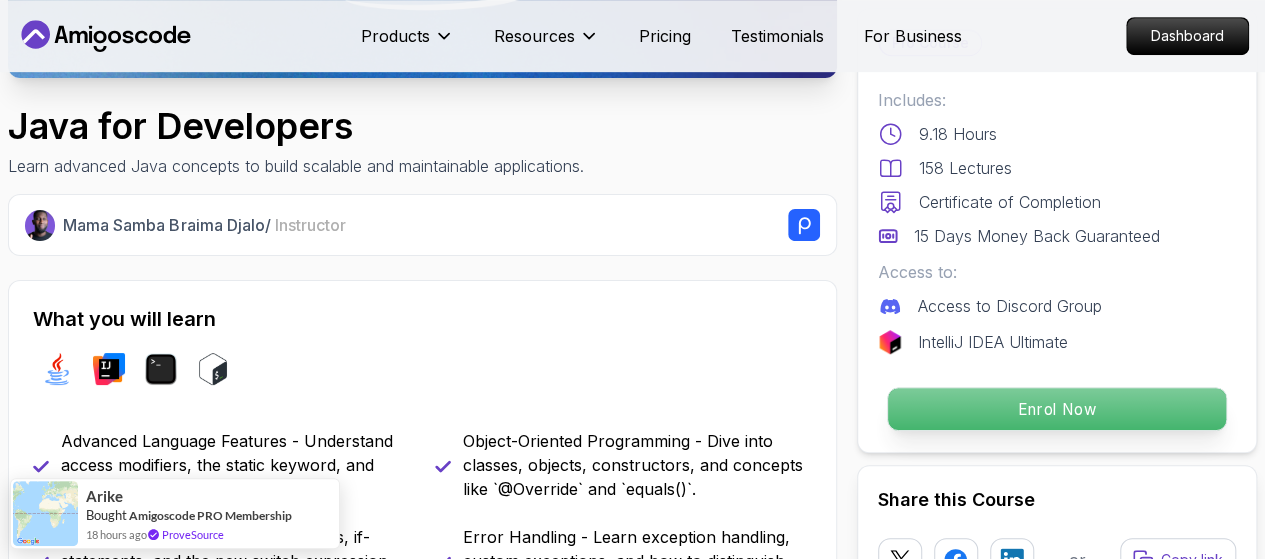 click on "Enrol Now" at bounding box center [1057, 409] 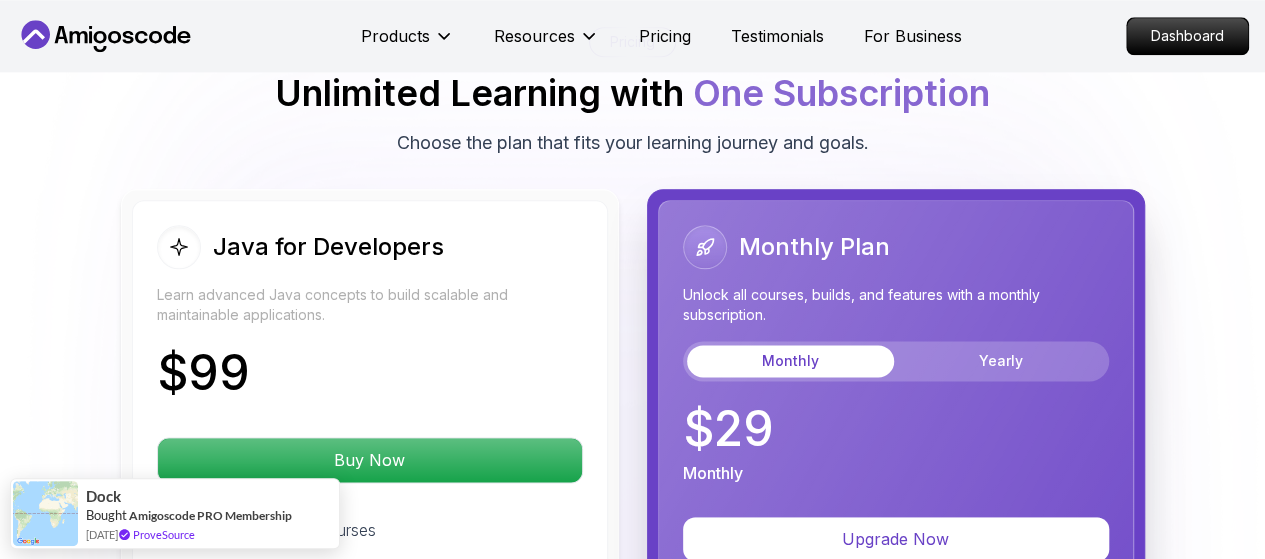 scroll, scrollTop: 4928, scrollLeft: 0, axis: vertical 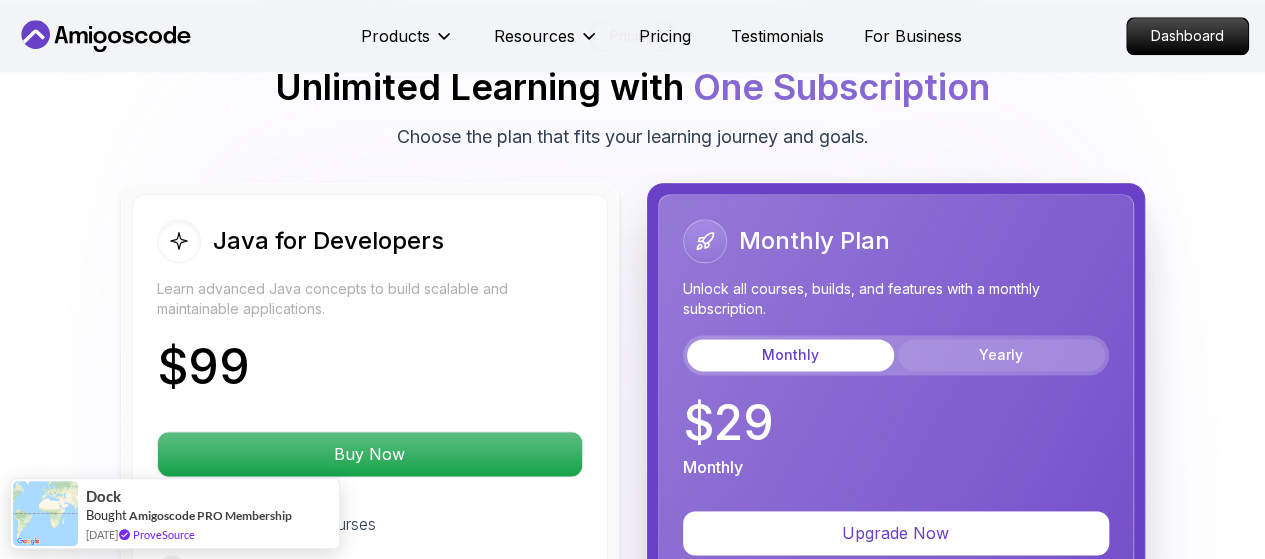 click on "Yearly" at bounding box center [1001, 355] 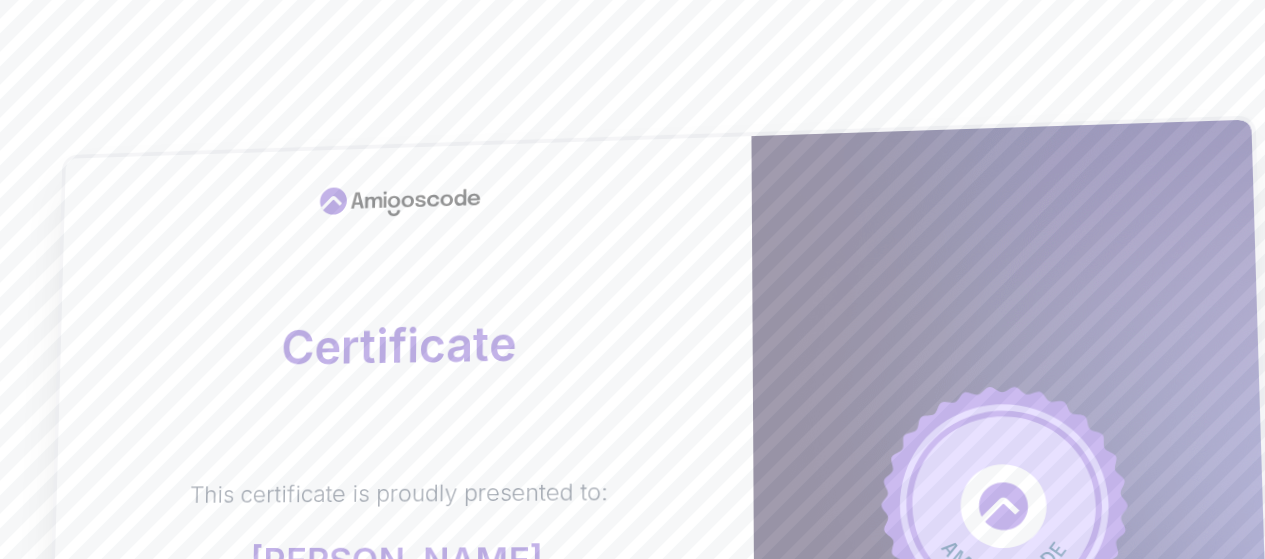 scroll, scrollTop: 706, scrollLeft: 0, axis: vertical 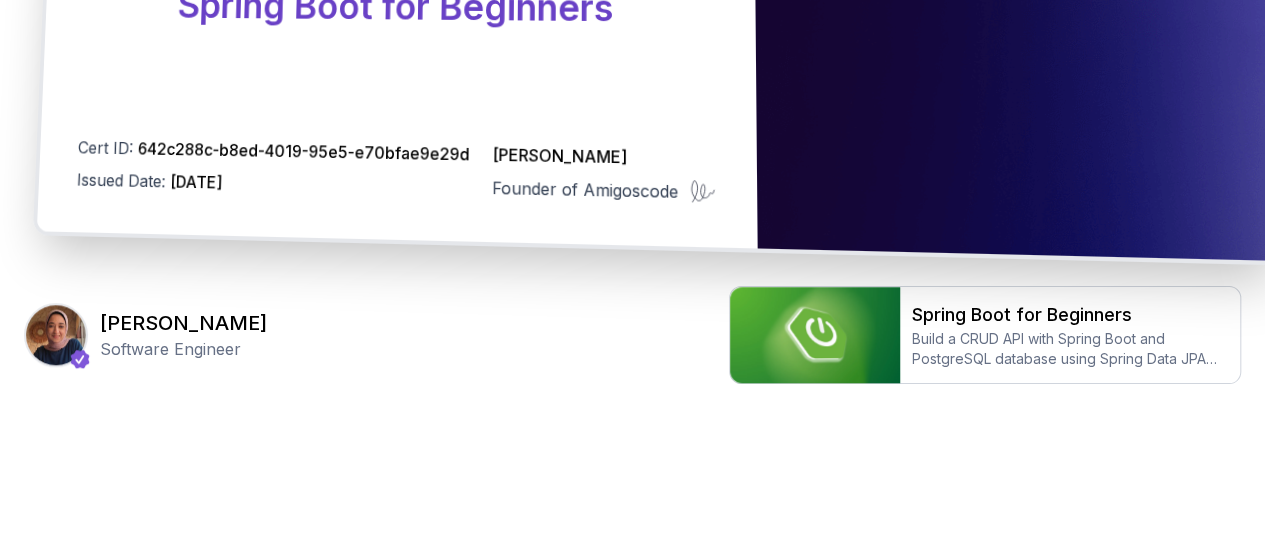 click on "[PERSON_NAME]" at bounding box center [604, 156] 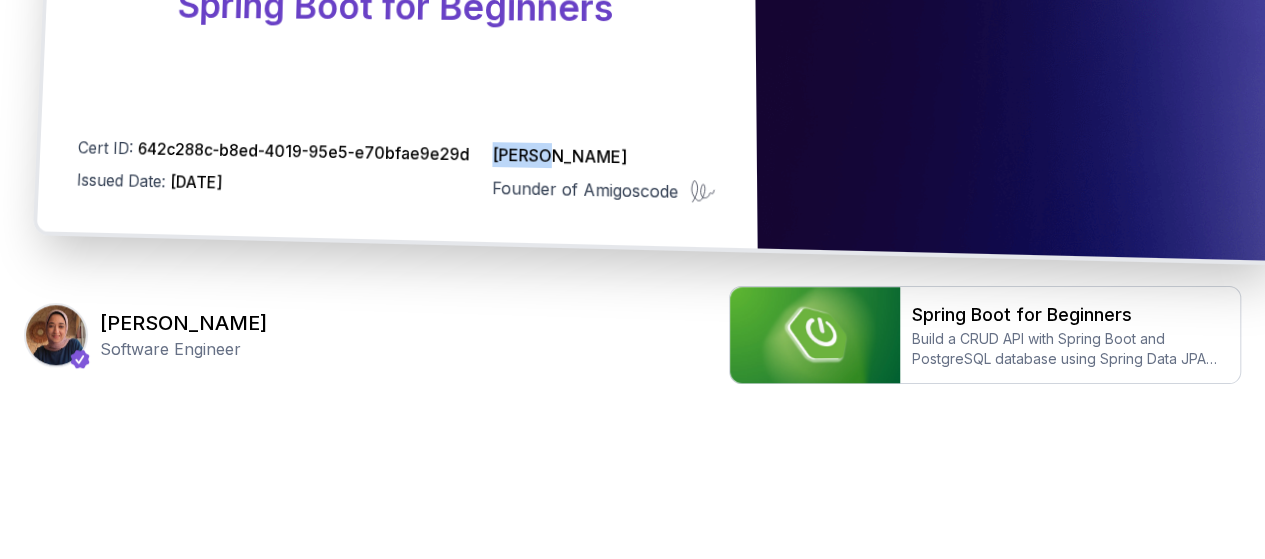 click on "Nelson Djalo" at bounding box center [604, 156] 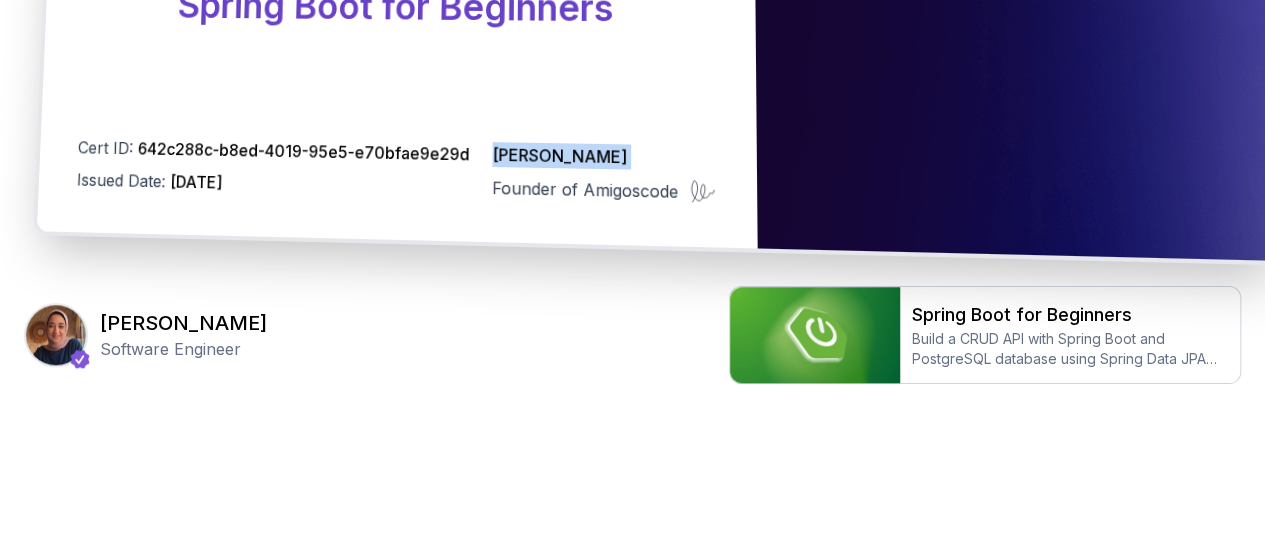 click on "Nelson Djalo" at bounding box center [604, 156] 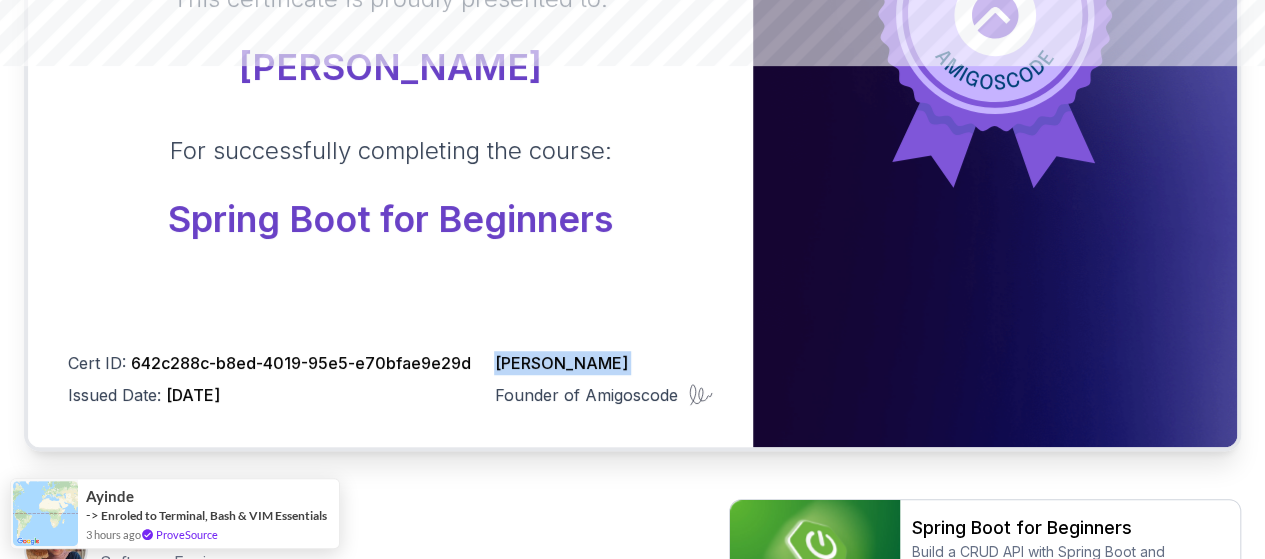 scroll, scrollTop: 706, scrollLeft: 0, axis: vertical 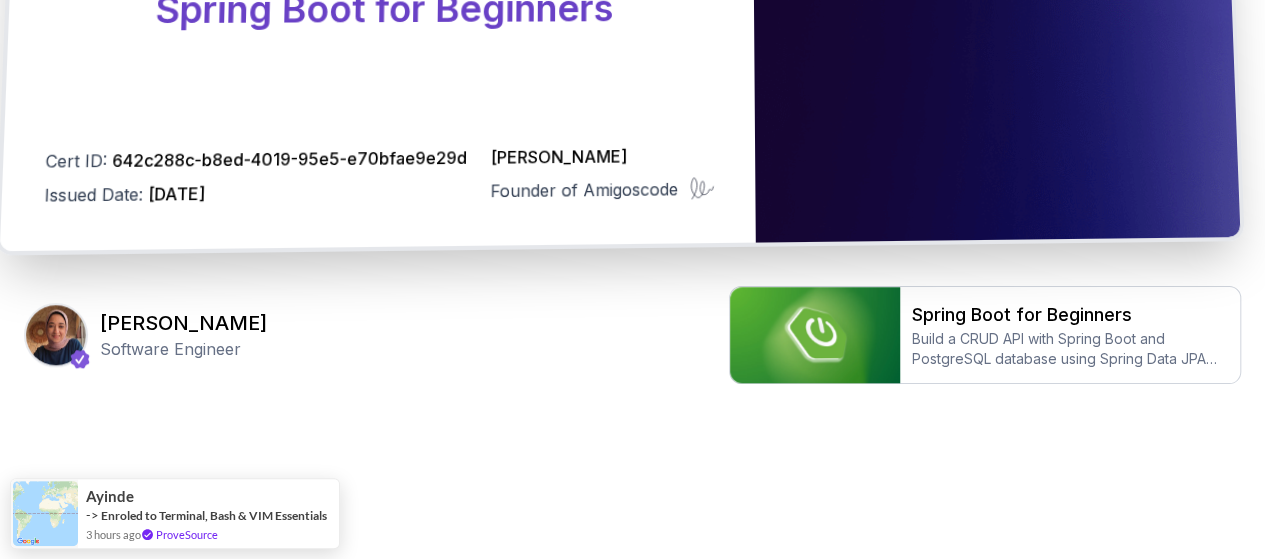 click on "Nelson Djalo Founder of Amigoscode" at bounding box center (603, 173) 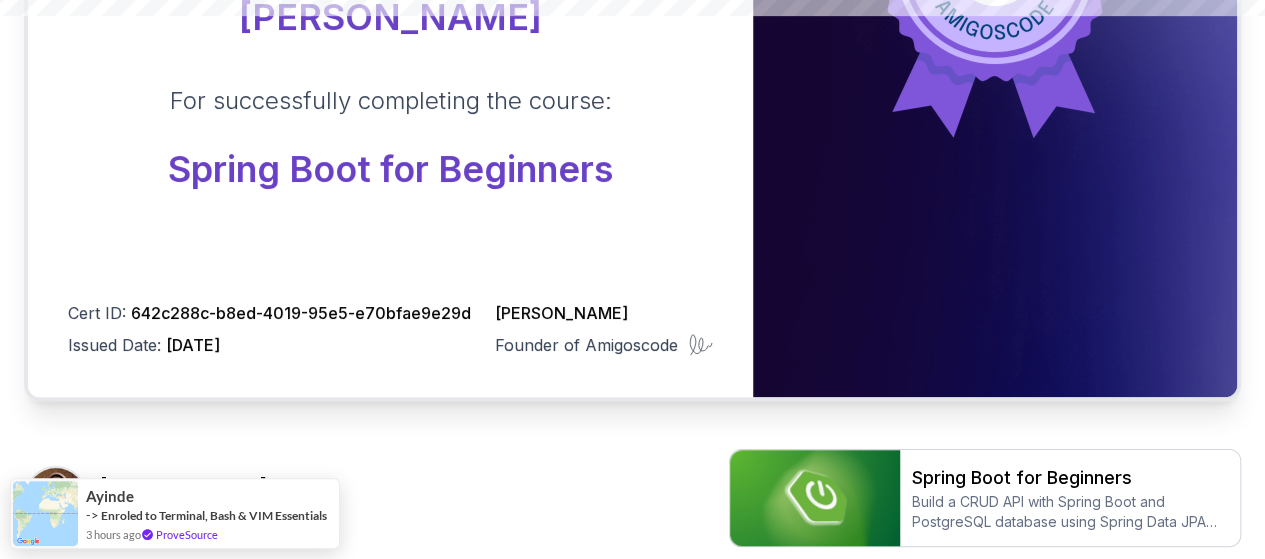 scroll, scrollTop: 556, scrollLeft: 0, axis: vertical 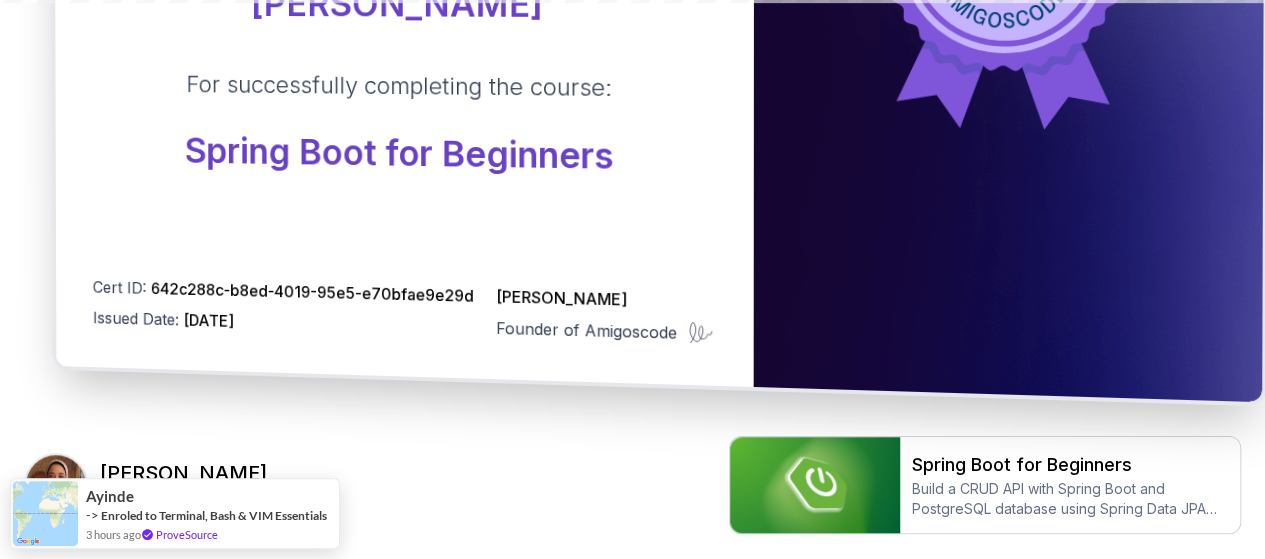 click on "Nelson Djalo" at bounding box center [604, 298] 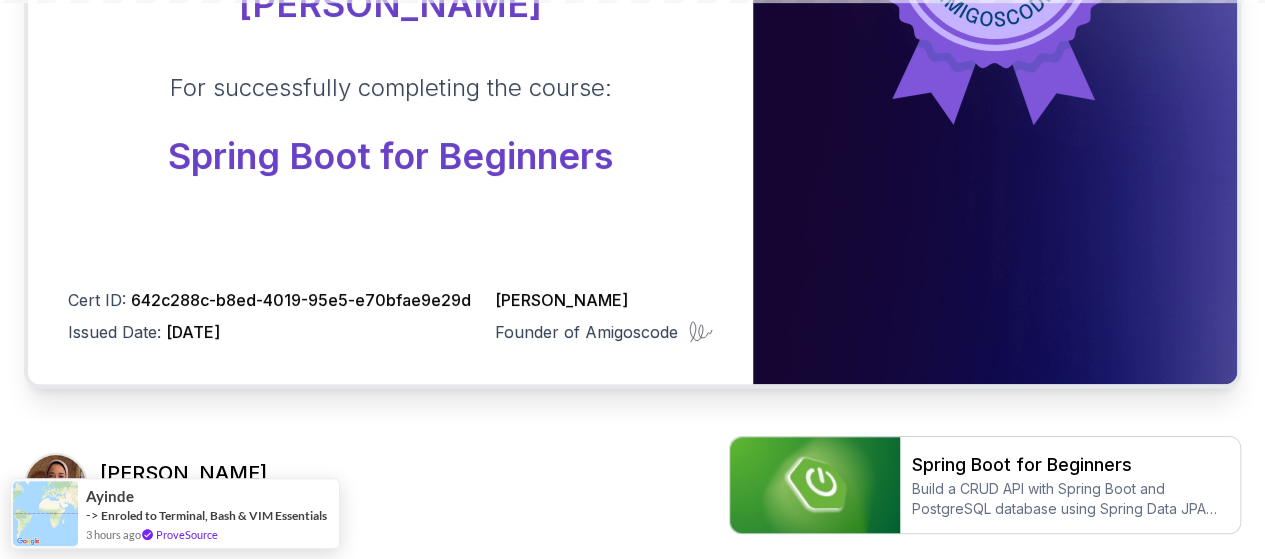 scroll, scrollTop: 706, scrollLeft: 0, axis: vertical 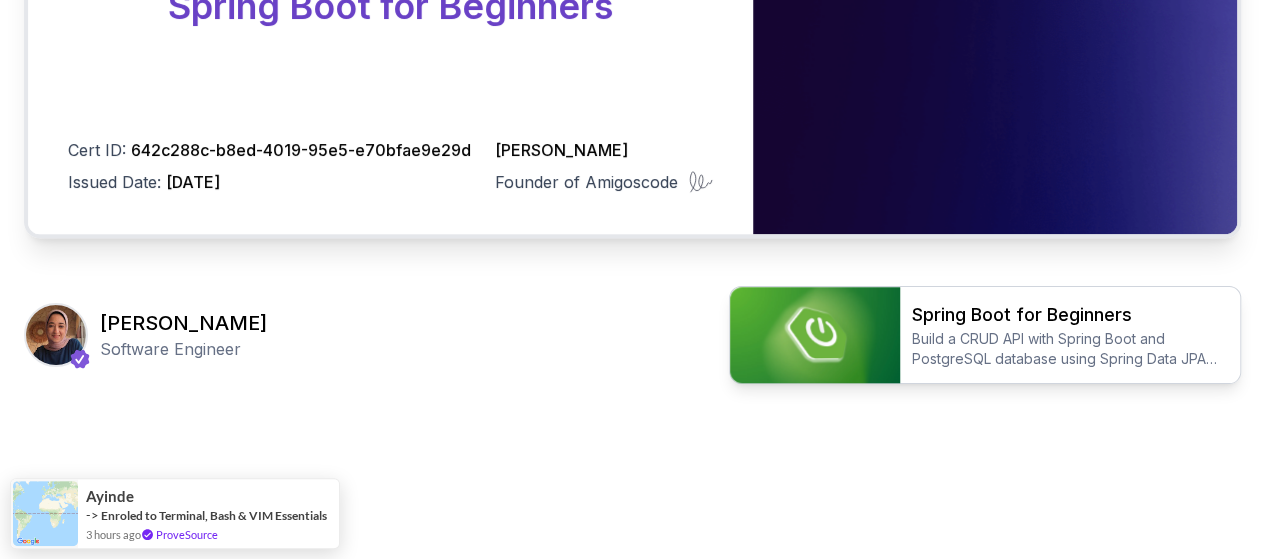 click on "Build a CRUD API with Spring Boot and PostgreSQL database using Spring Data JPA and Spring AI" at bounding box center (1070, 349) 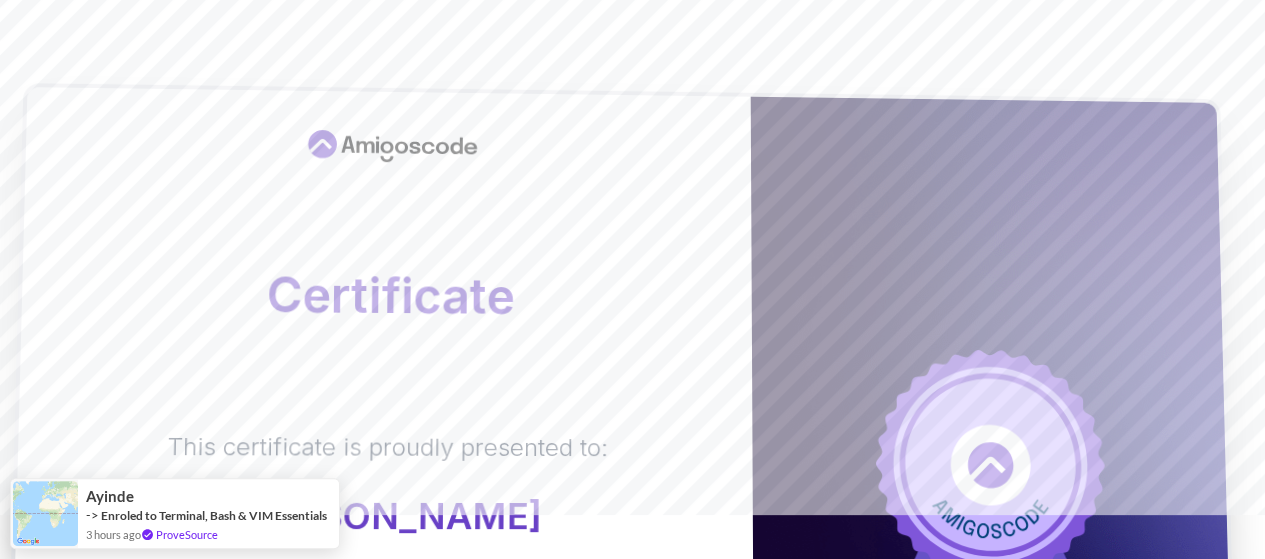 scroll, scrollTop: 24, scrollLeft: 0, axis: vertical 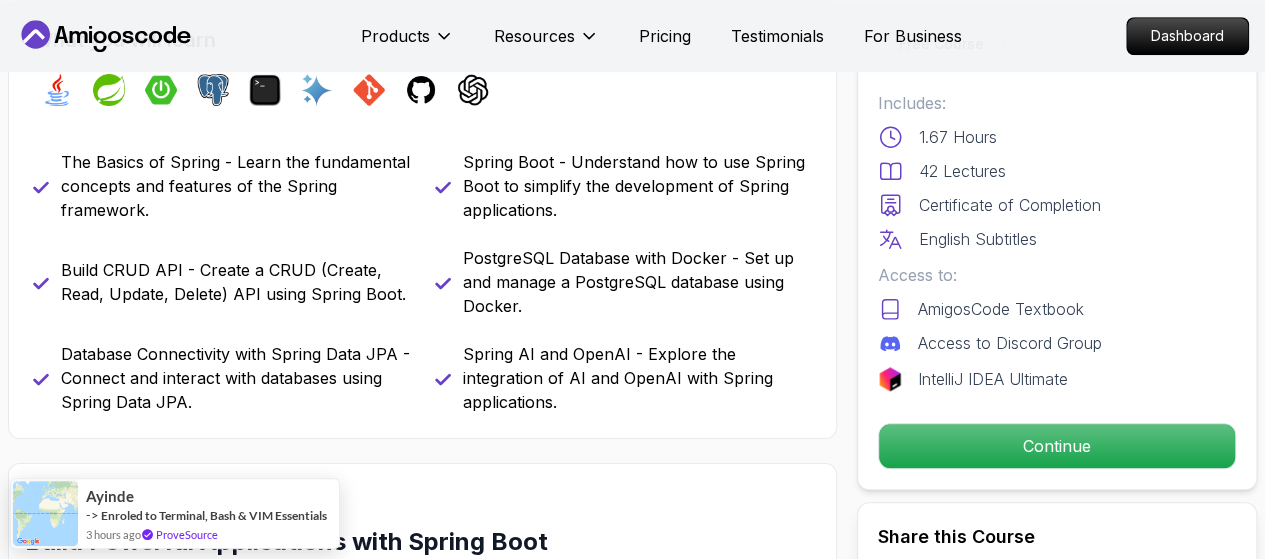 click on "Products Resources Pricing Testimonials For Business Dashboard Products Resources Pricing Testimonials For Business Dashboard Spring Boot for Beginners Build a CRUD API with Spring Boot and PostgreSQL database using Spring Data JPA and Spring AI Mama Samba Braima Djalo  /   Instructor Free Course Includes: 1.67 Hours 42 Lectures Certificate of Completion English Subtitles Access to: AmigosCode Textbook Access to Discord Group IntelliJ IDEA Ultimate Continue Share this Course or Copy link Got a Team of 5 or More? With one subscription, give your entire team access to all courses and features. Check our Business Plan Mama Samba Braima Djalo  /   Instructor What you will learn java spring spring-boot postgres terminal ai git github chatgpt The Basics of Spring - Learn the fundamental concepts and features of the Spring framework. Spring Boot - Understand how to use Spring Boot to simplify the development of Spring applications. Build CRUD API - Create a CRUD (Create, Read, Update, Delete) API using Spring Boot." at bounding box center (632, 3980) 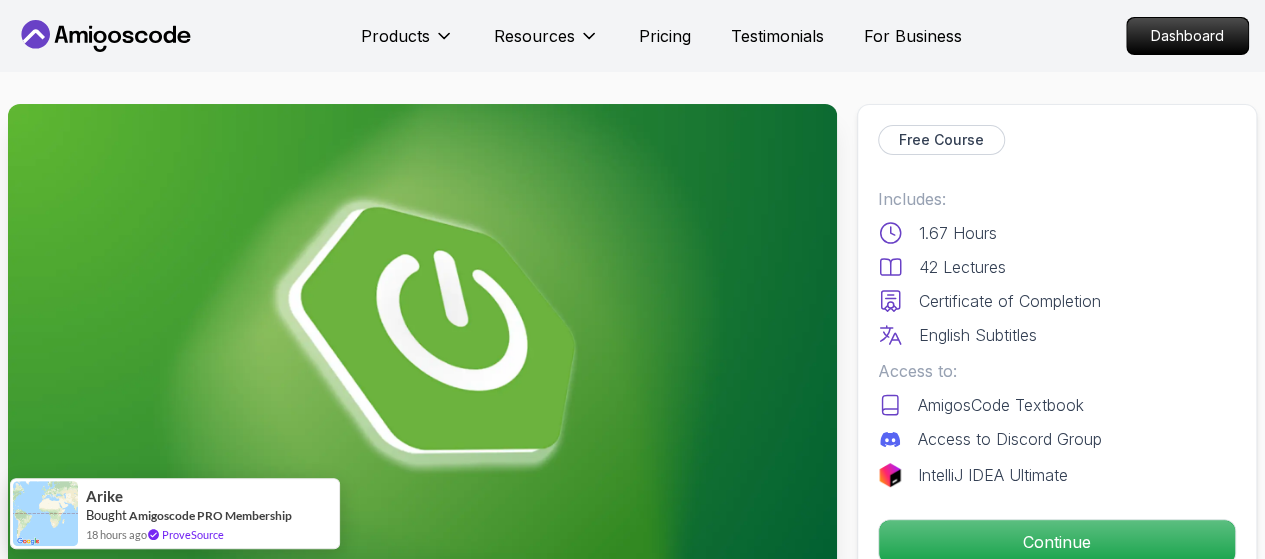 scroll, scrollTop: 346, scrollLeft: 0, axis: vertical 